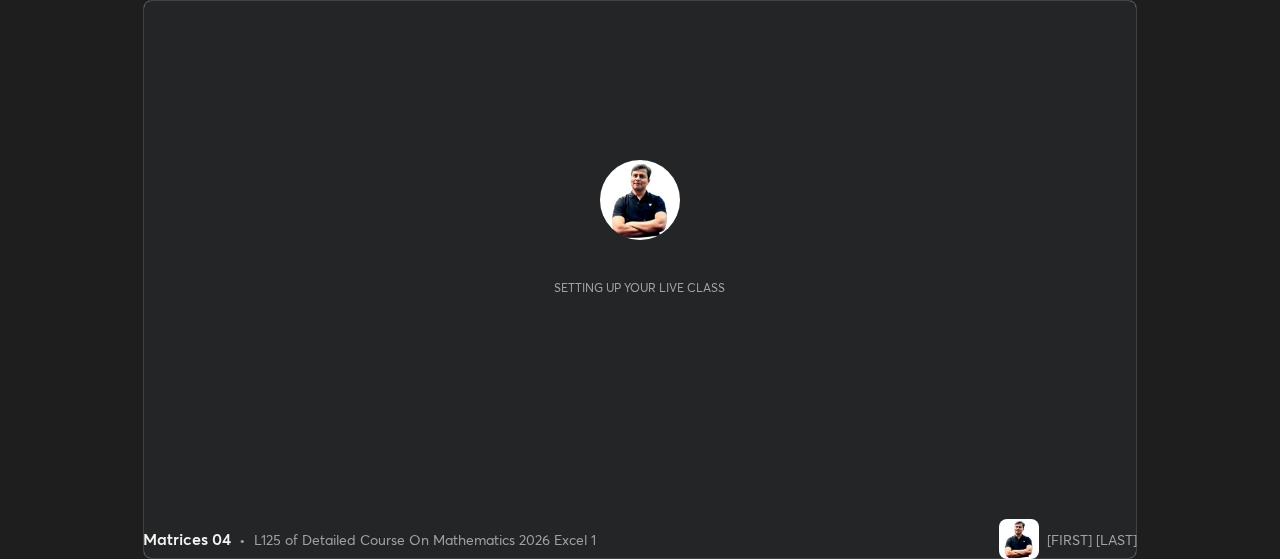 scroll, scrollTop: 0, scrollLeft: 0, axis: both 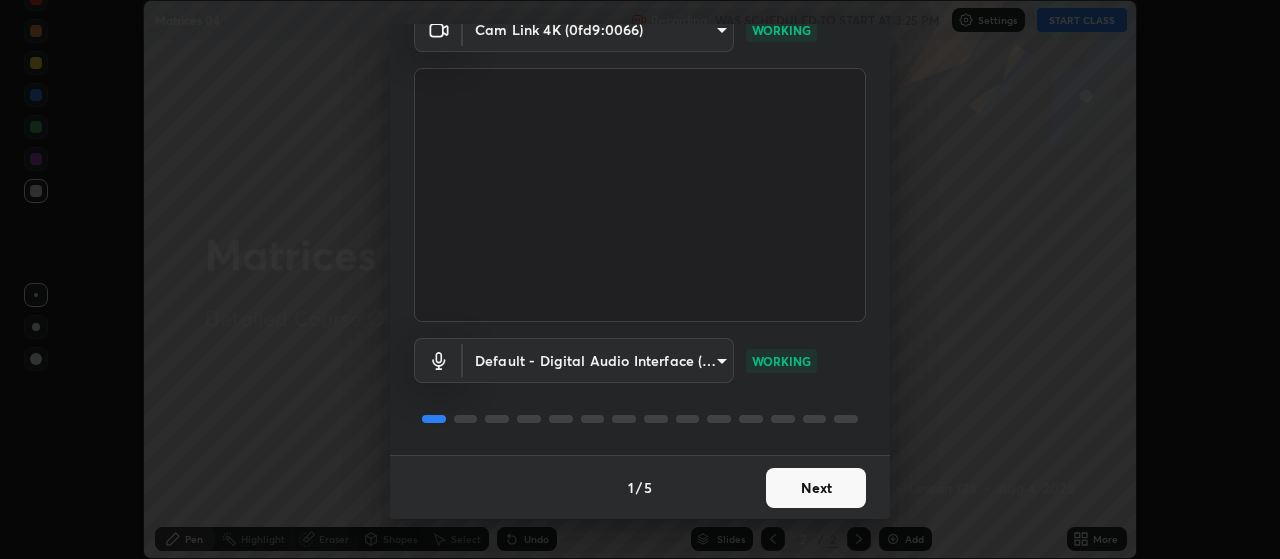 click on "Next" at bounding box center [816, 488] 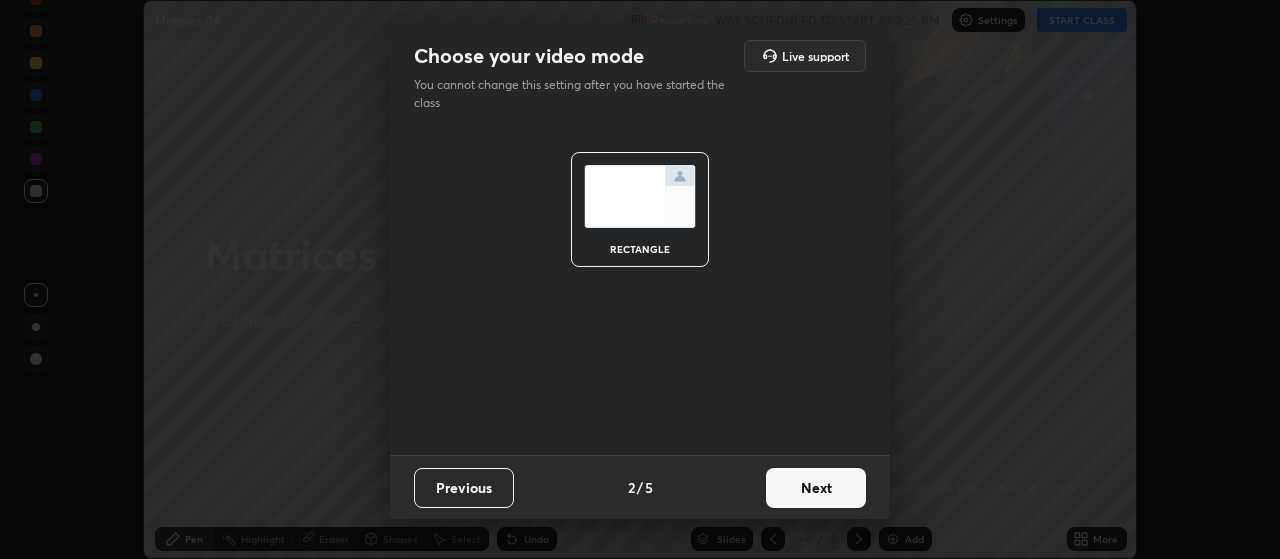 scroll, scrollTop: 0, scrollLeft: 0, axis: both 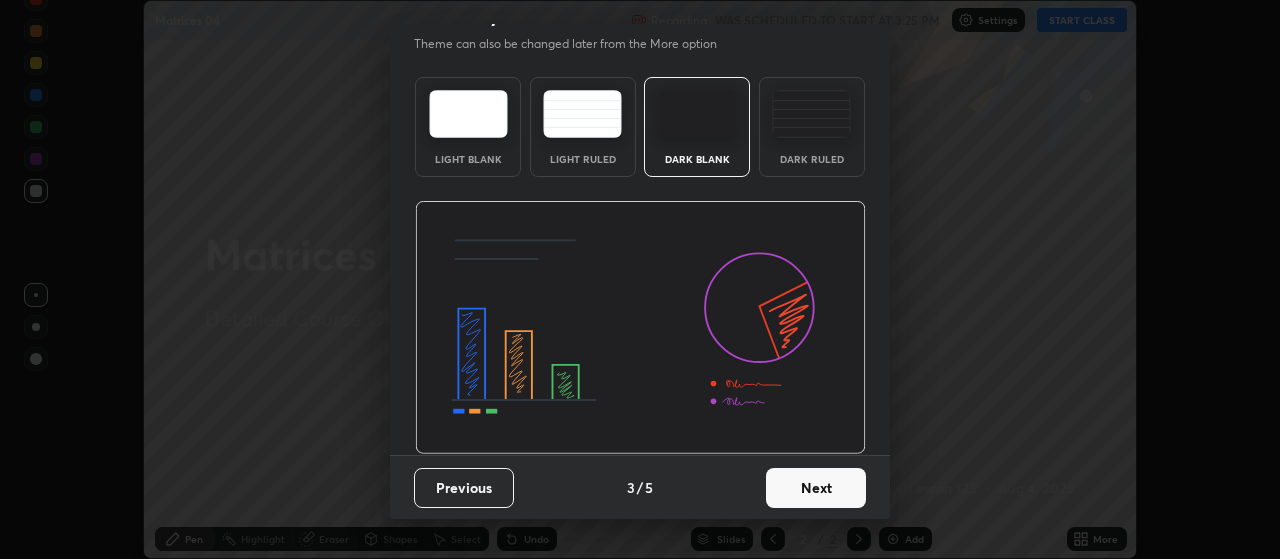 click on "Next" at bounding box center [816, 488] 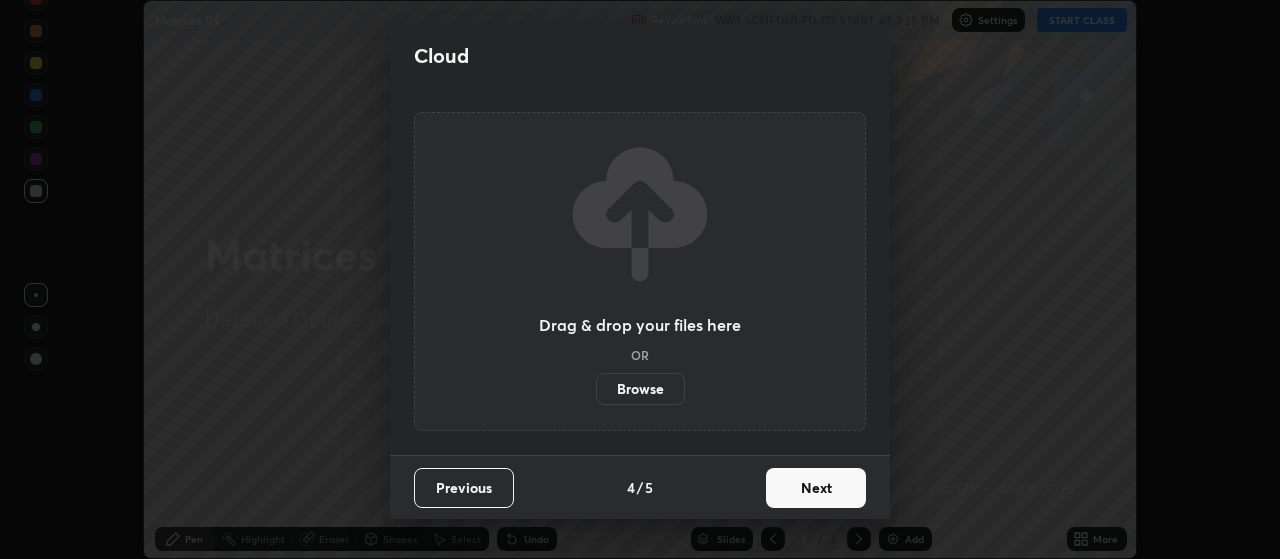 scroll, scrollTop: 0, scrollLeft: 0, axis: both 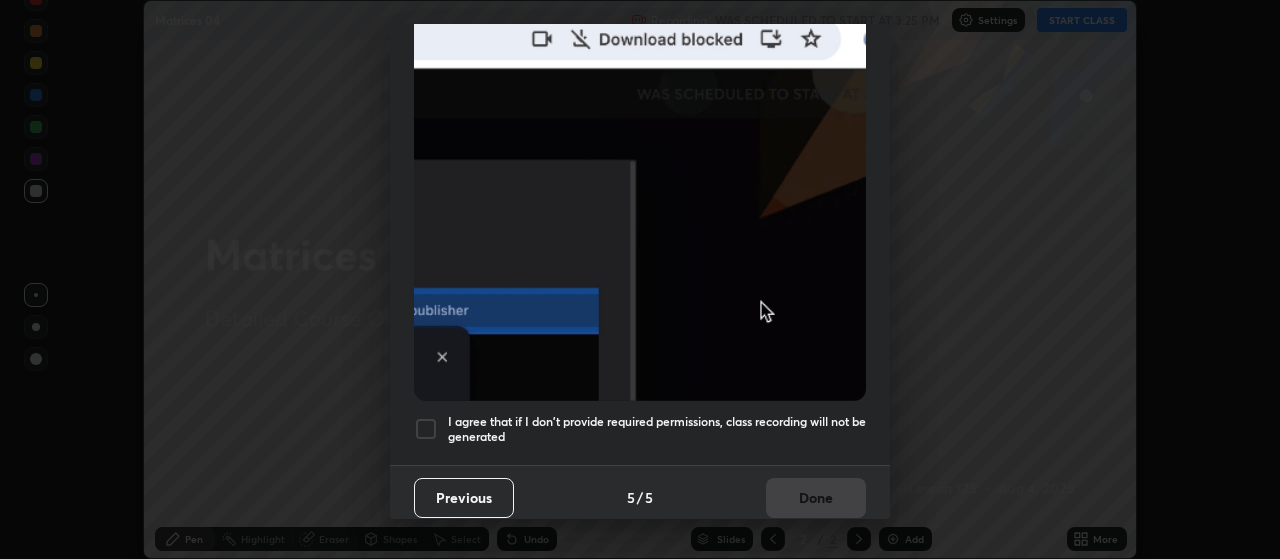 click at bounding box center [426, 429] 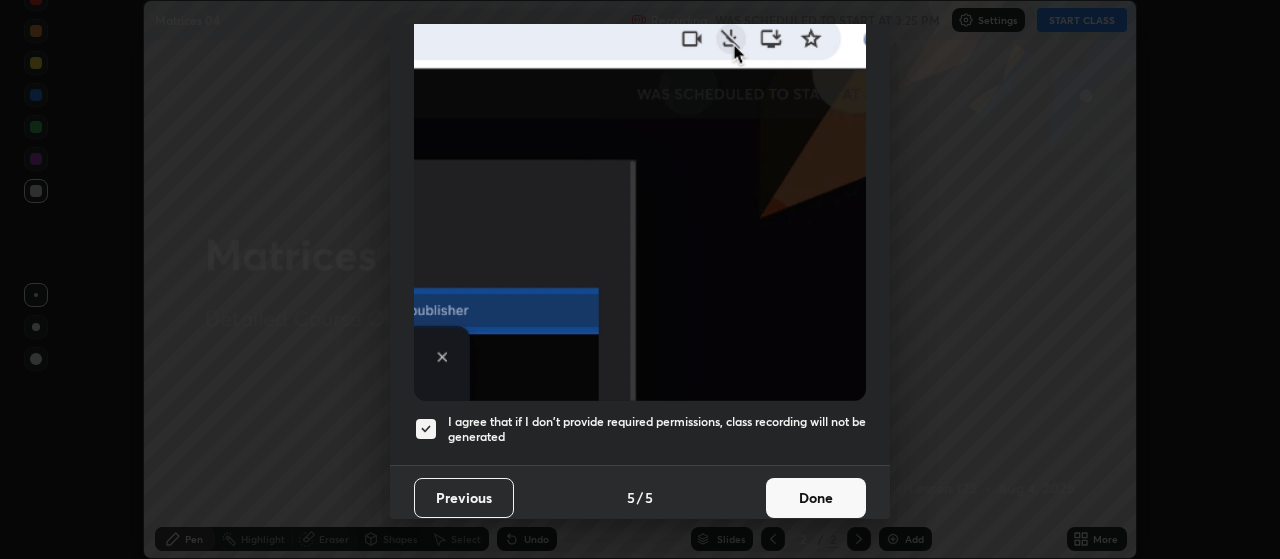click on "Done" at bounding box center [816, 498] 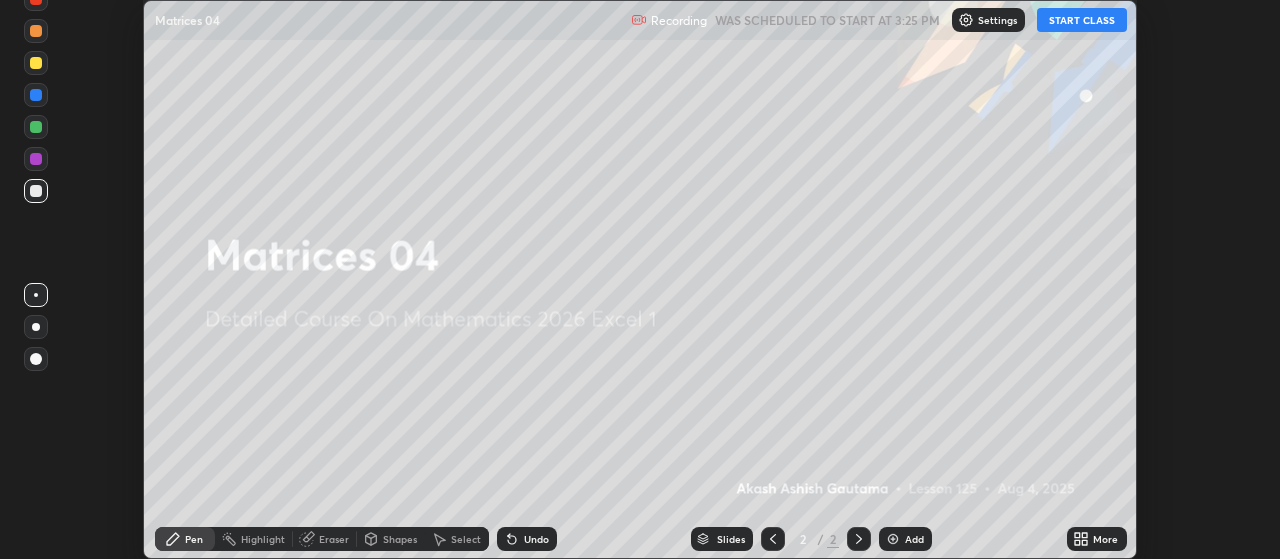 click on "START CLASS" at bounding box center [1082, 20] 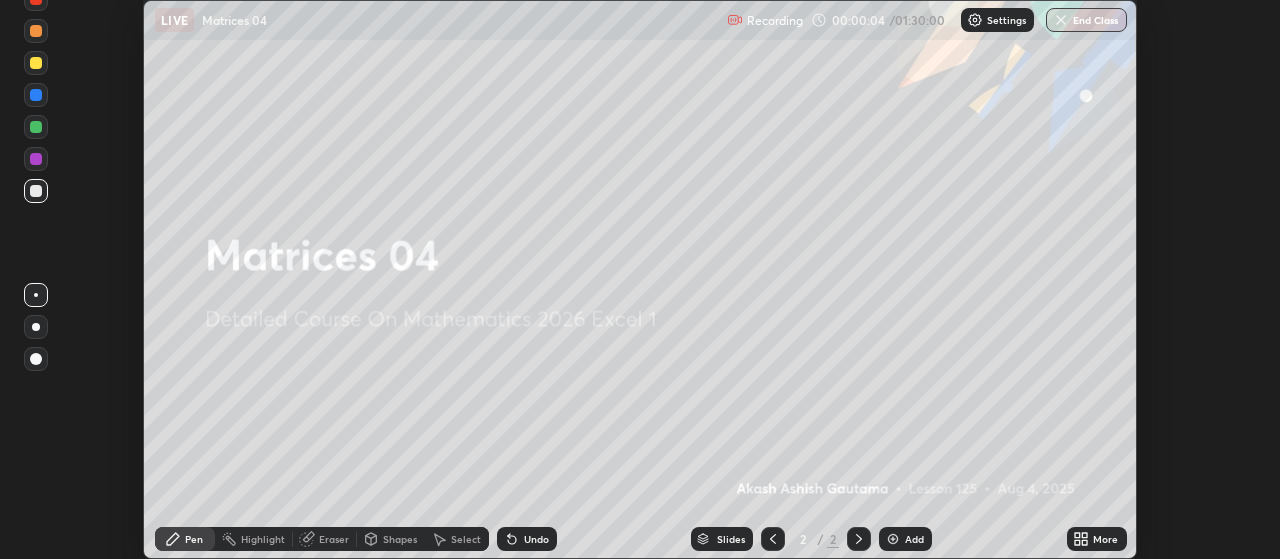 click on "More" at bounding box center [1105, 539] 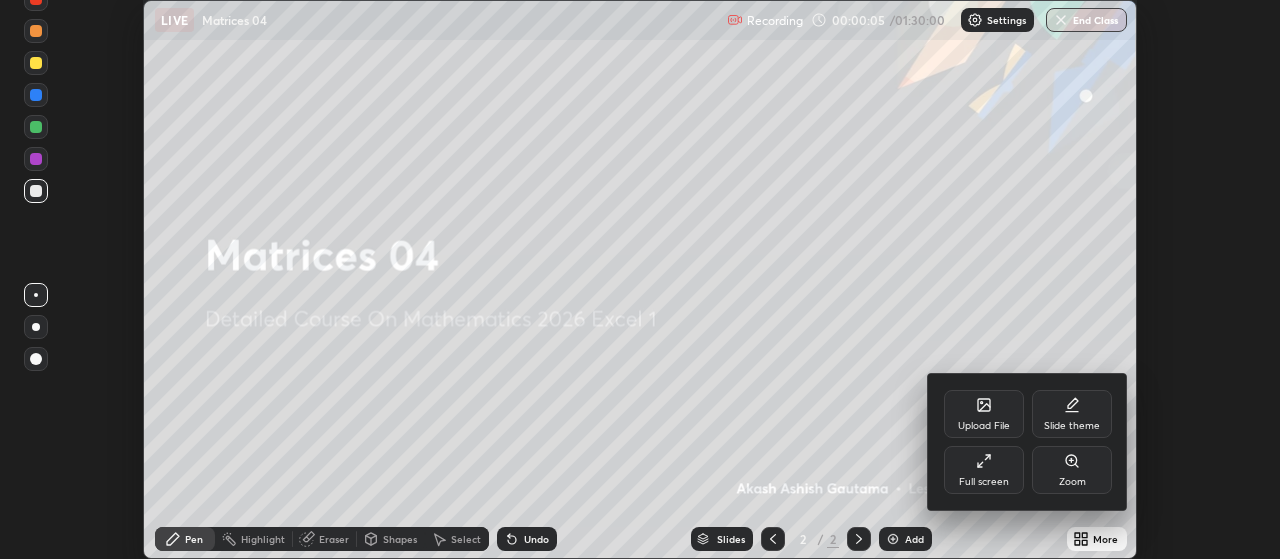 click on "Full screen" at bounding box center [984, 470] 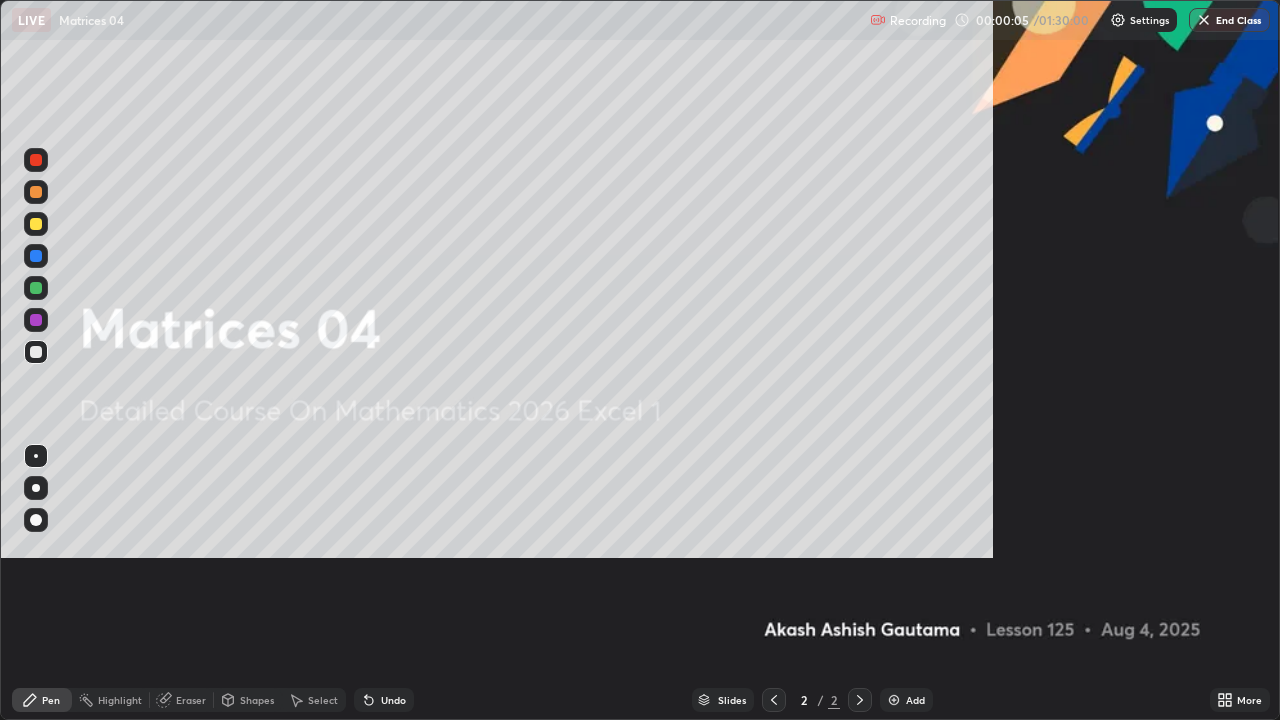 scroll, scrollTop: 99280, scrollLeft: 98720, axis: both 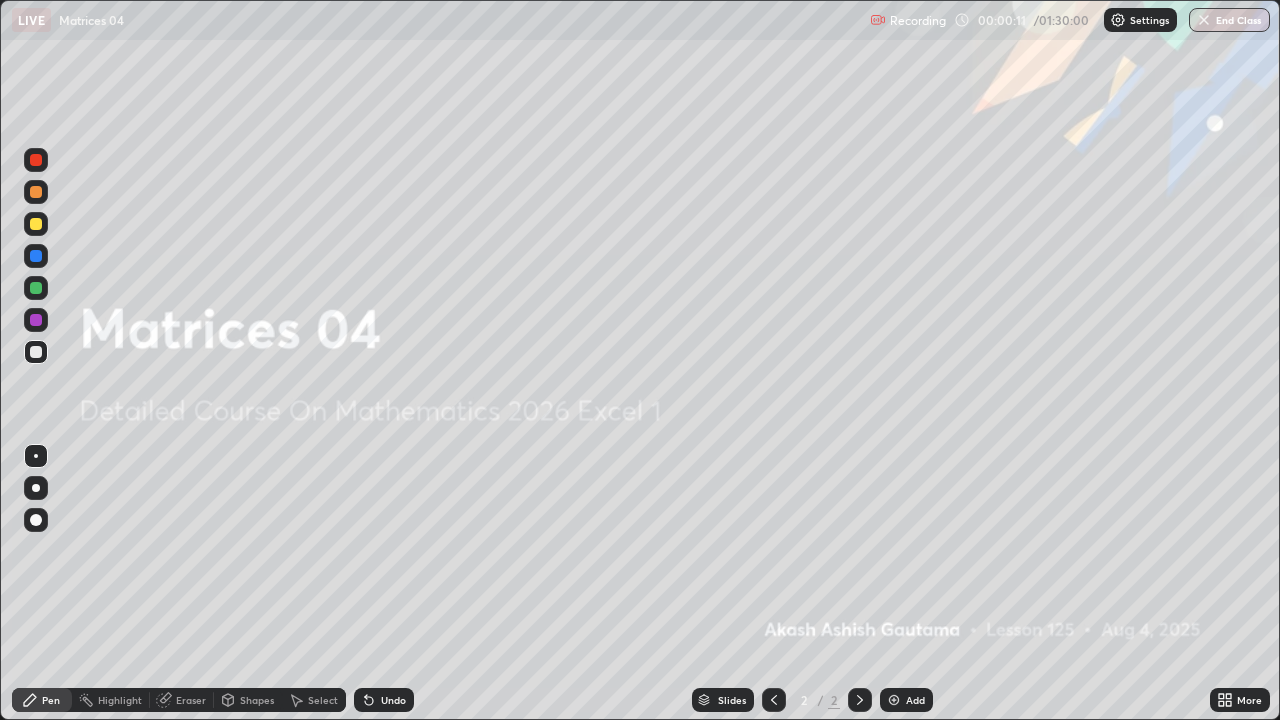 click at bounding box center (894, 700) 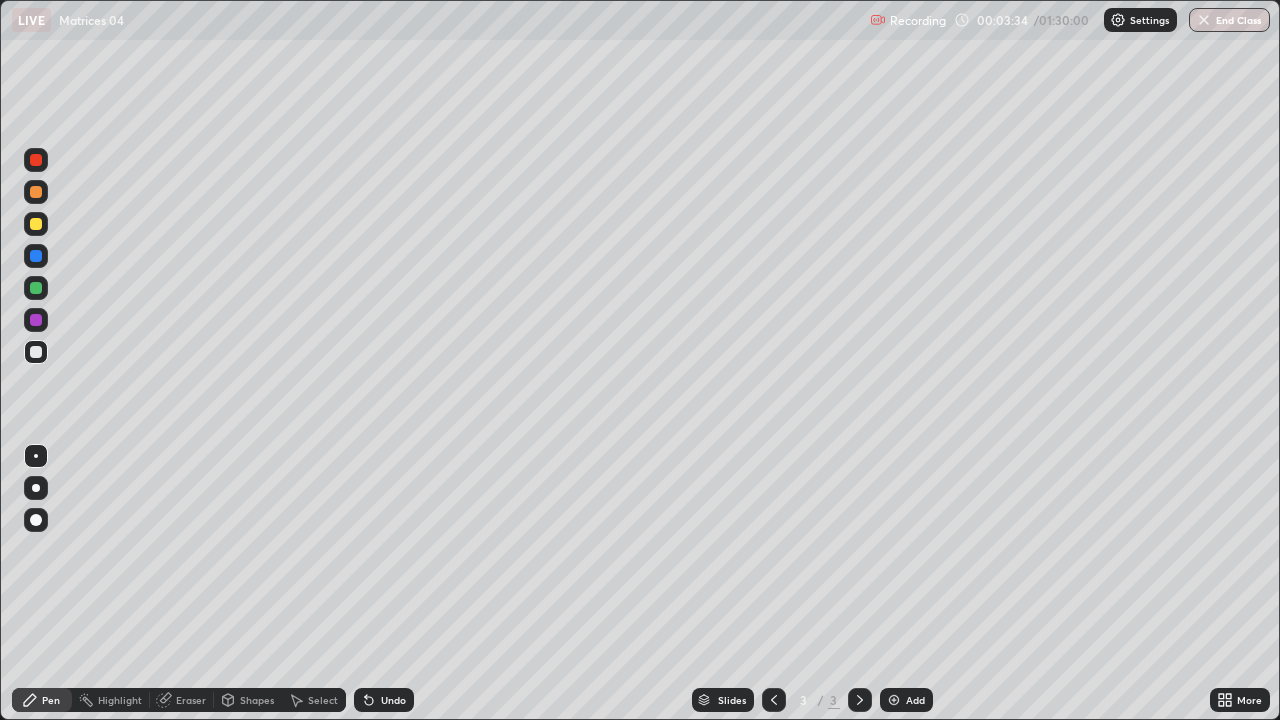 click 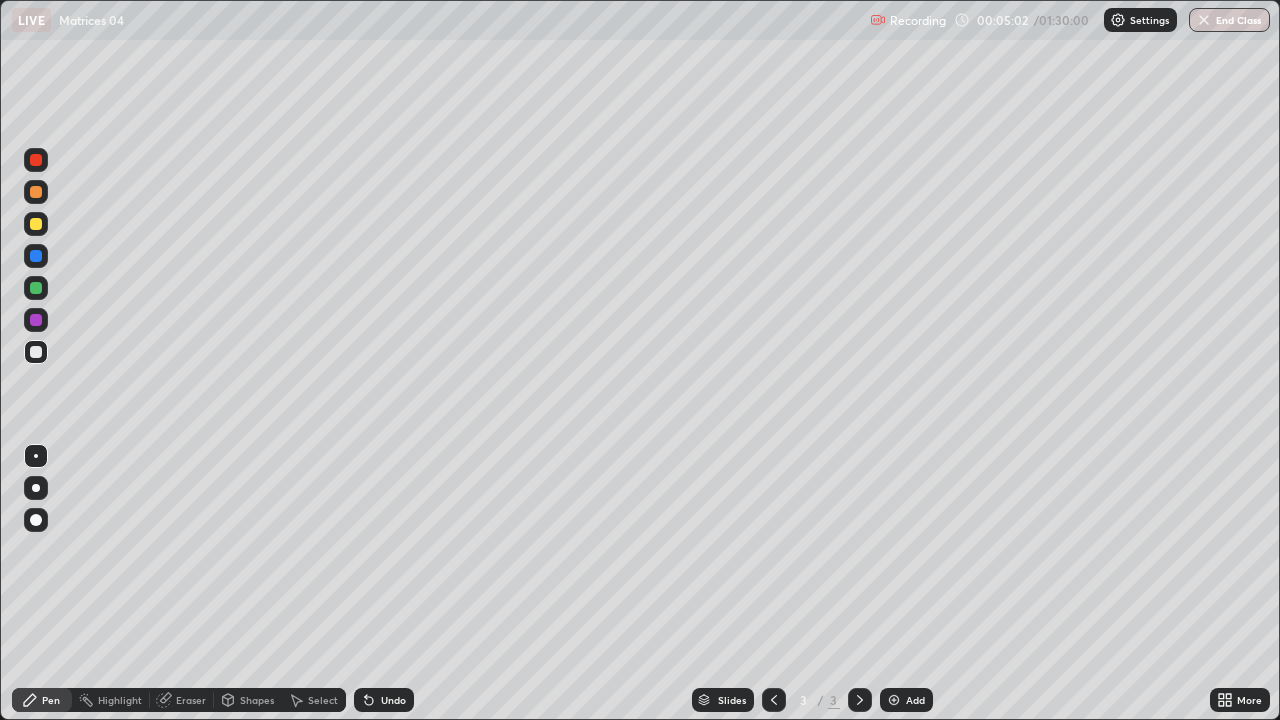 click 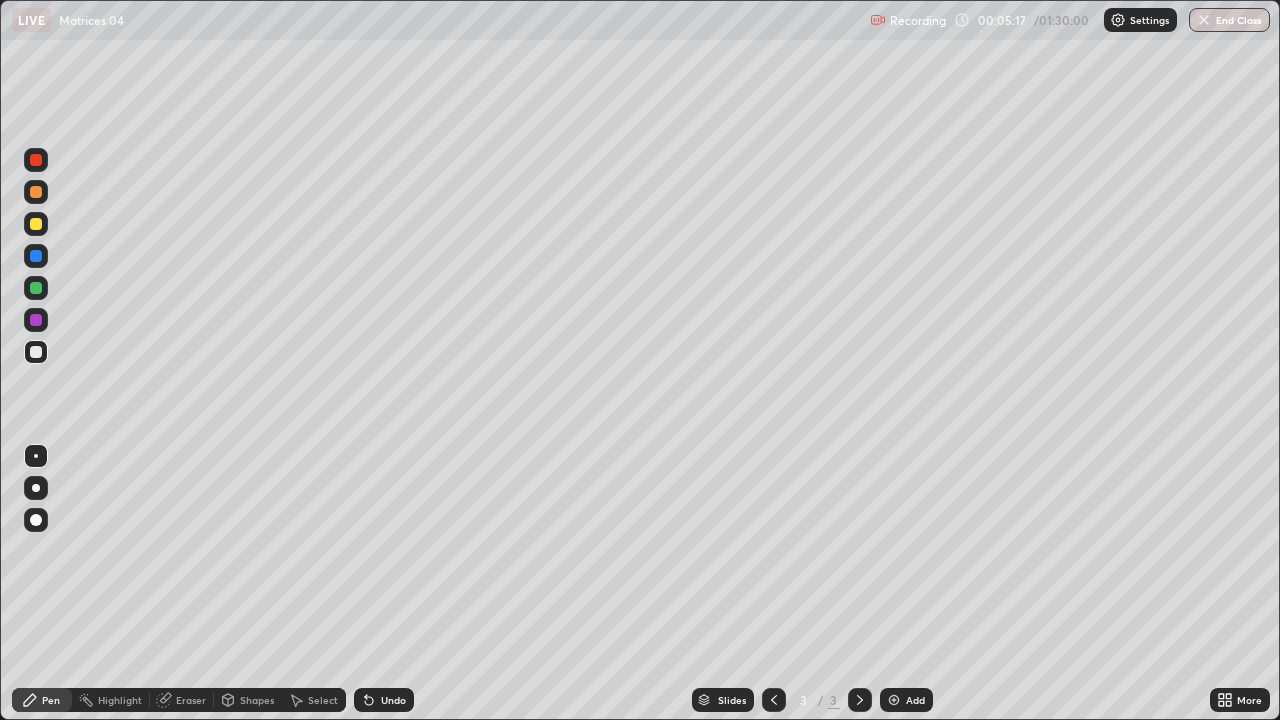 click 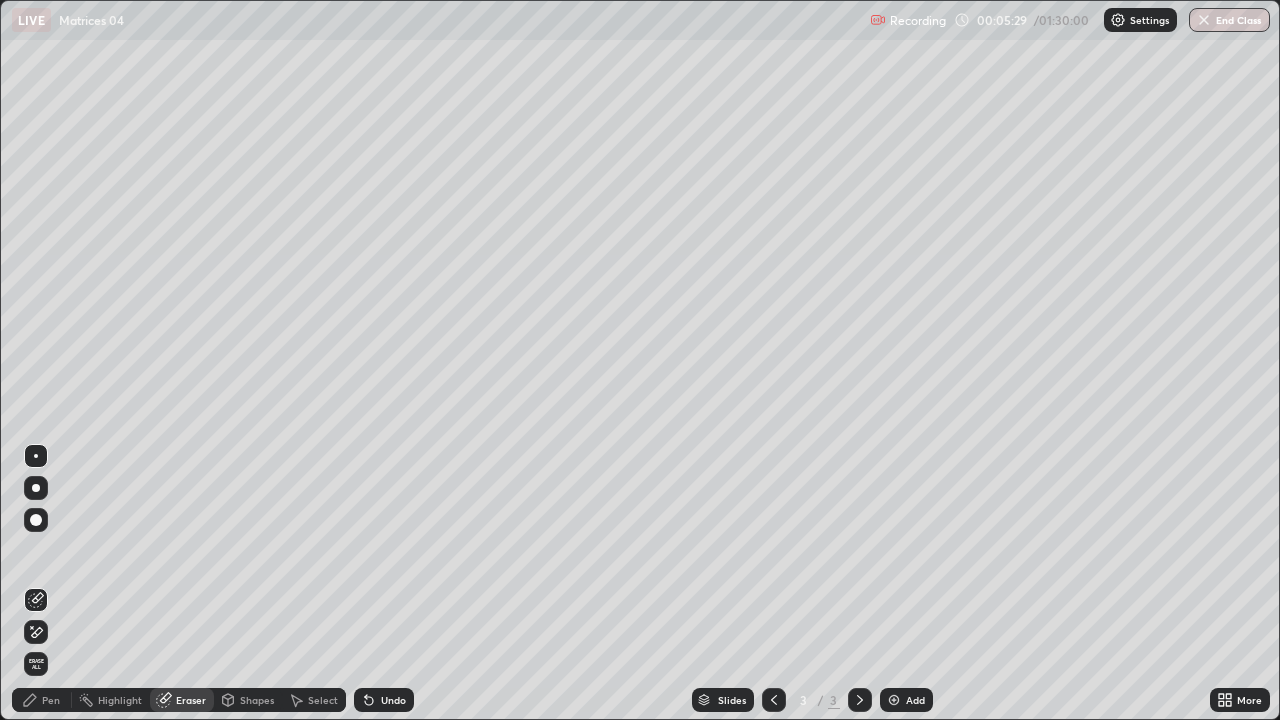 click 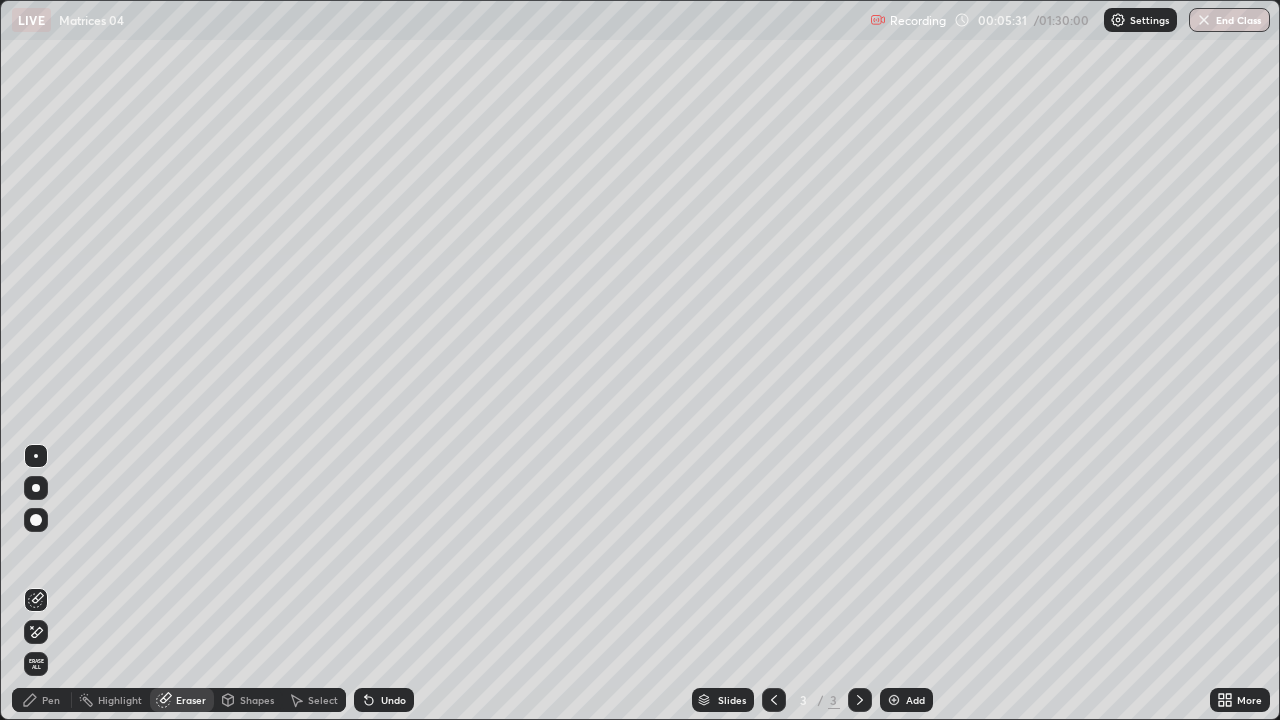 click on "Pen" at bounding box center [42, 700] 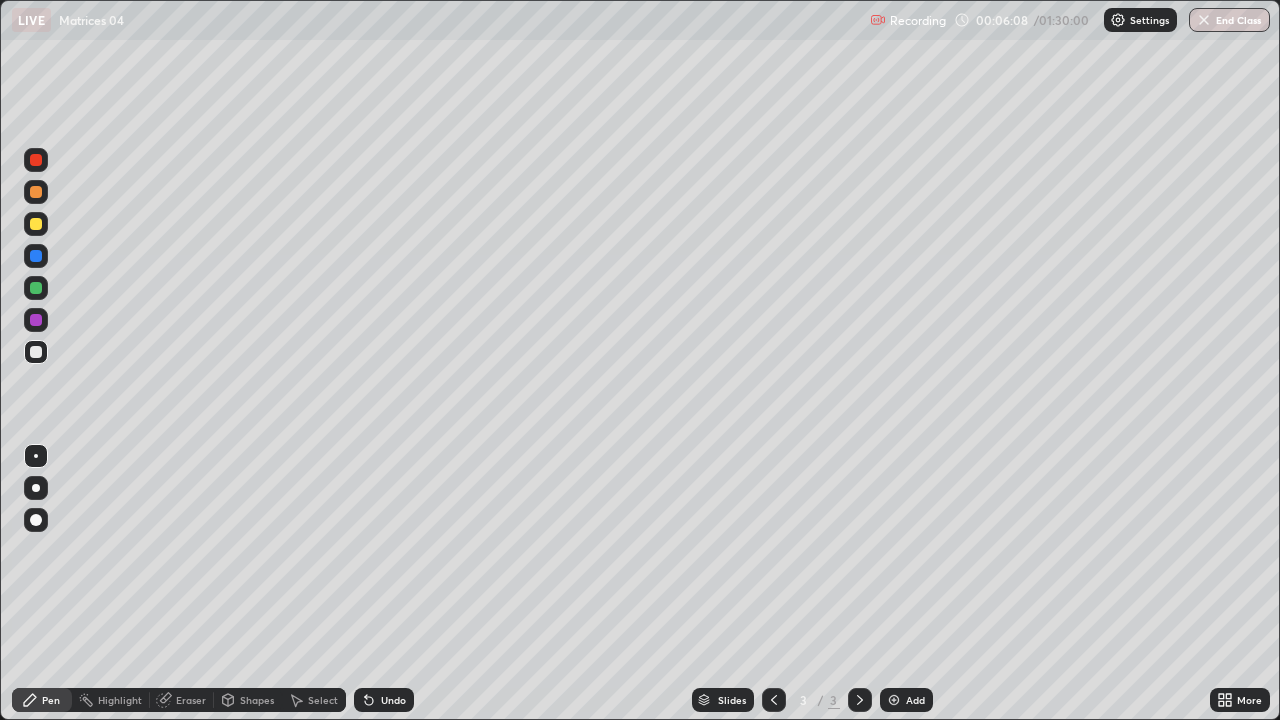 click on "Eraser" at bounding box center [191, 700] 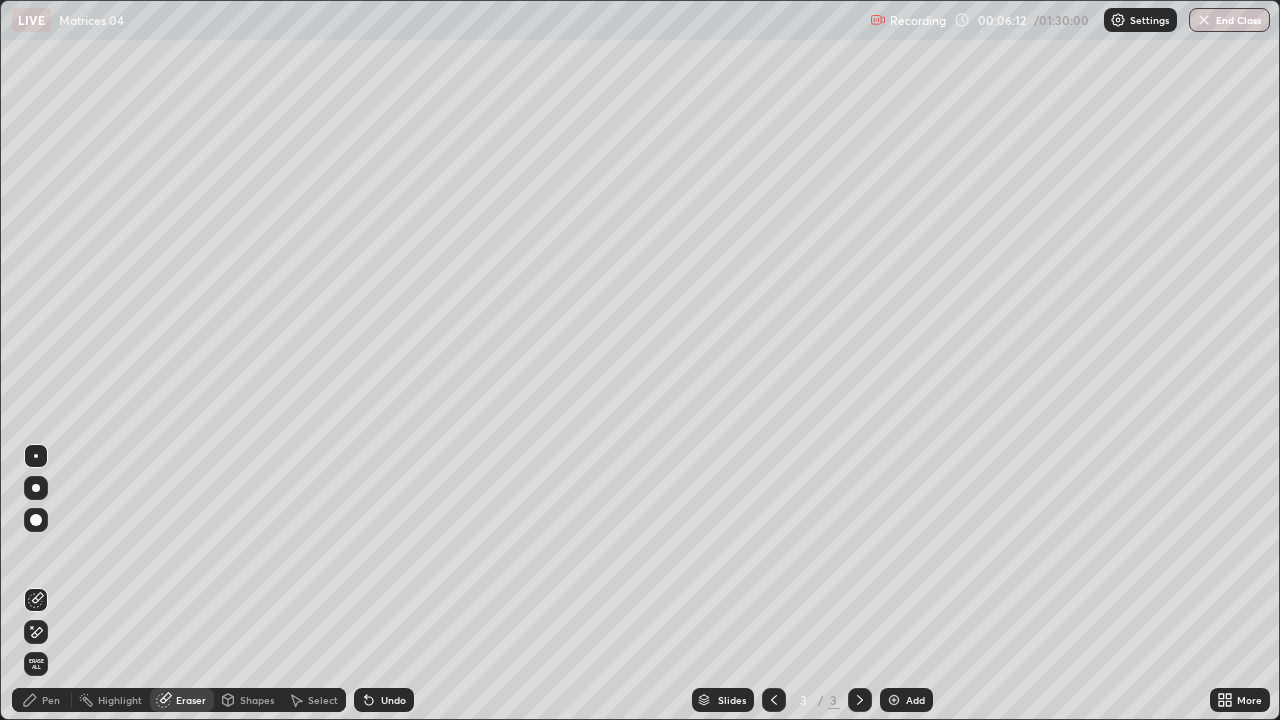 click on "Pen" at bounding box center (51, 700) 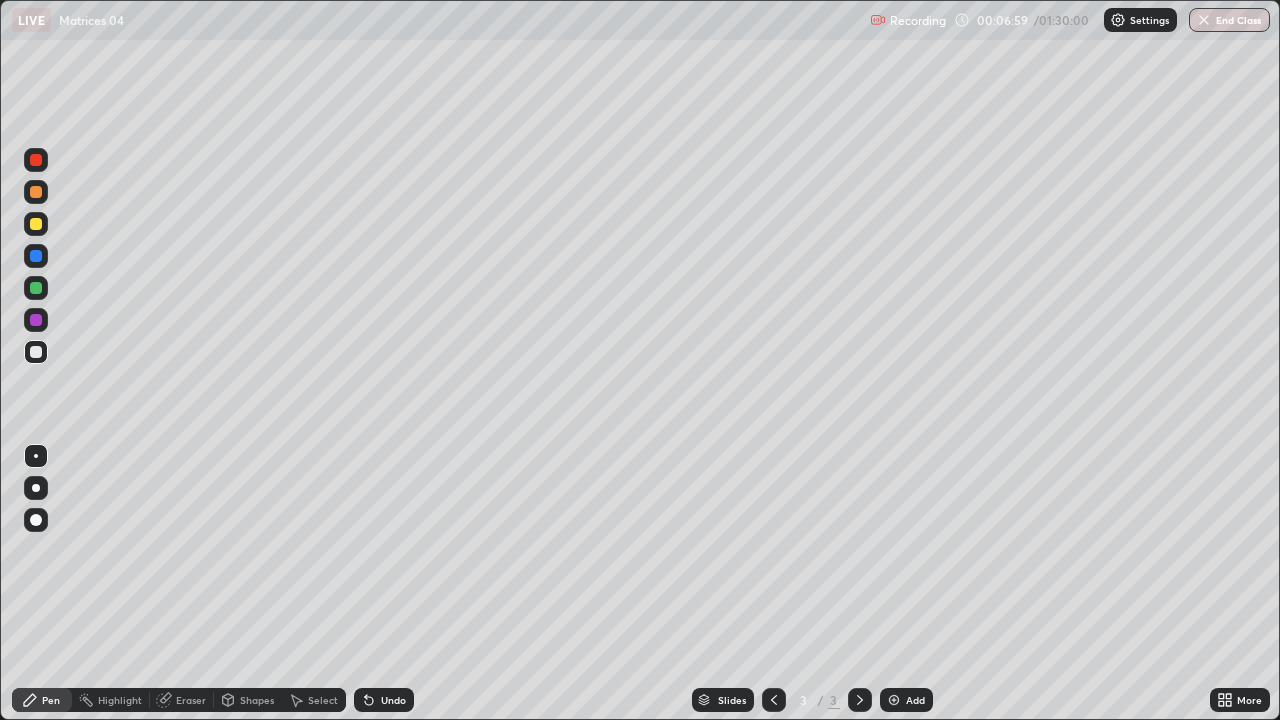 click on "Eraser" at bounding box center [191, 700] 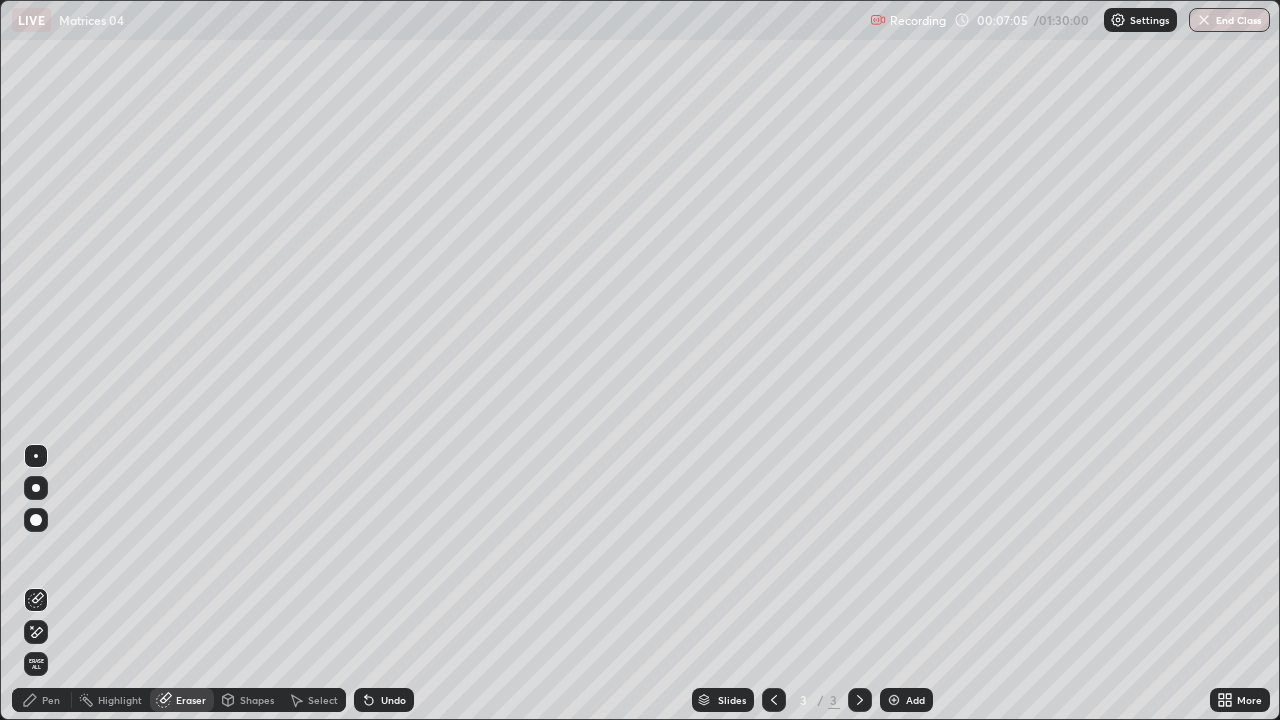 click on "Pen" at bounding box center [51, 700] 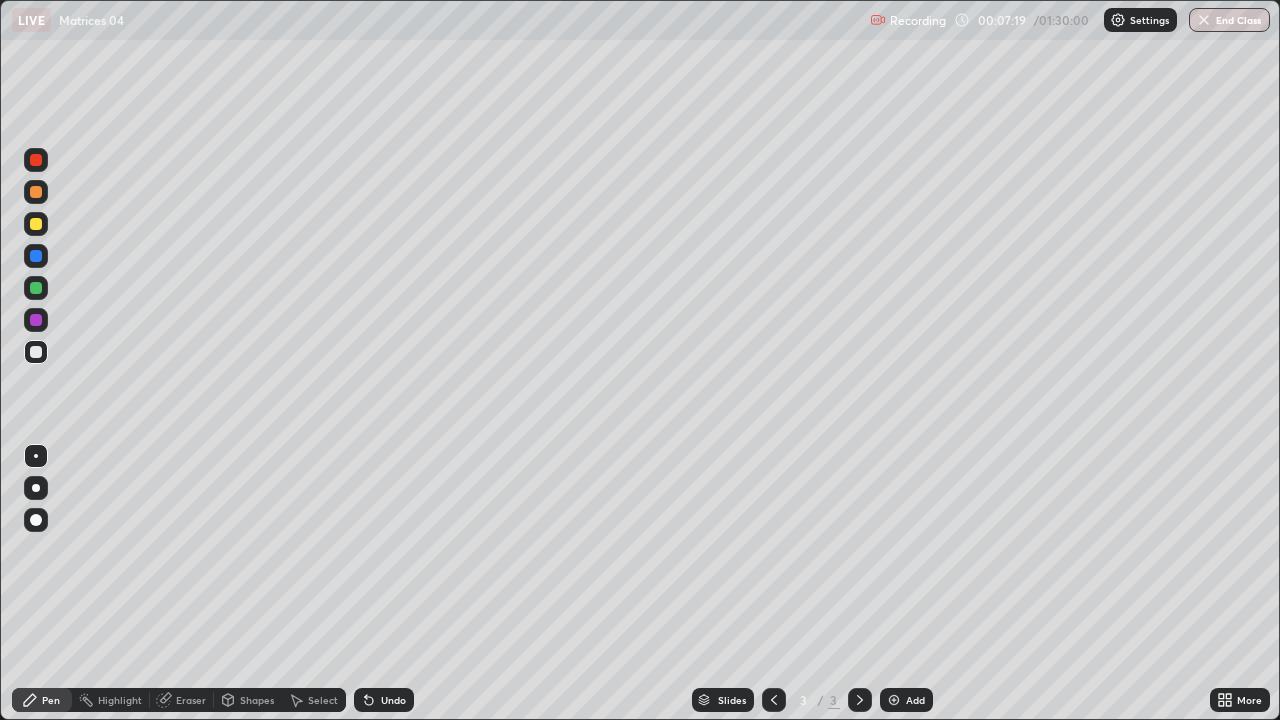 click on "Eraser" at bounding box center [191, 700] 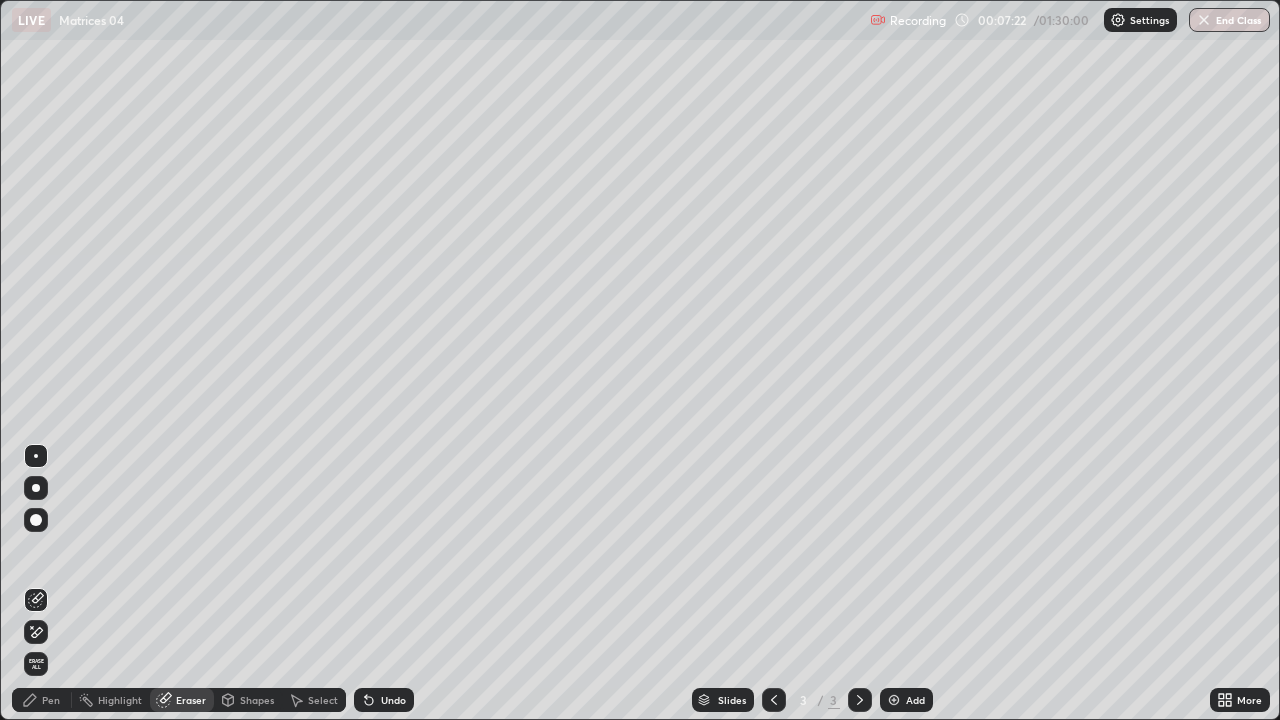 click on "Pen" at bounding box center (42, 700) 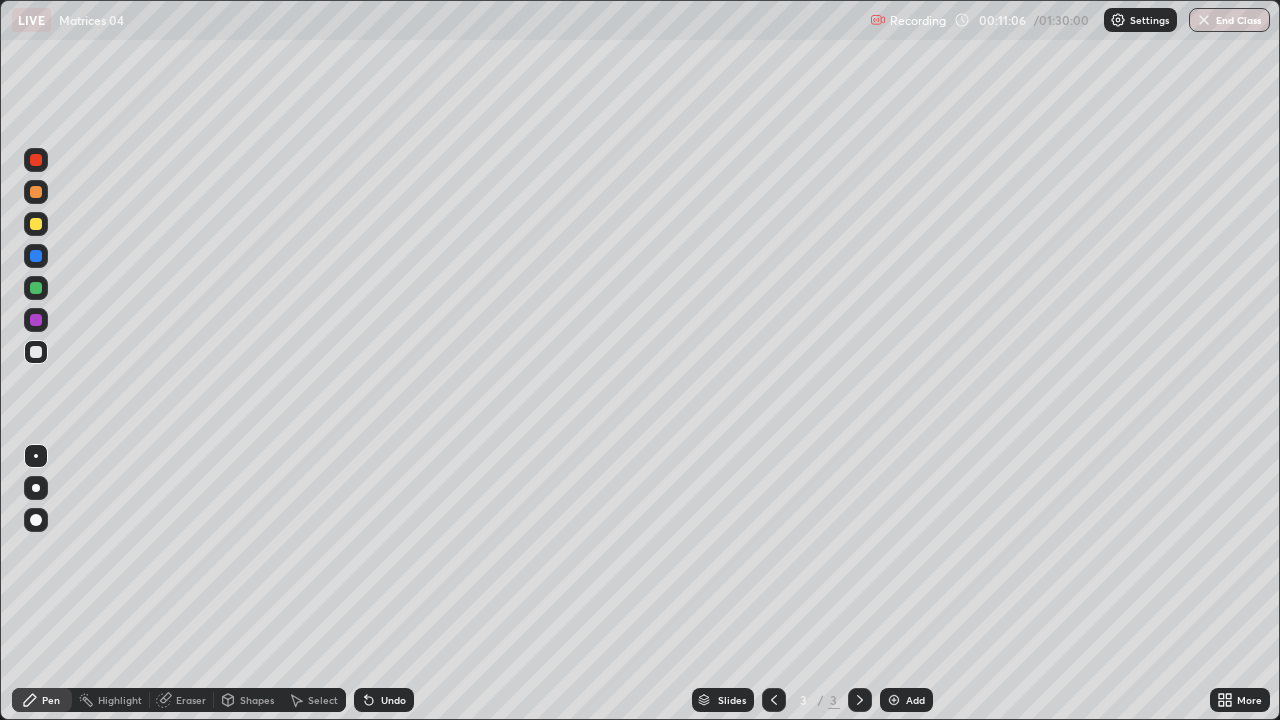 click on "Add" at bounding box center [915, 700] 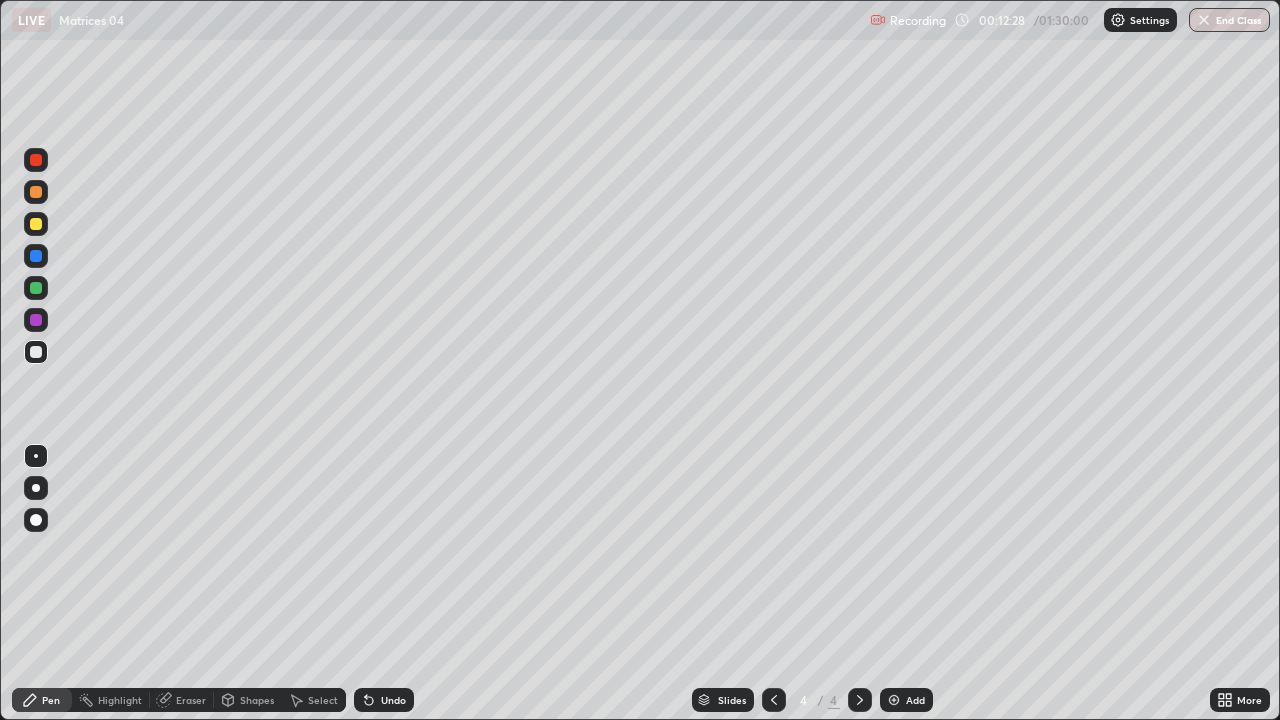 click on "Eraser" at bounding box center (191, 700) 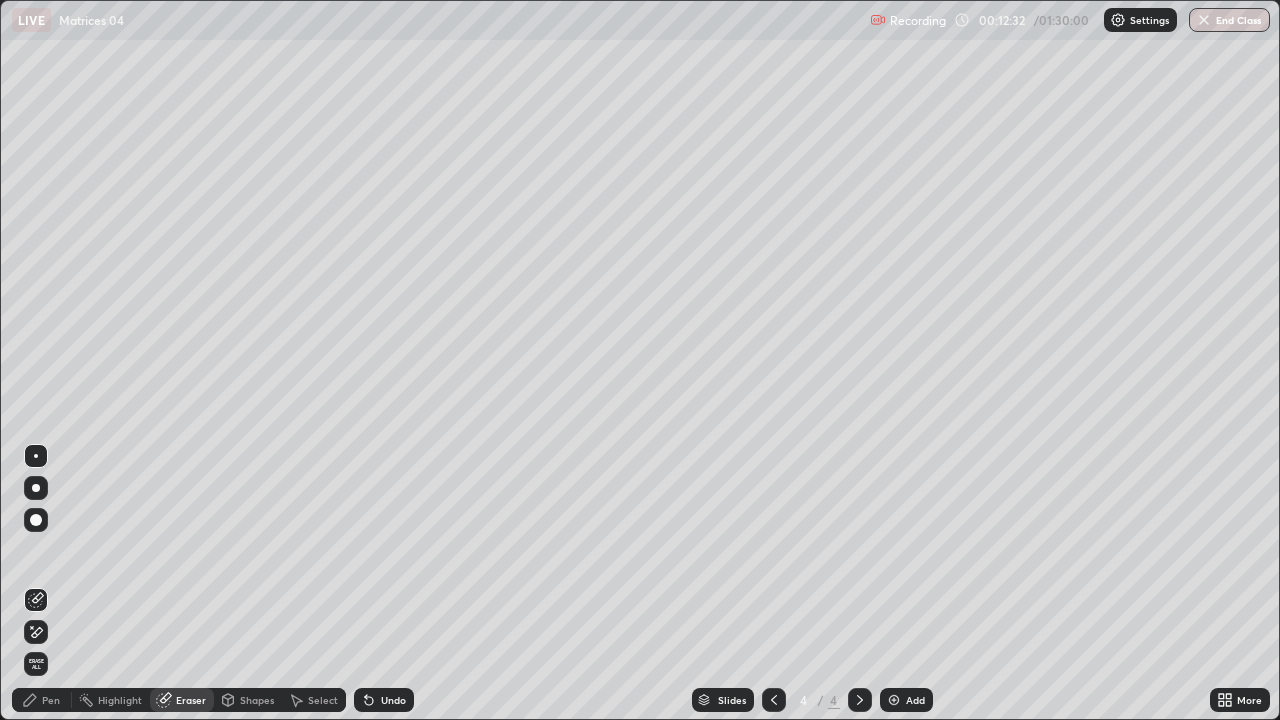 click on "Pen" at bounding box center [42, 700] 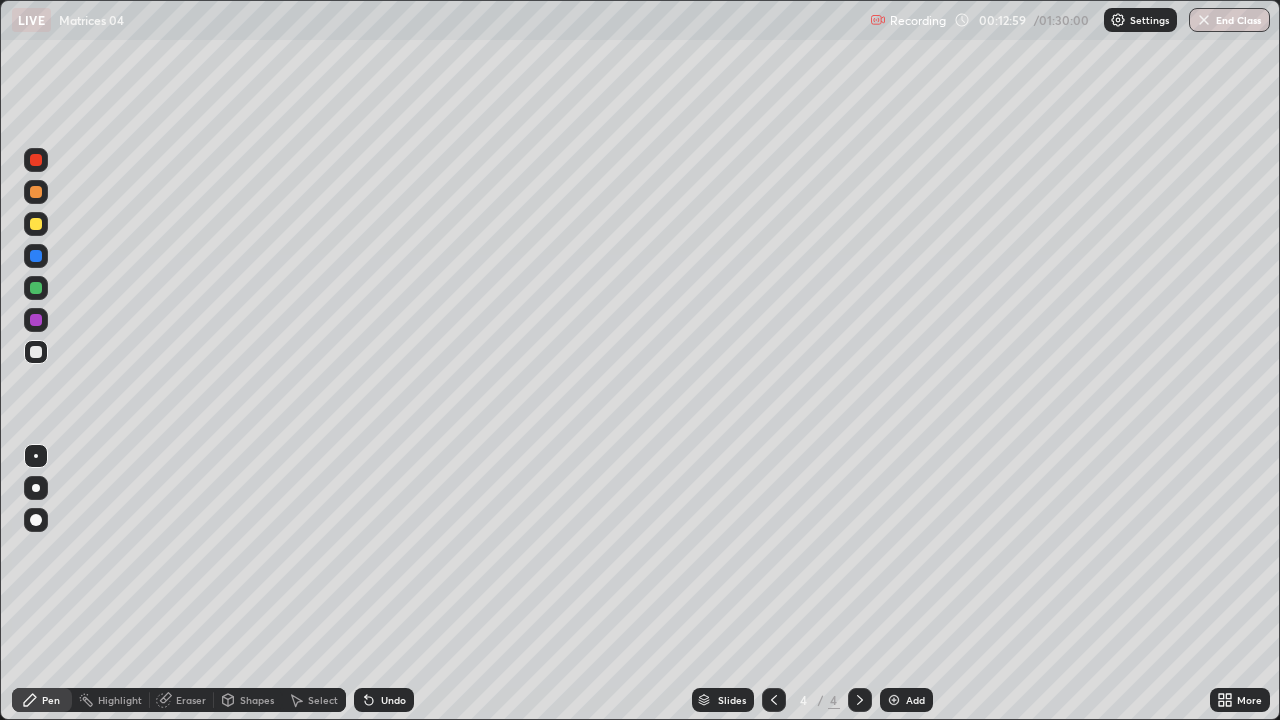 click 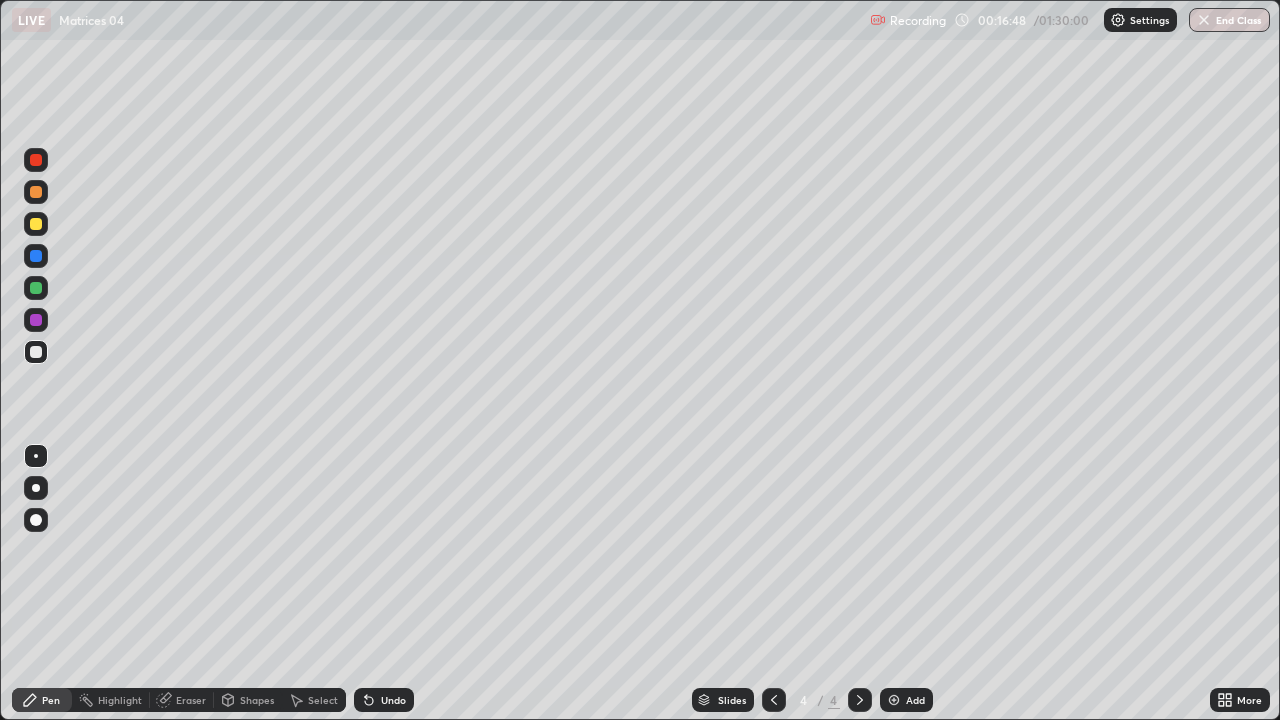 click on "Add" at bounding box center [915, 700] 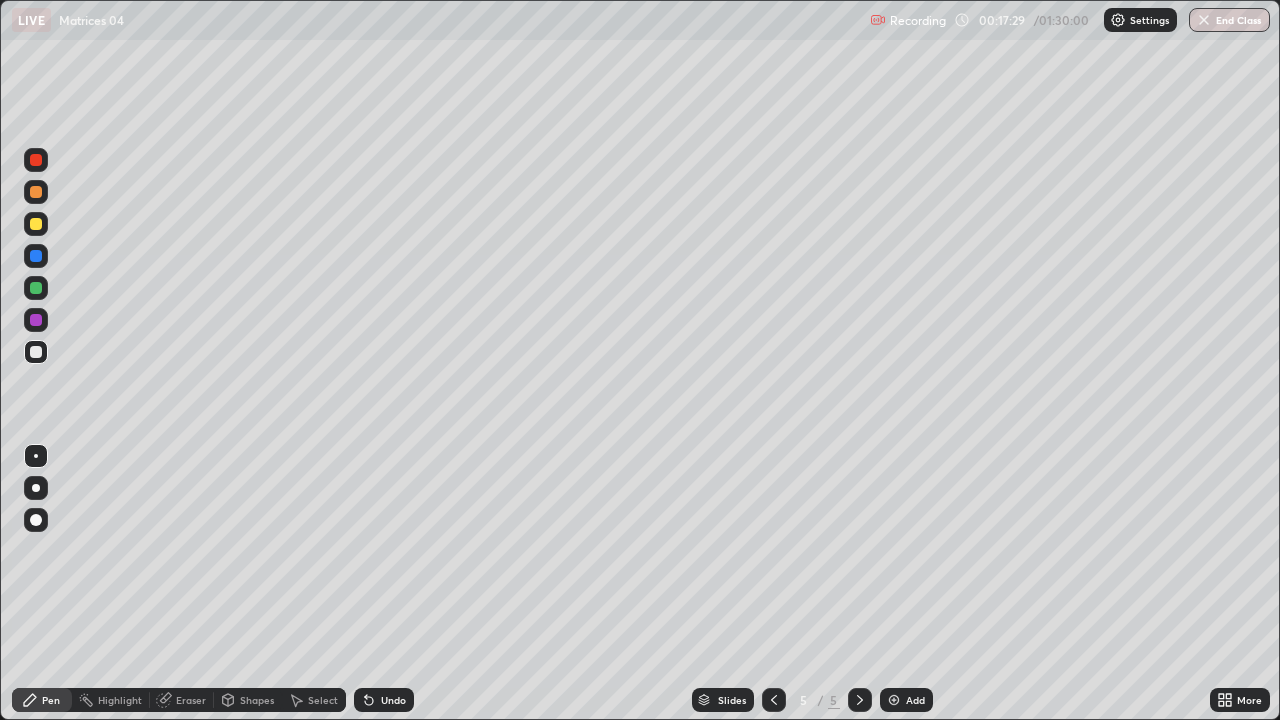 click 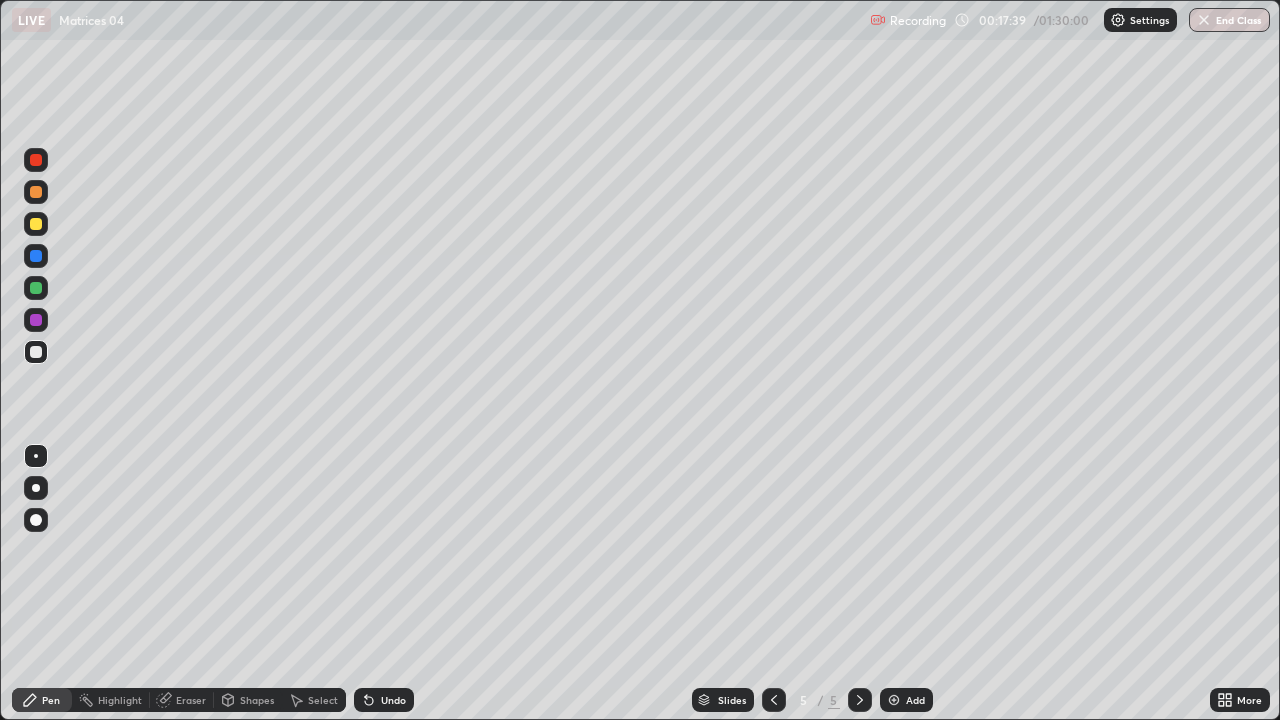 click on "Undo" at bounding box center (393, 700) 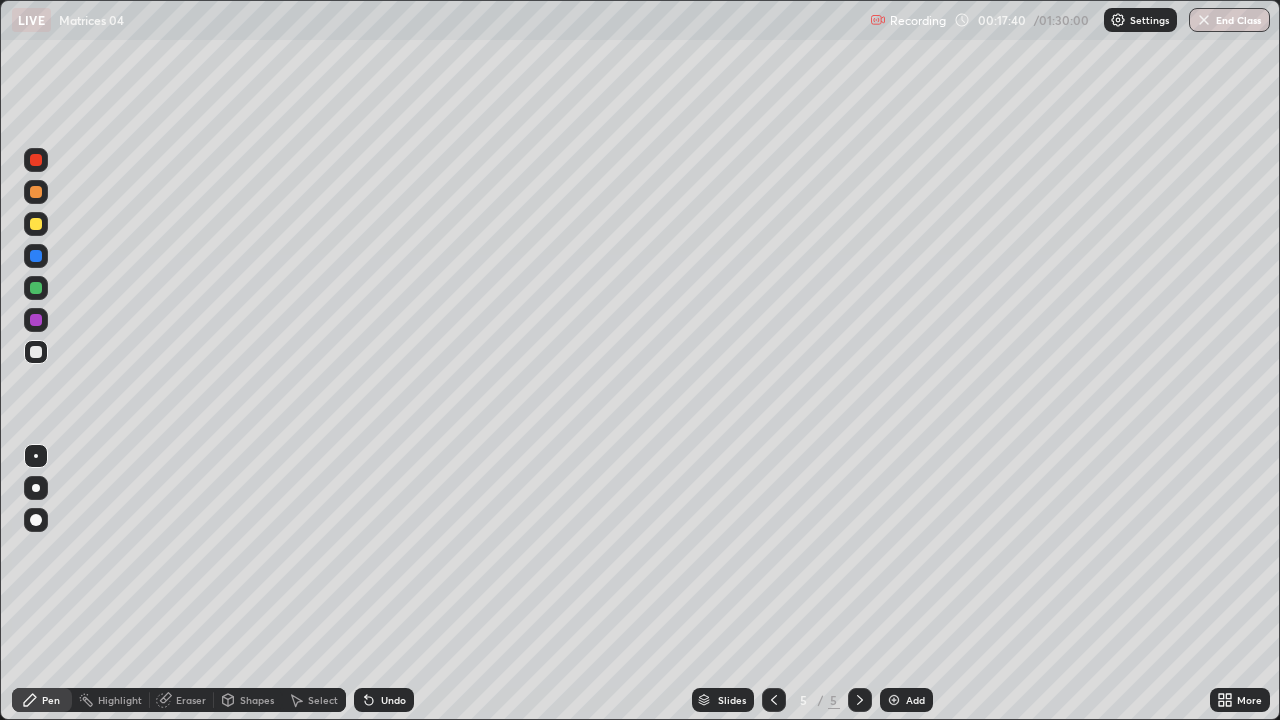 click on "Undo" at bounding box center [393, 700] 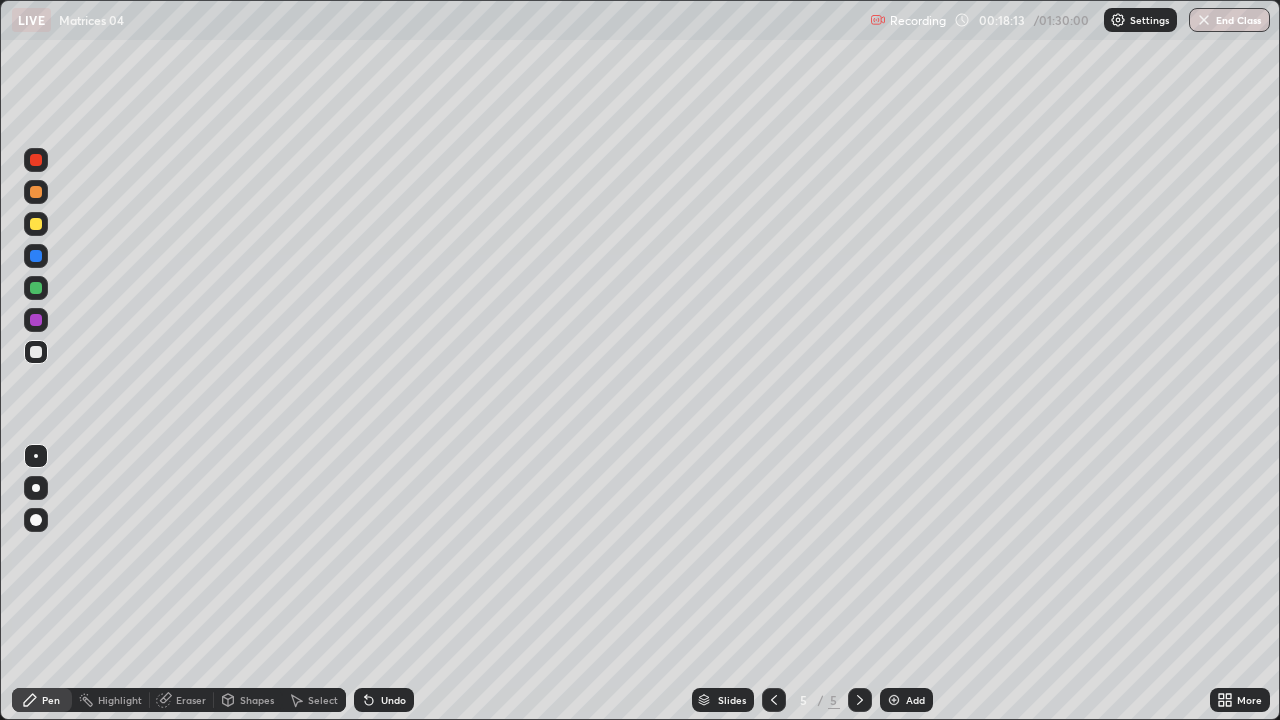click on "Undo" at bounding box center (384, 700) 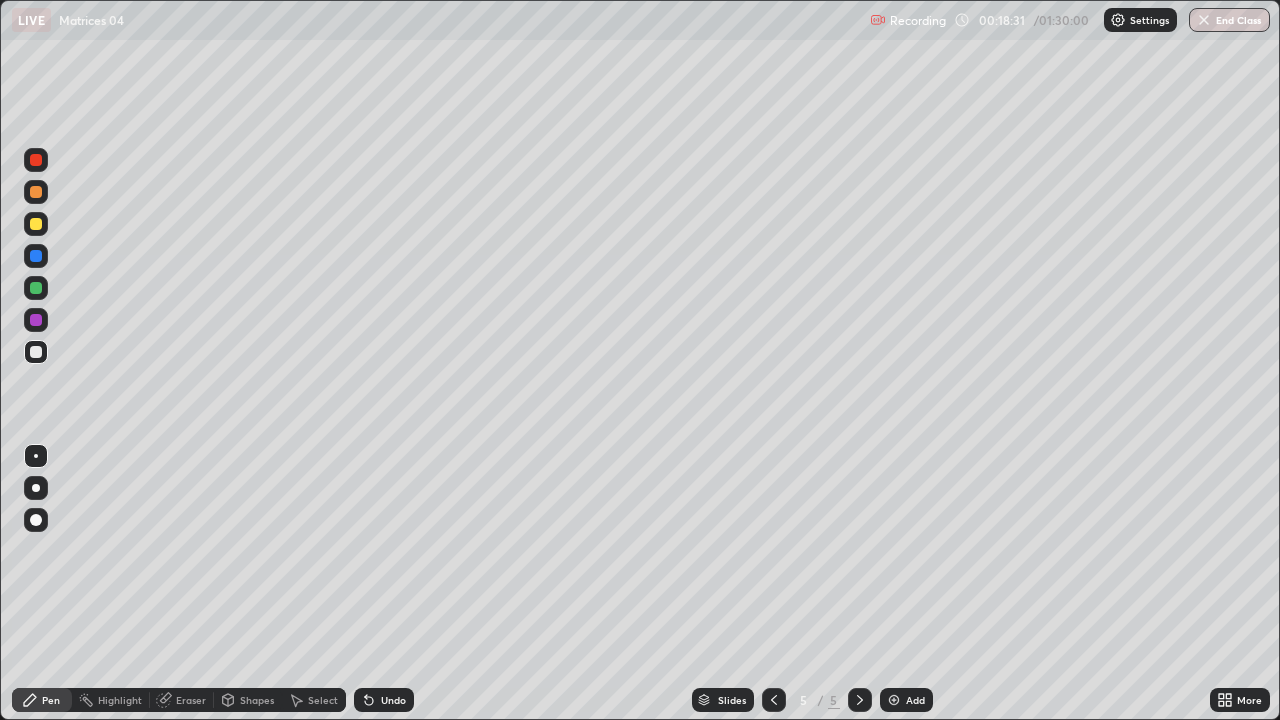 click 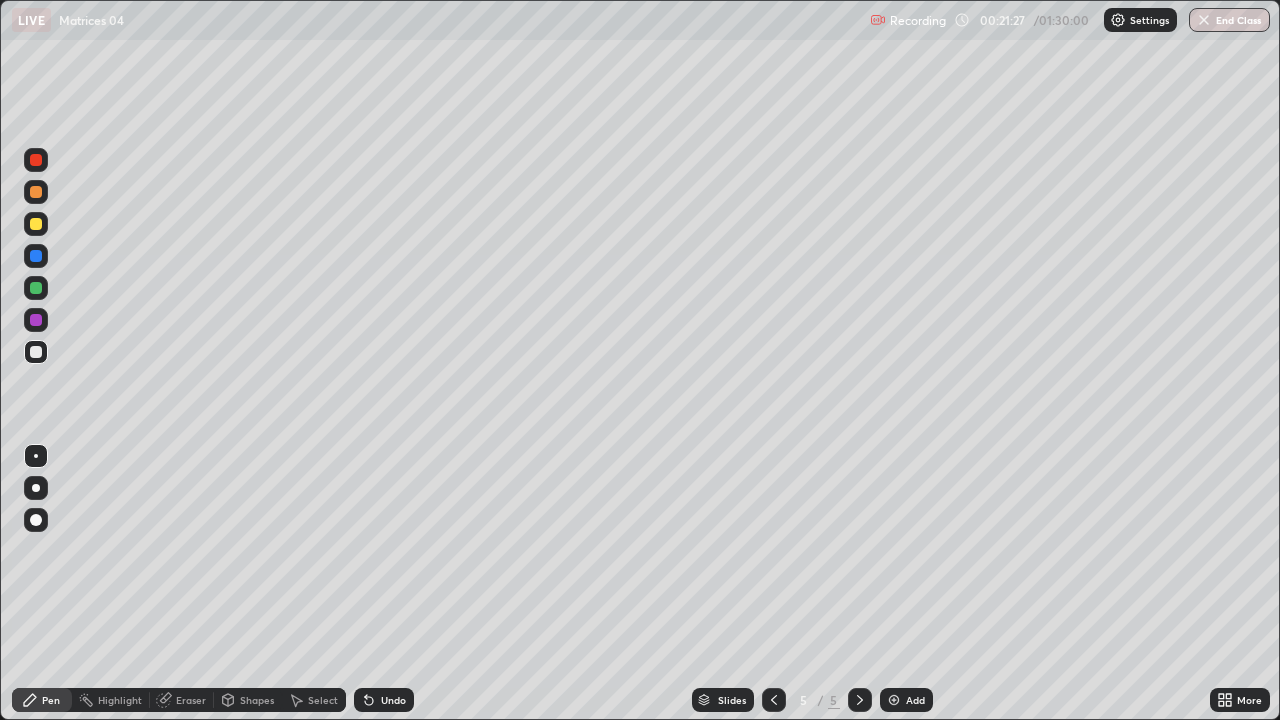 click on "Undo" at bounding box center [393, 700] 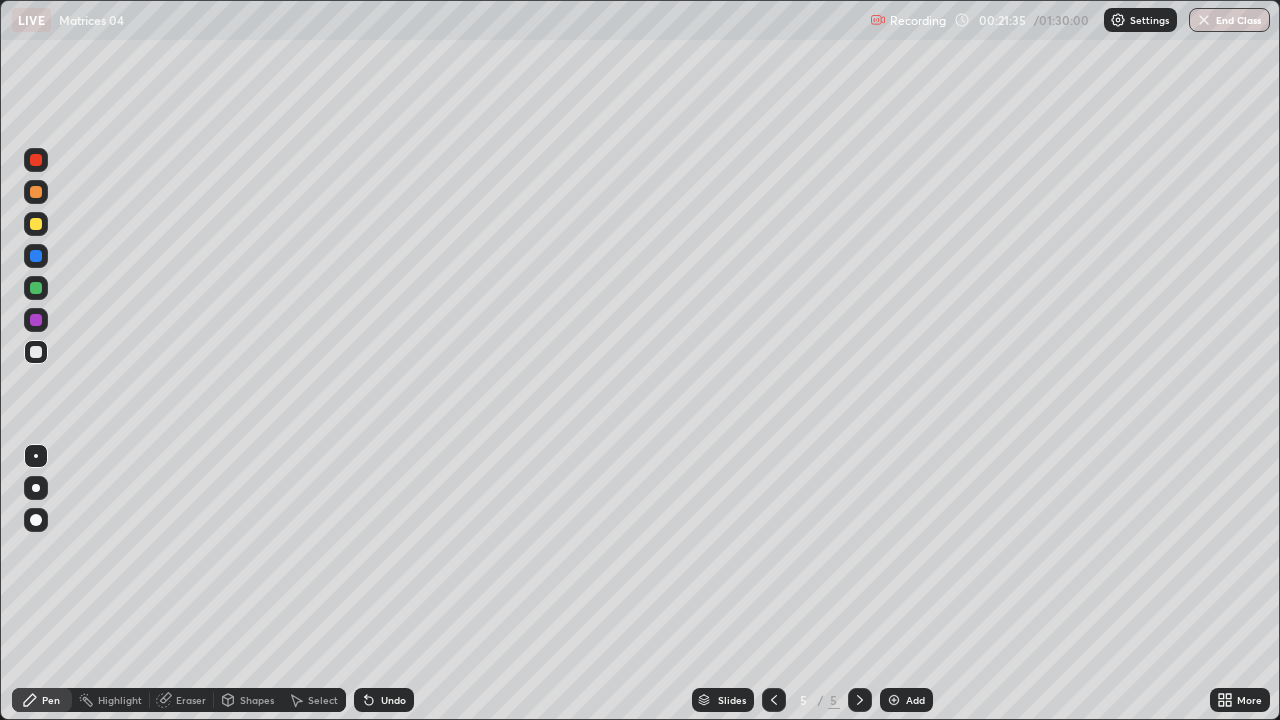 click on "Undo" at bounding box center [393, 700] 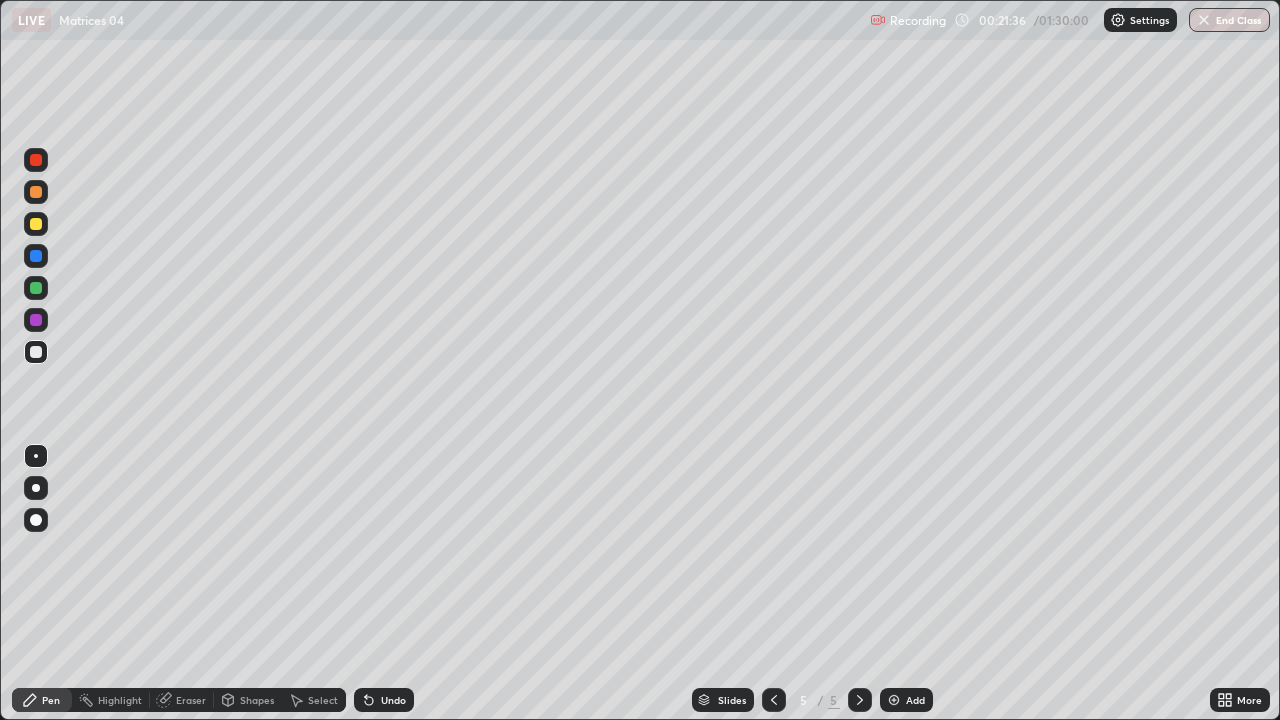 click on "Undo" at bounding box center (393, 700) 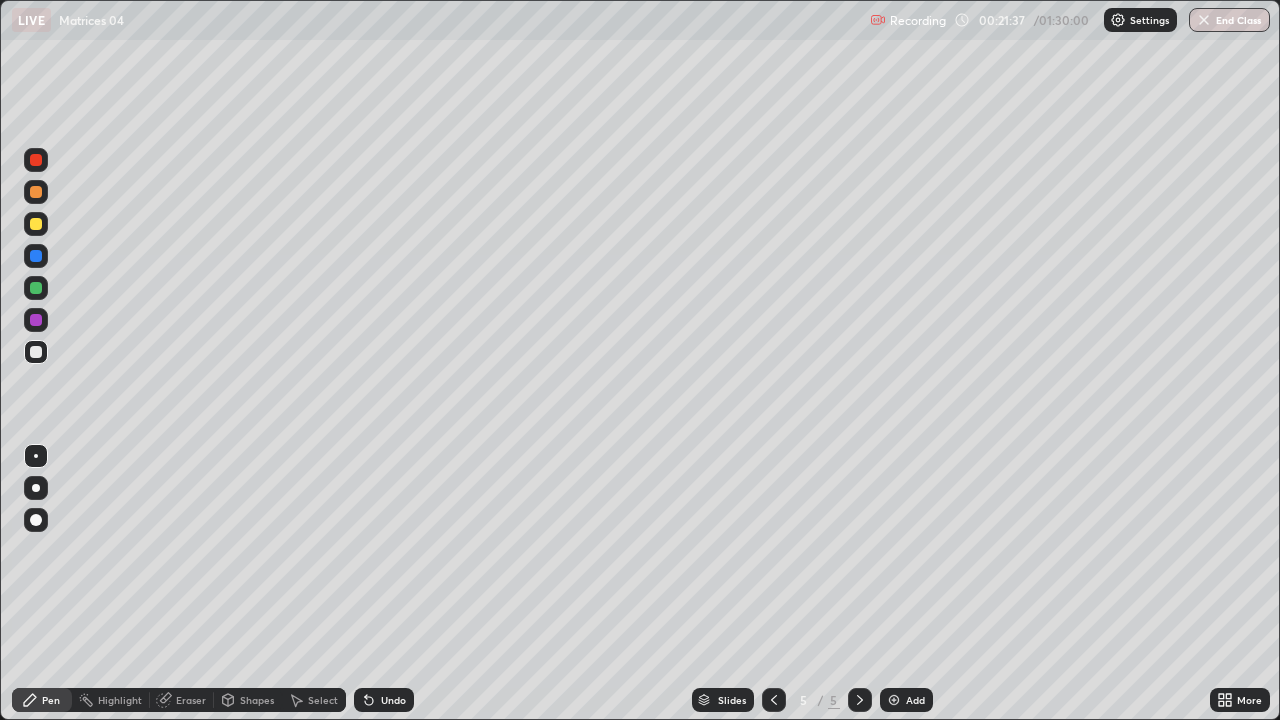 click on "Undo" at bounding box center [393, 700] 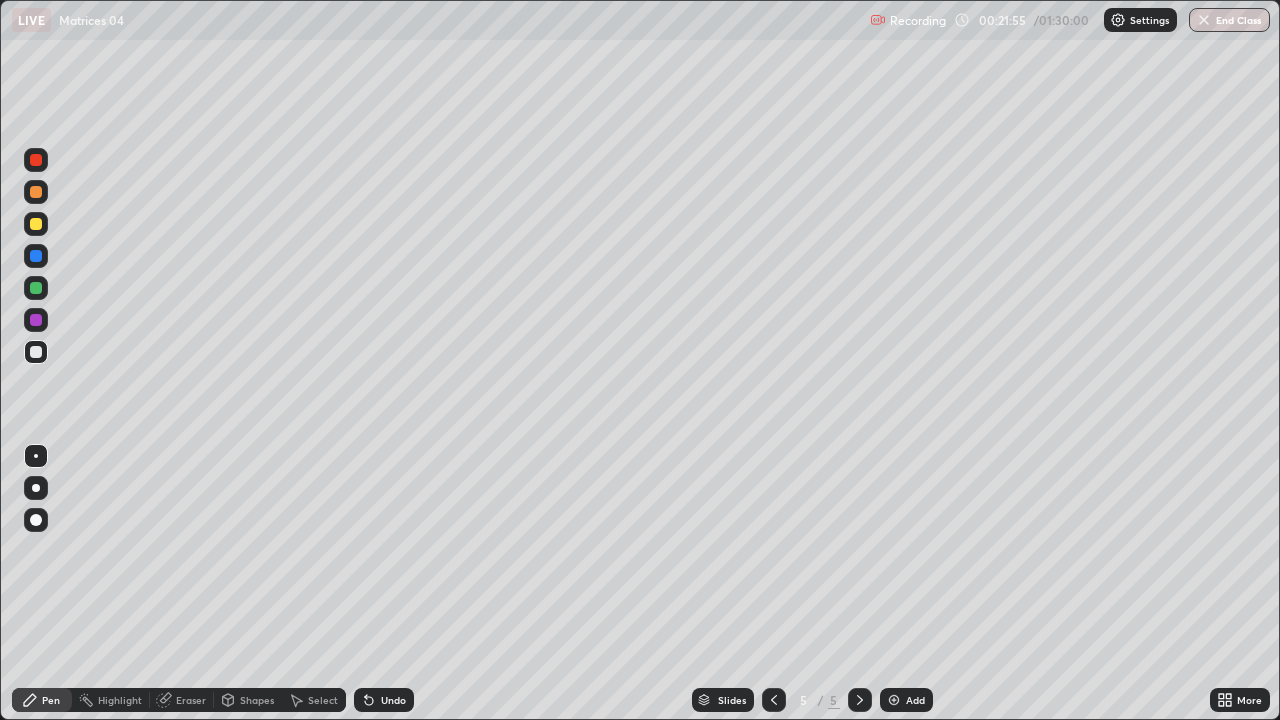 click on "Undo" at bounding box center [384, 700] 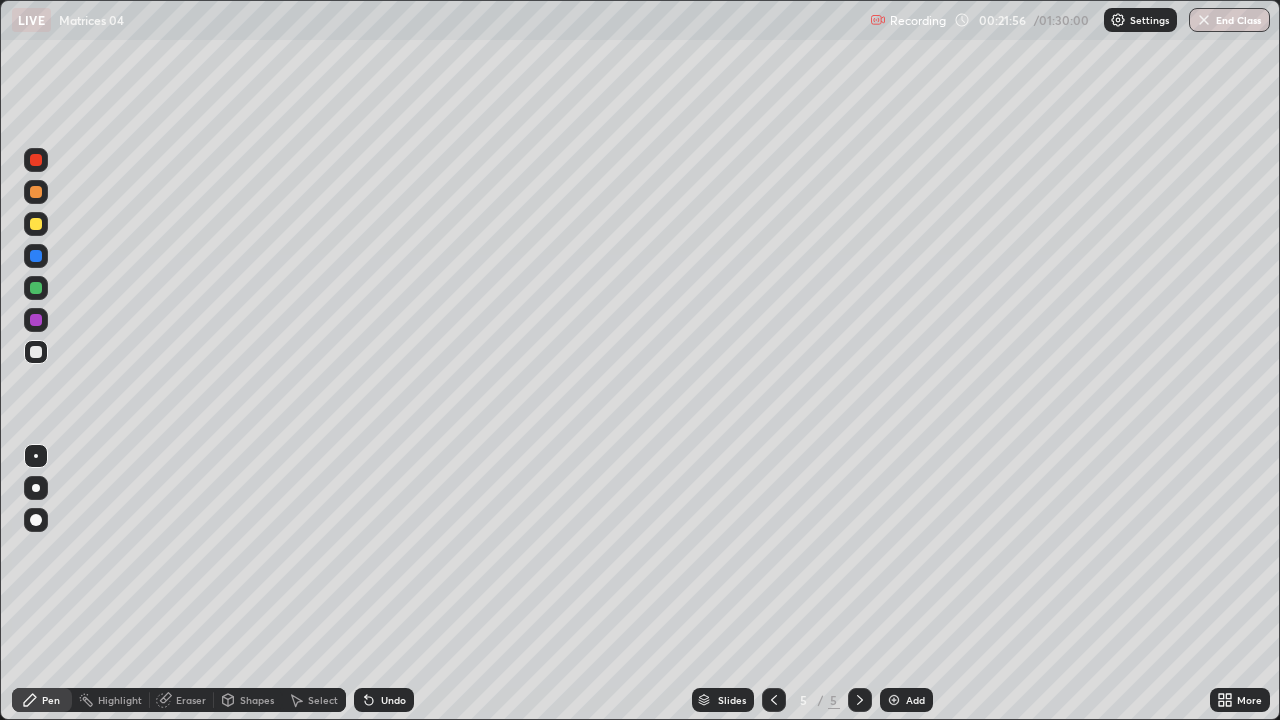 click on "Undo" at bounding box center (384, 700) 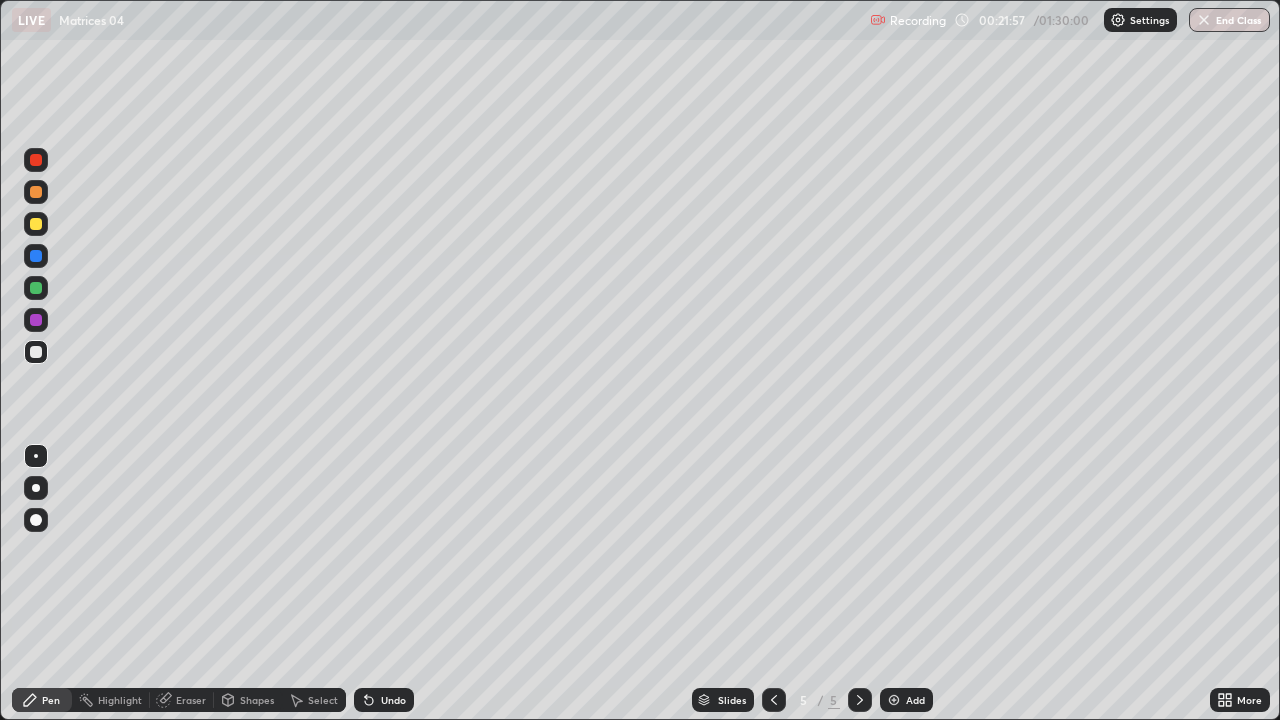 click on "Undo" at bounding box center [384, 700] 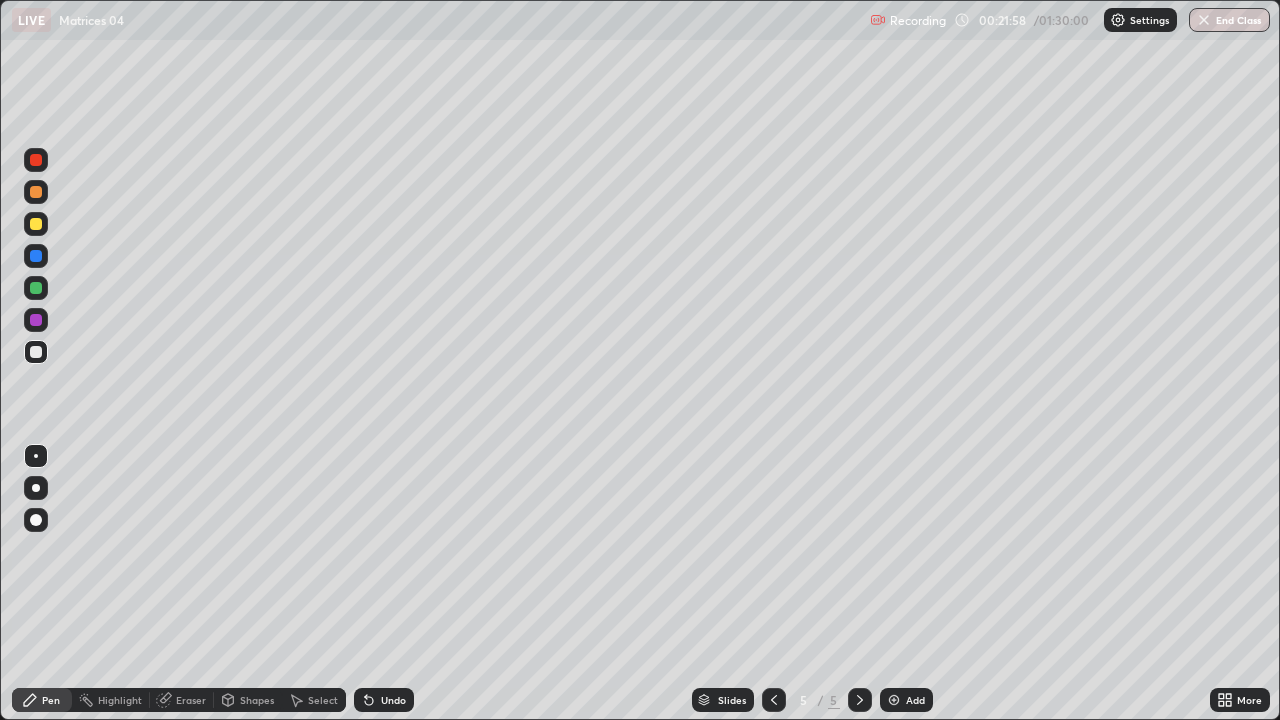 click on "Undo" at bounding box center (384, 700) 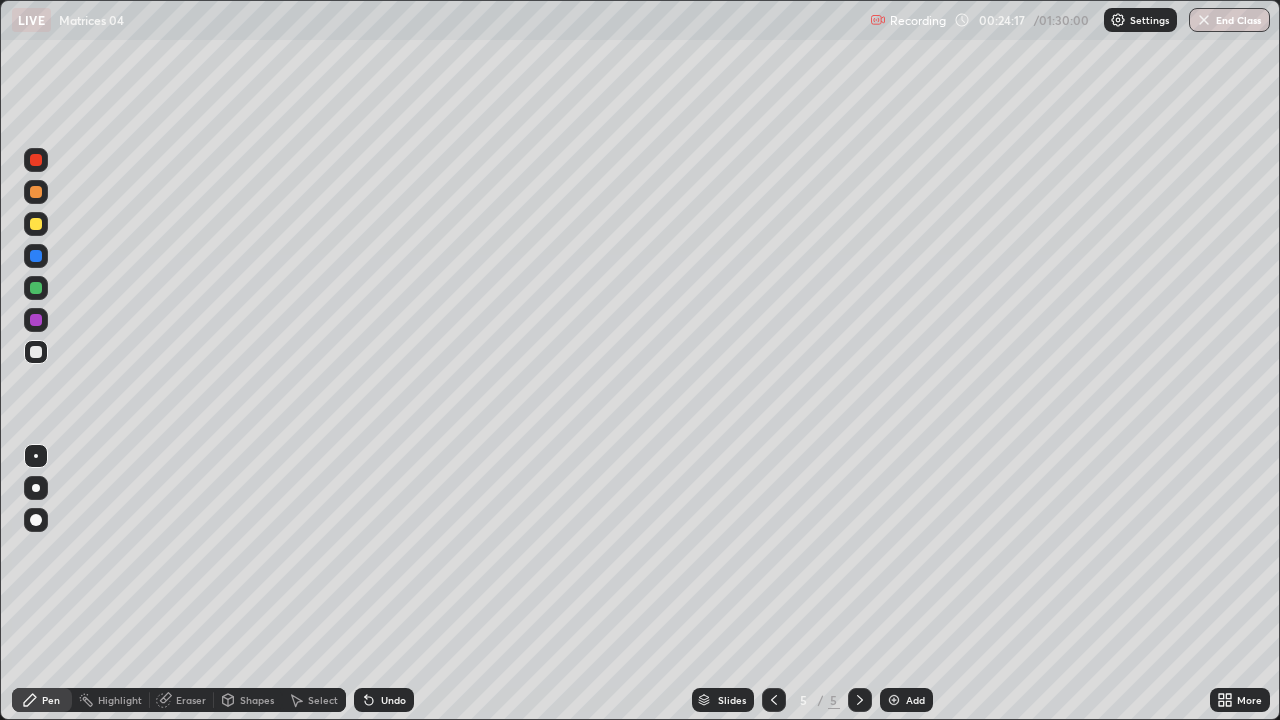 click on "Add" at bounding box center [915, 700] 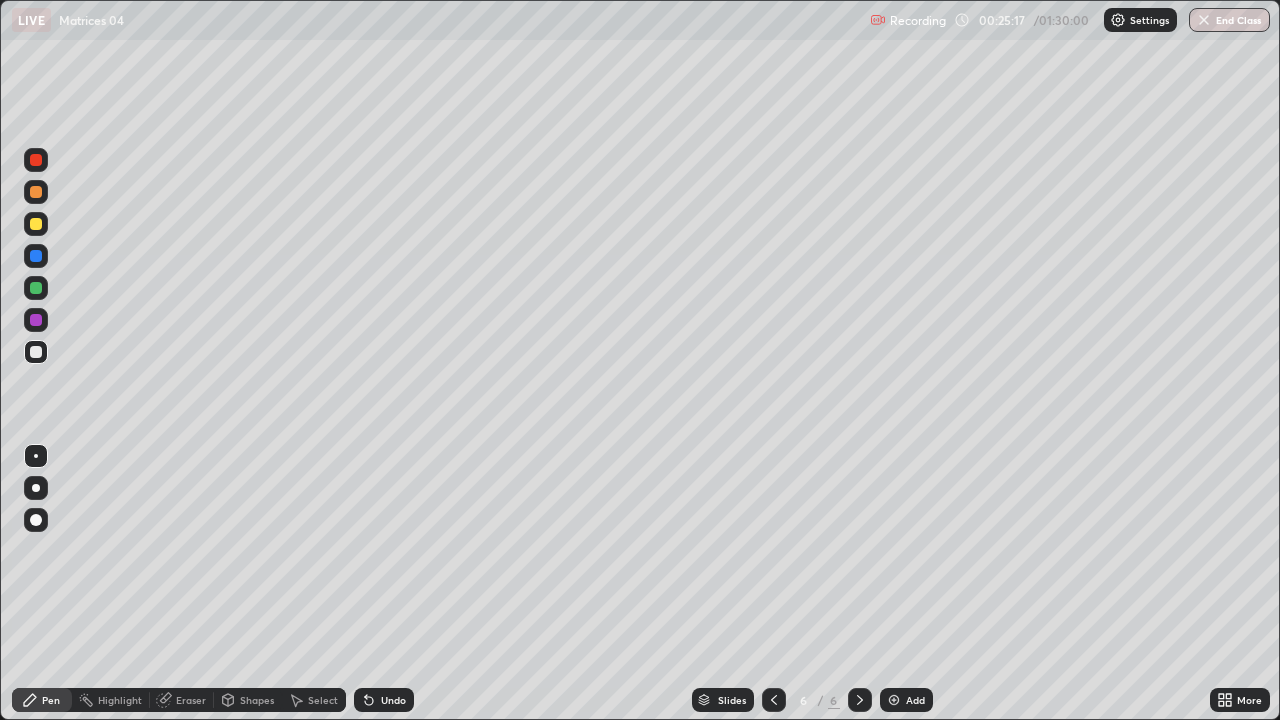 click at bounding box center [36, 488] 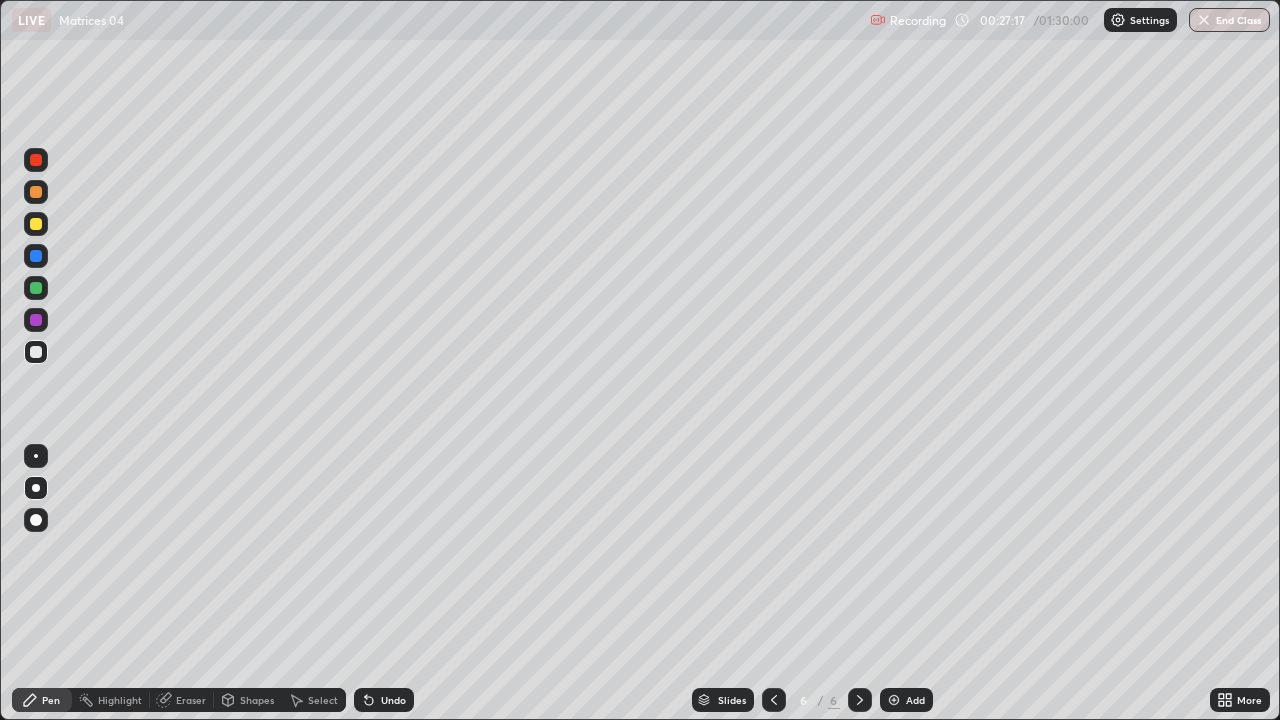 click 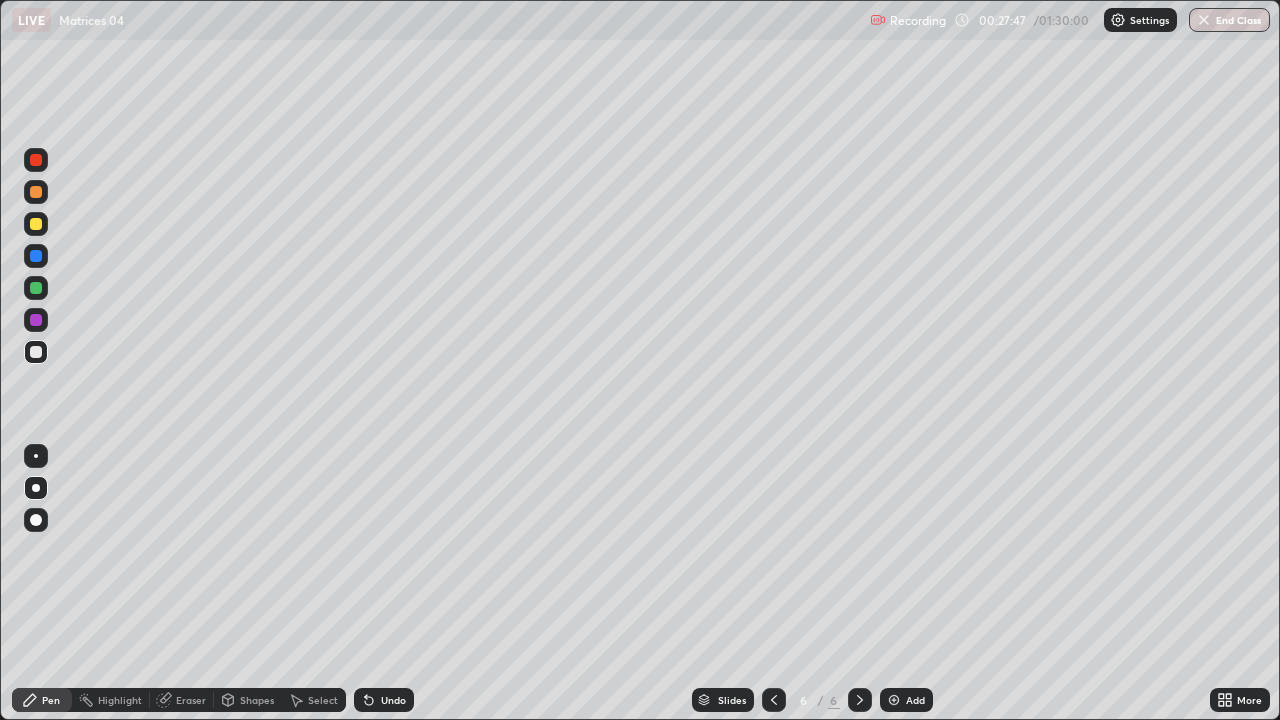 click on "Select" at bounding box center [323, 700] 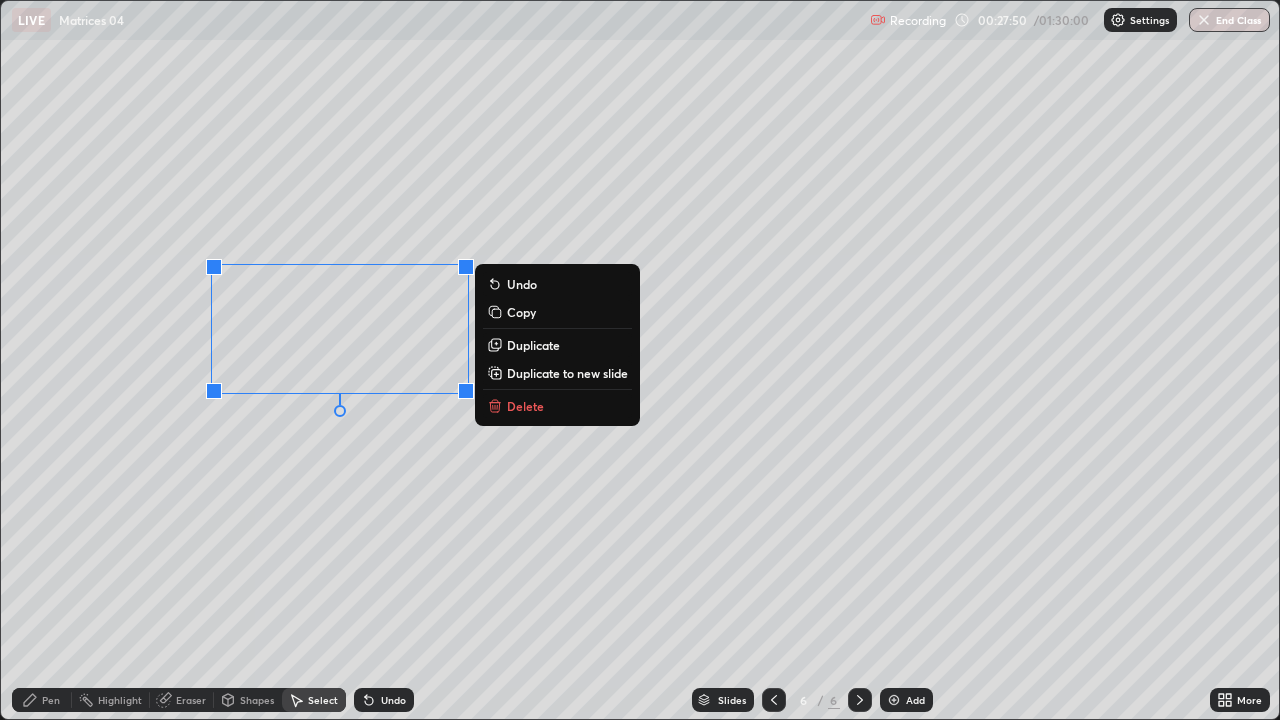 click on "Copy" at bounding box center [521, 312] 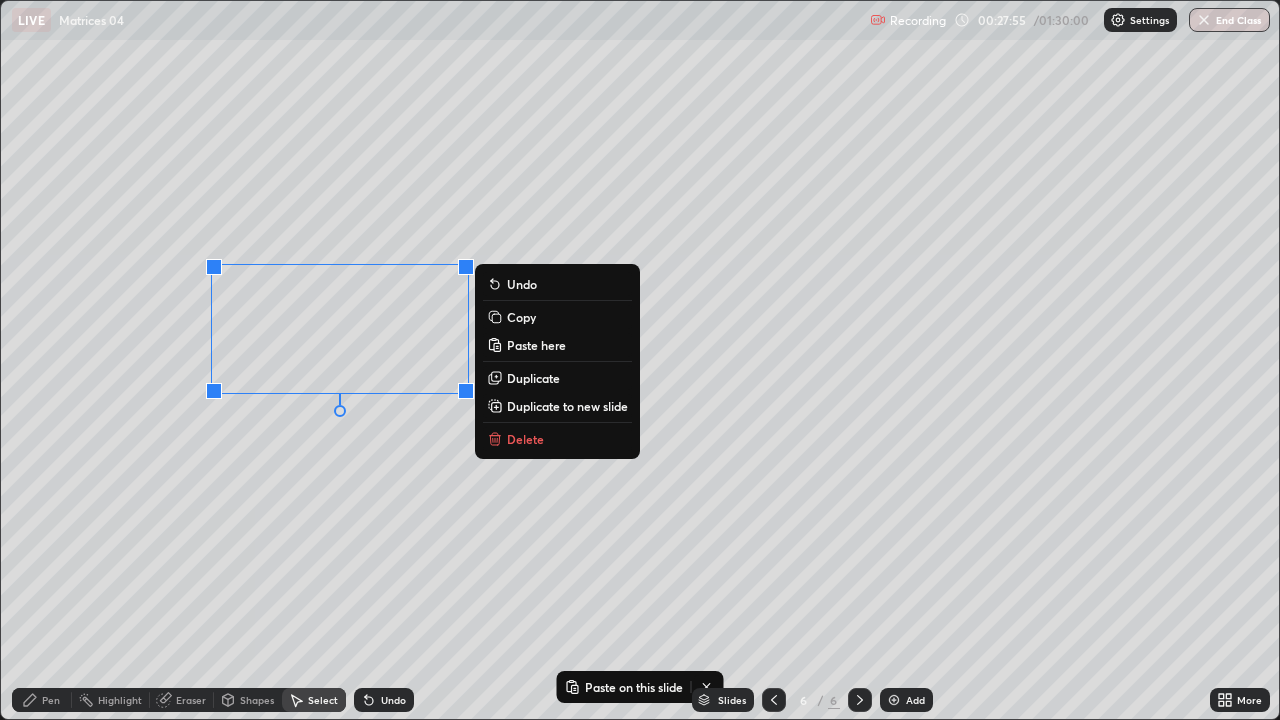 click on "Duplicate" at bounding box center [533, 378] 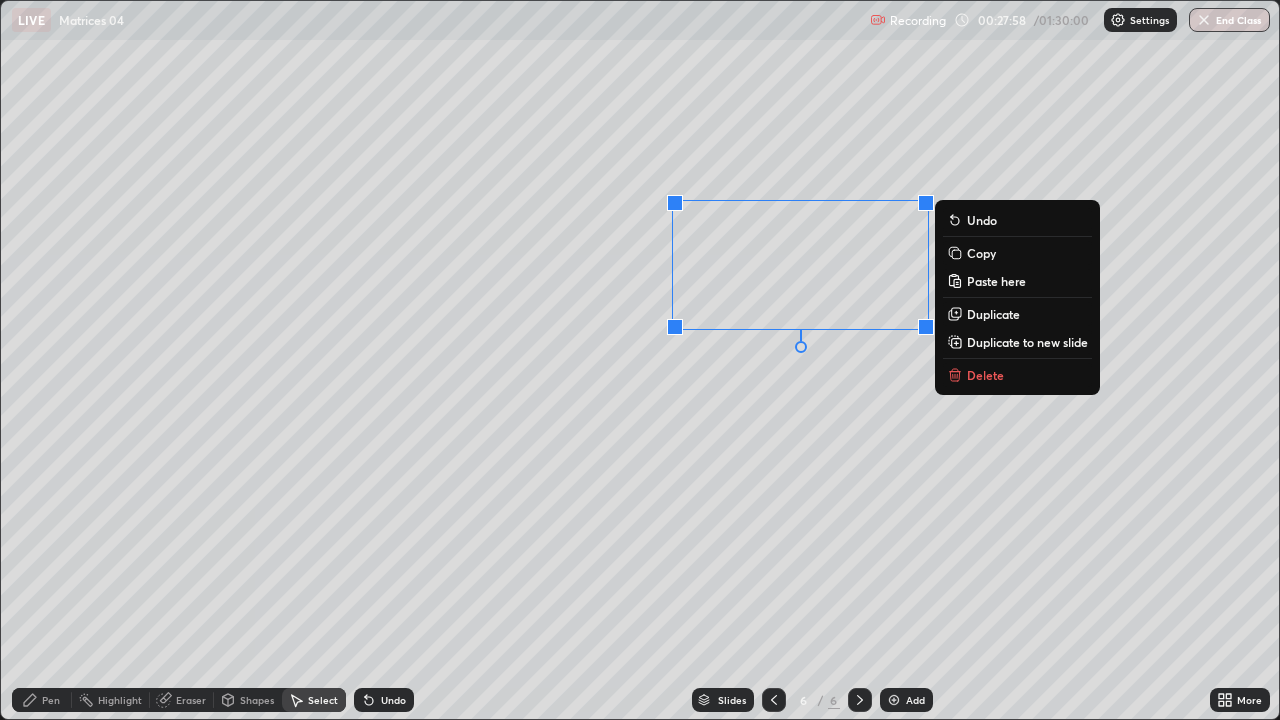 click on "0 ° Undo Copy Paste here Duplicate Duplicate to new slide Delete" at bounding box center (640, 360) 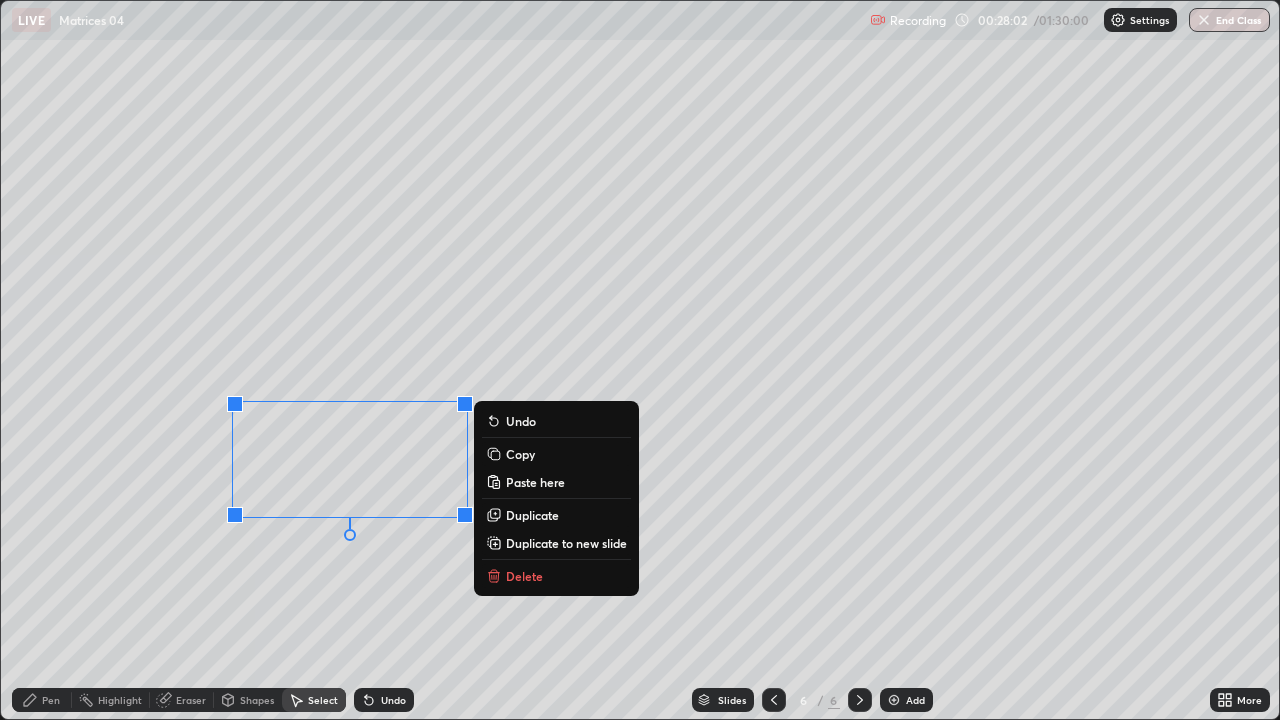 click on "Duplicate" at bounding box center [532, 515] 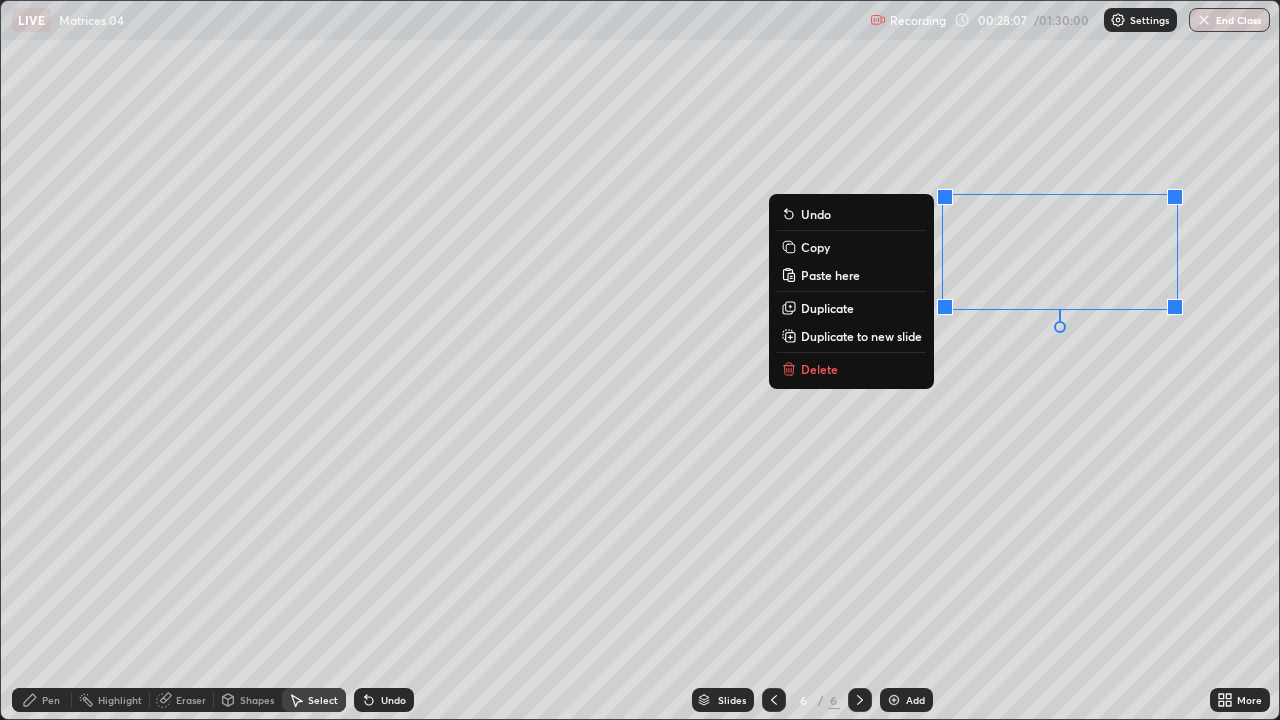click on "0 ° Undo Copy Paste here Duplicate Duplicate to new slide Delete" at bounding box center (640, 360) 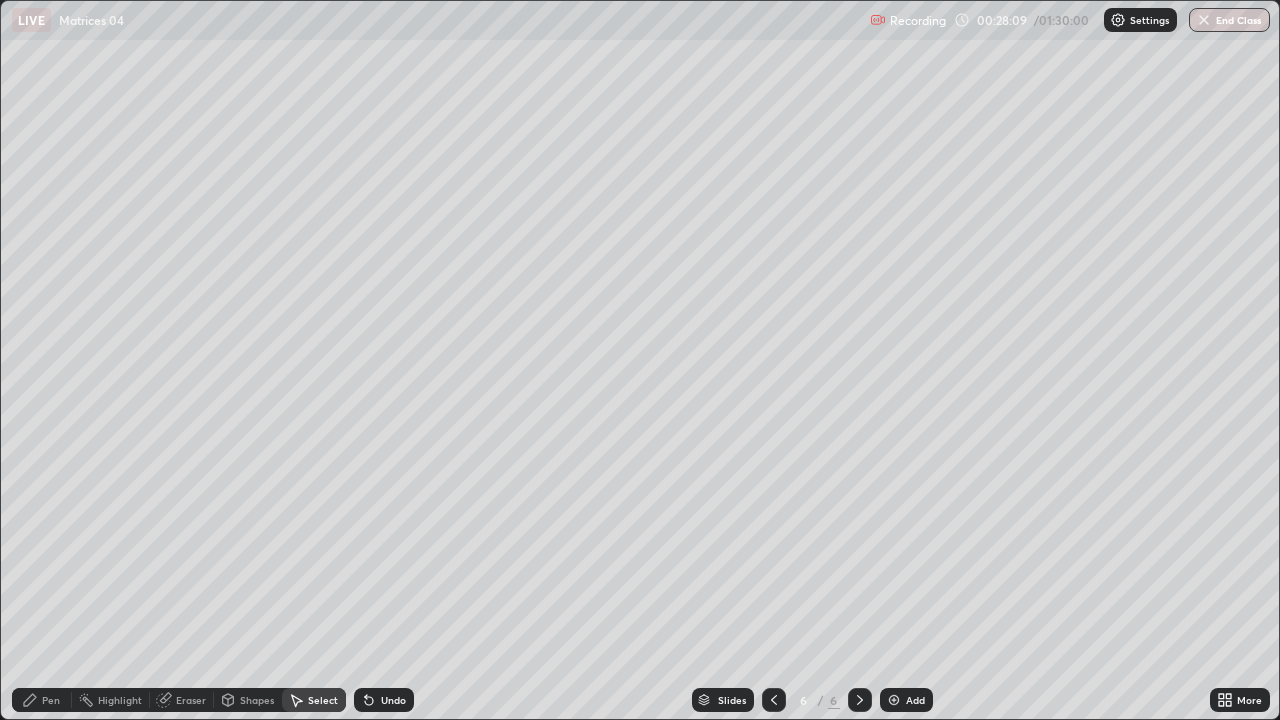 click on "Pen" at bounding box center [51, 700] 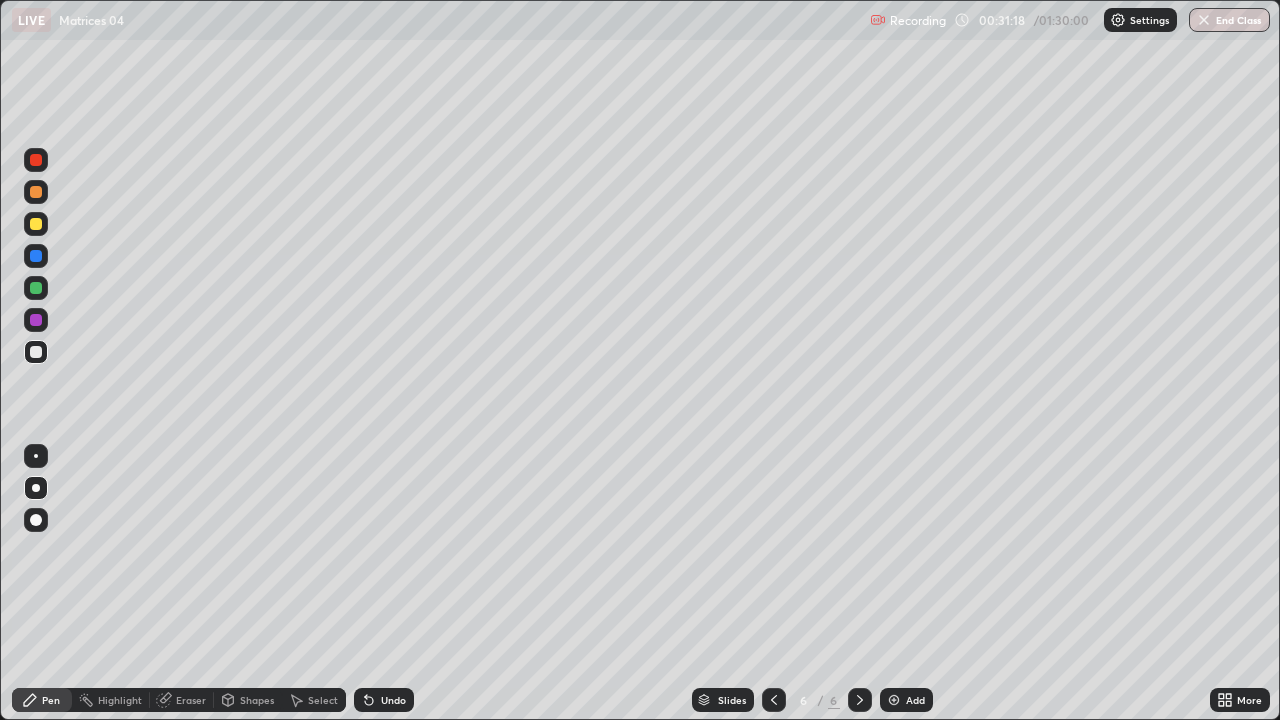 click on "Select" at bounding box center [323, 700] 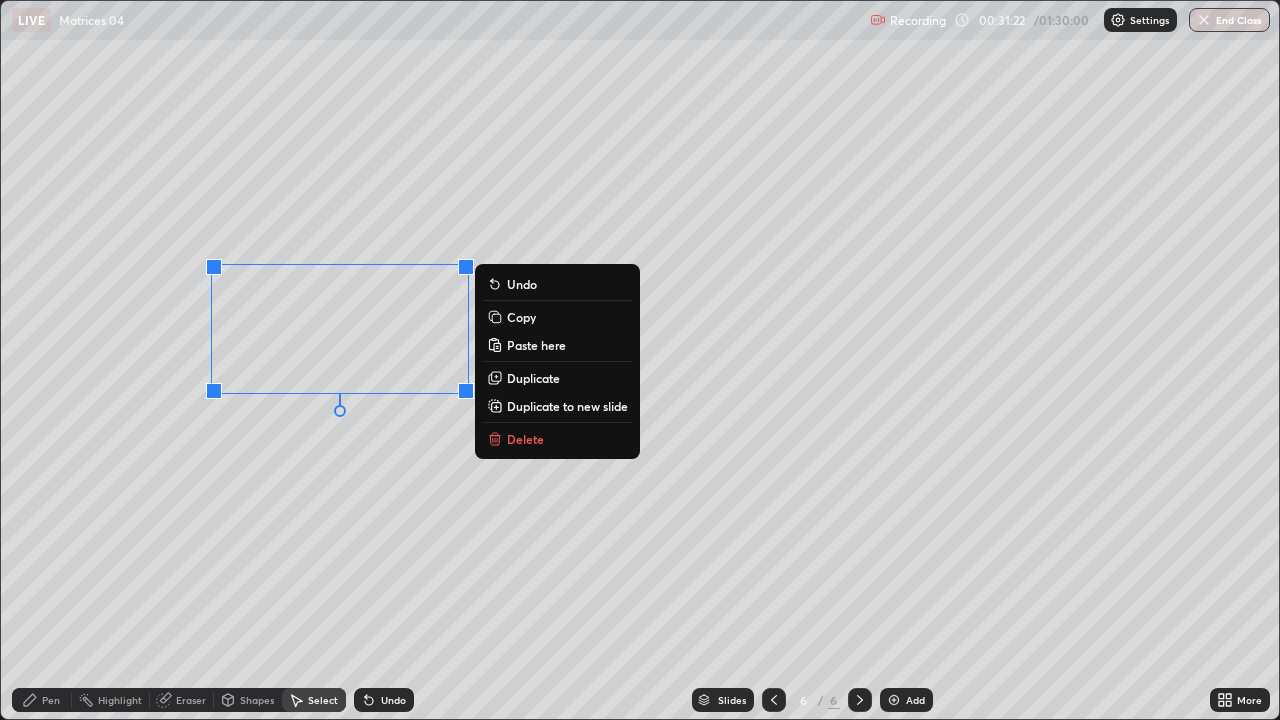 click on "Duplicate" at bounding box center [533, 378] 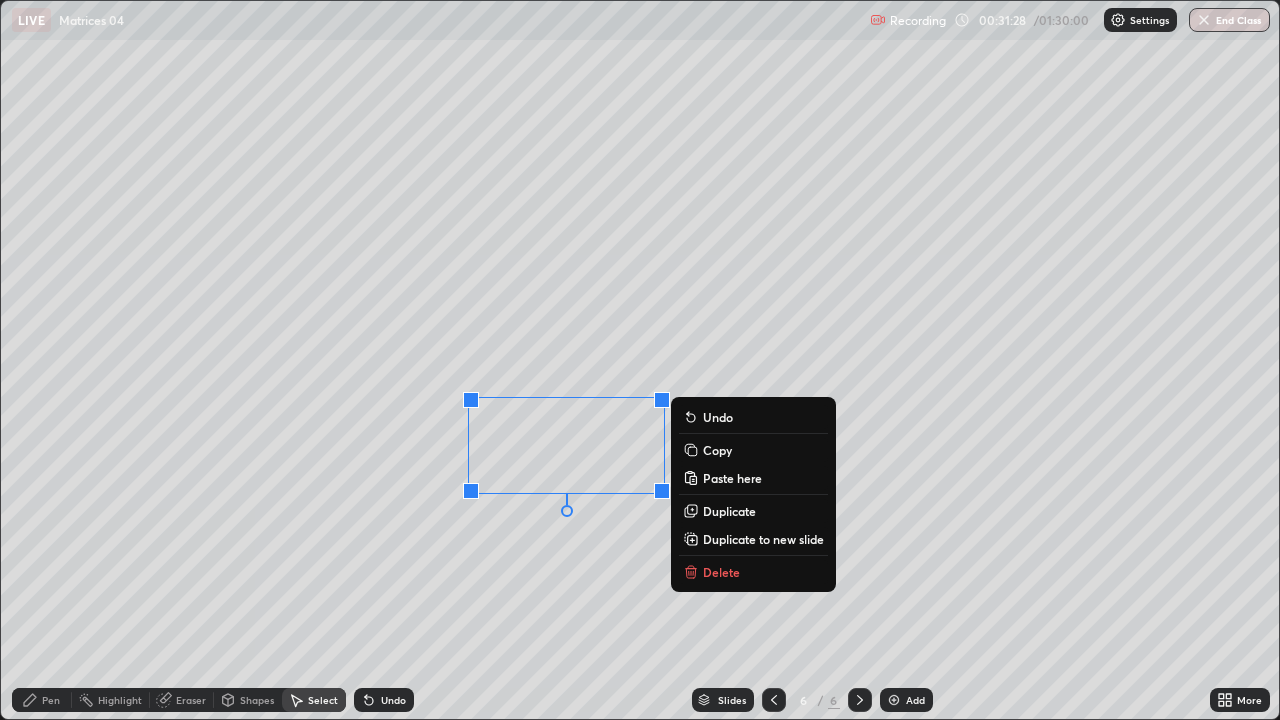 click on "0 ° Undo Copy Paste here Duplicate Duplicate to new slide Delete" at bounding box center [640, 360] 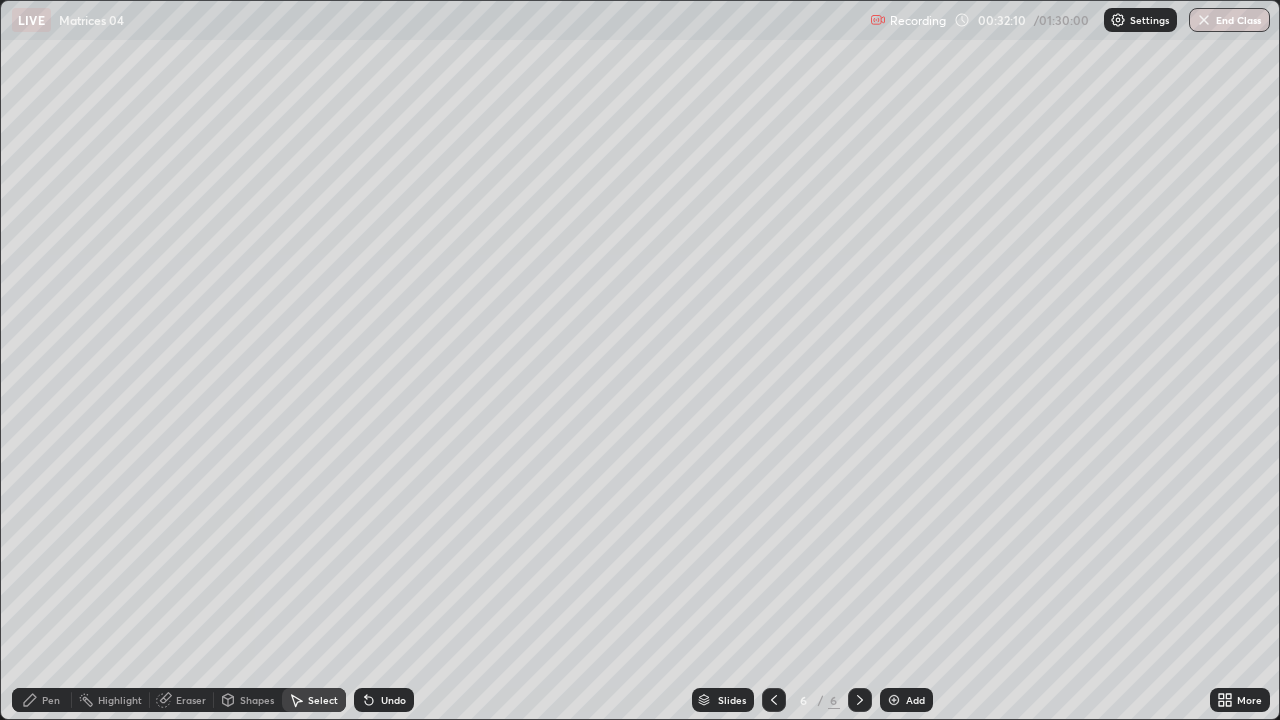 click 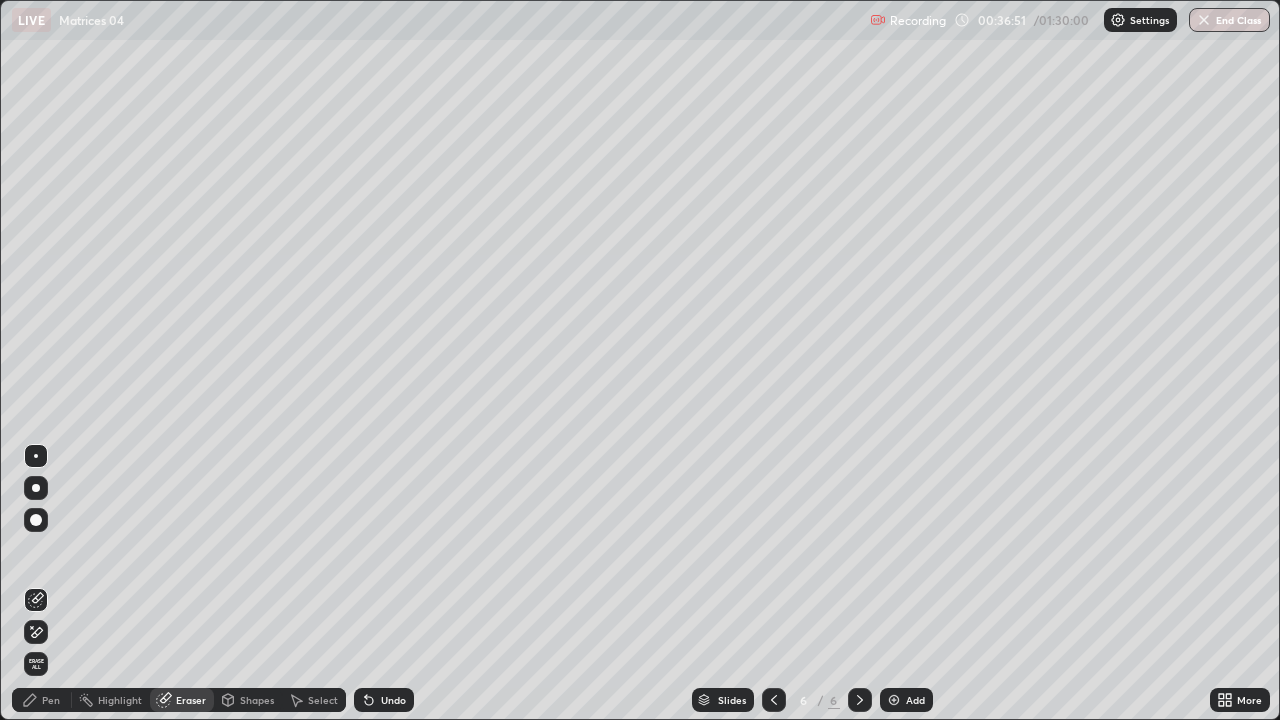 click on "Add" at bounding box center [915, 700] 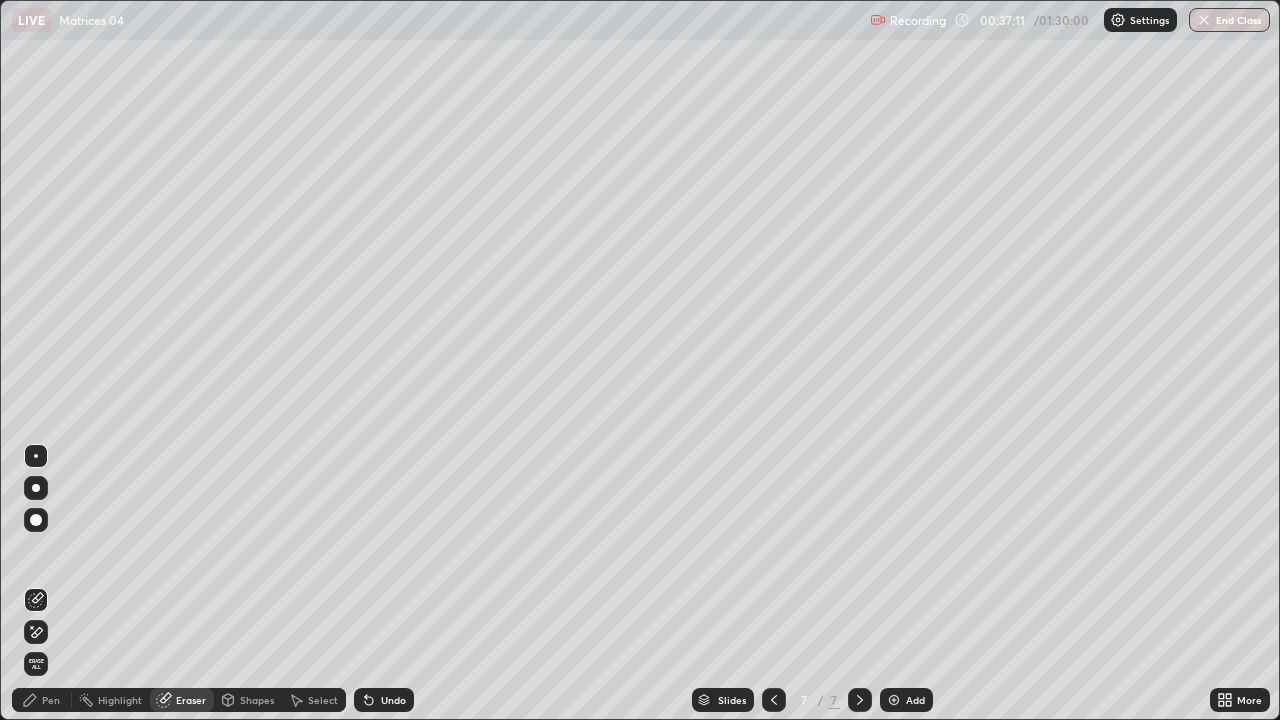 click on "Pen" at bounding box center [51, 700] 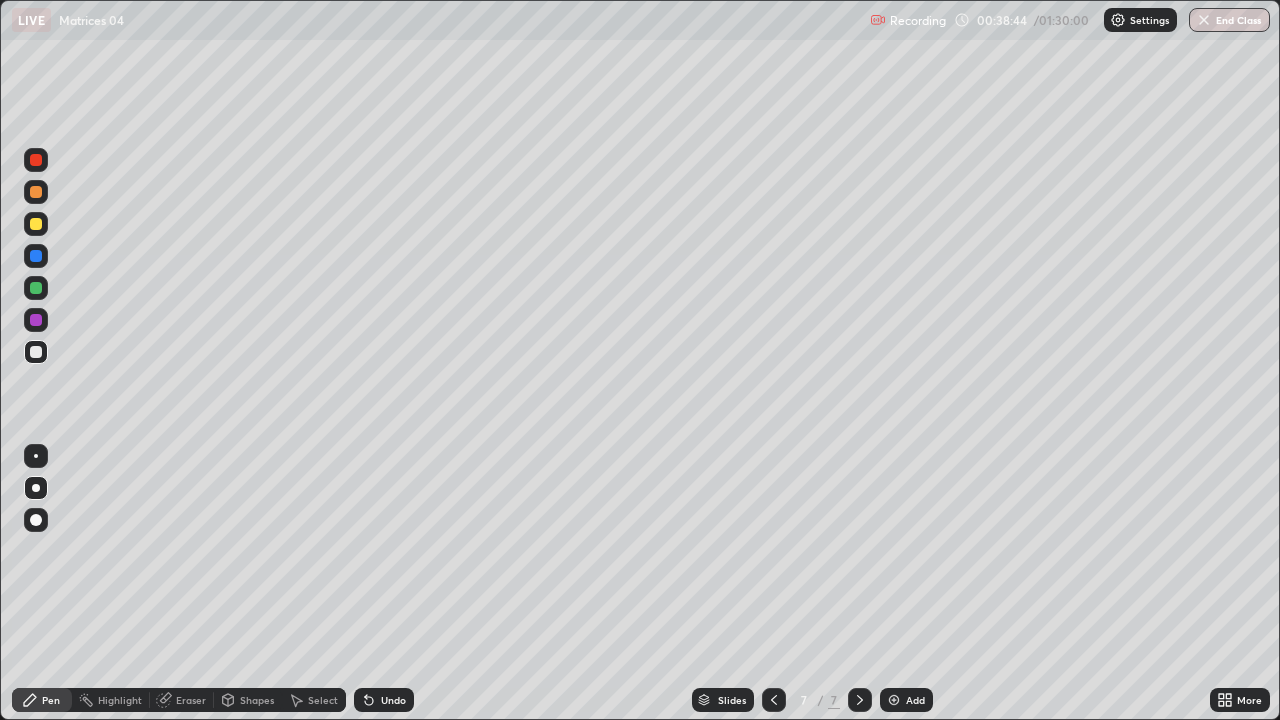 click on "Undo" at bounding box center (384, 700) 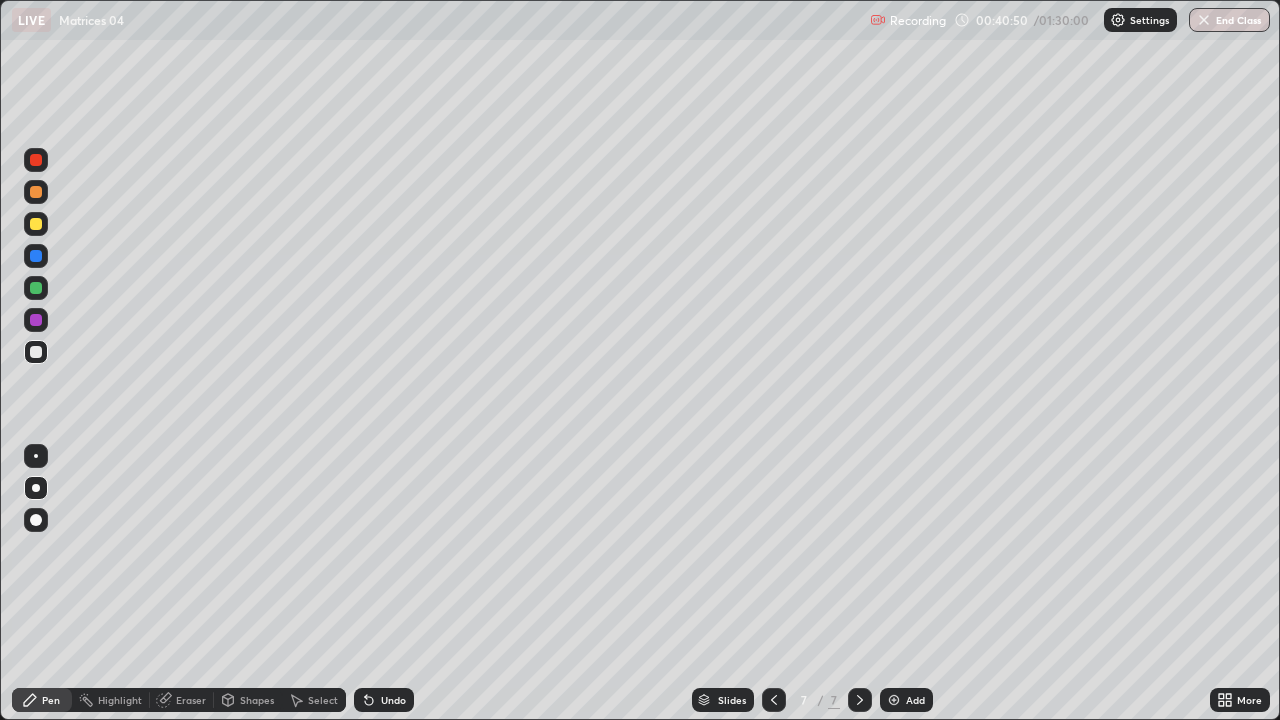 click on "Undo" at bounding box center [384, 700] 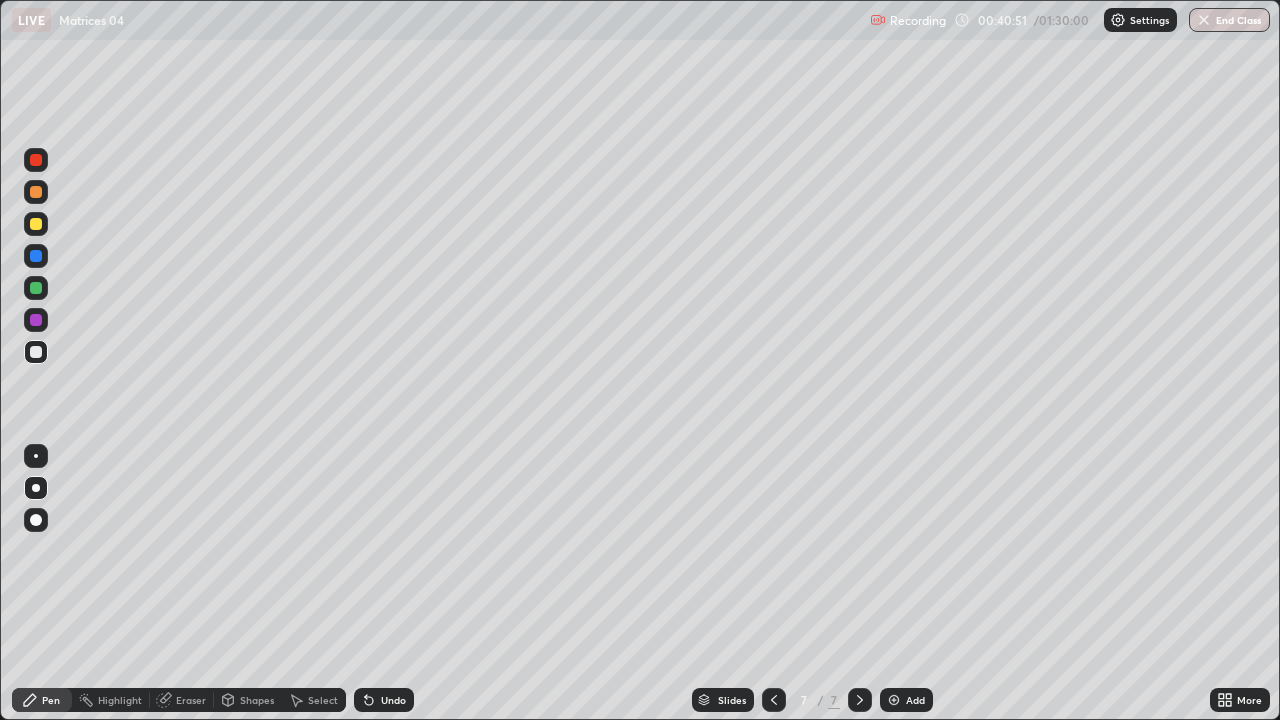 click on "Undo" at bounding box center [384, 700] 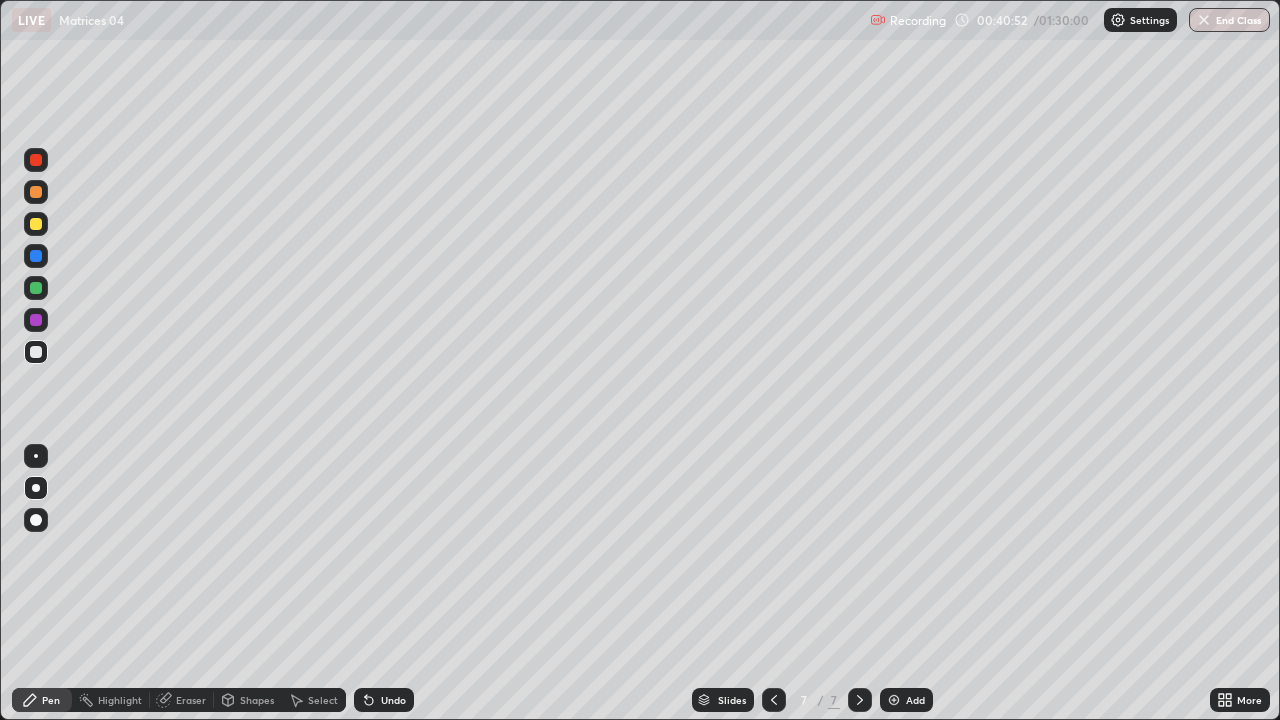 click 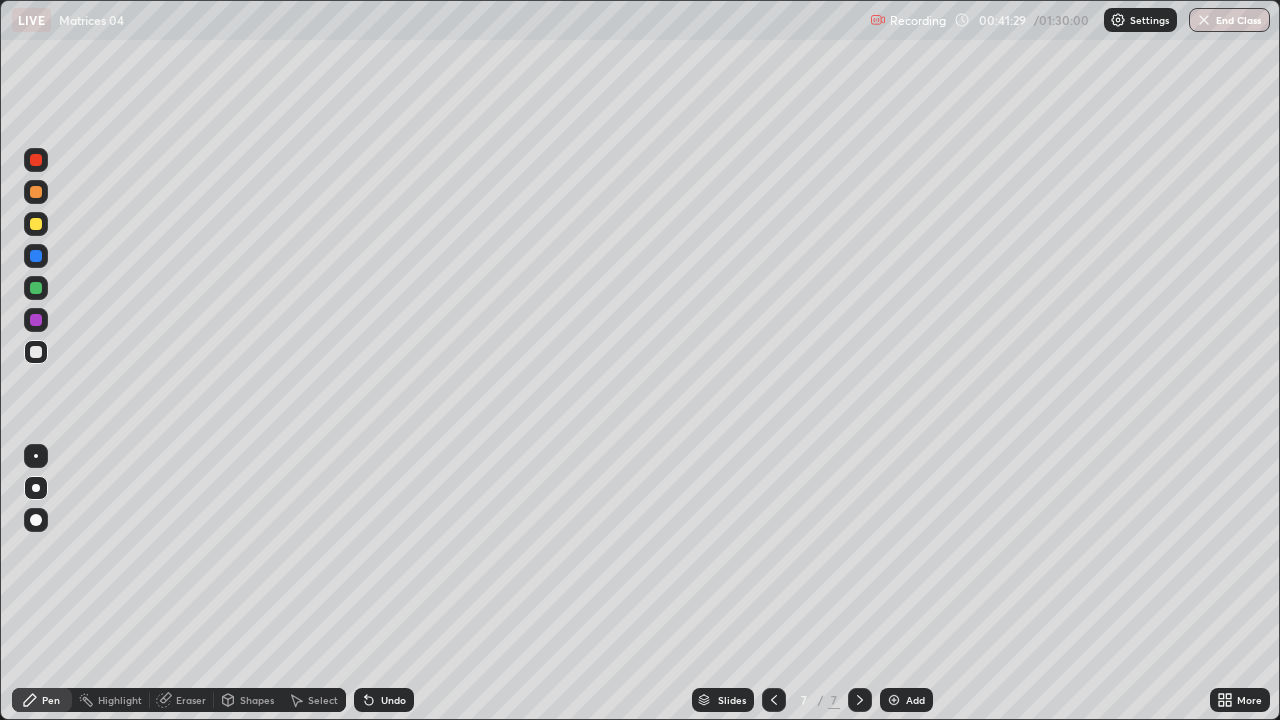 click at bounding box center (36, 224) 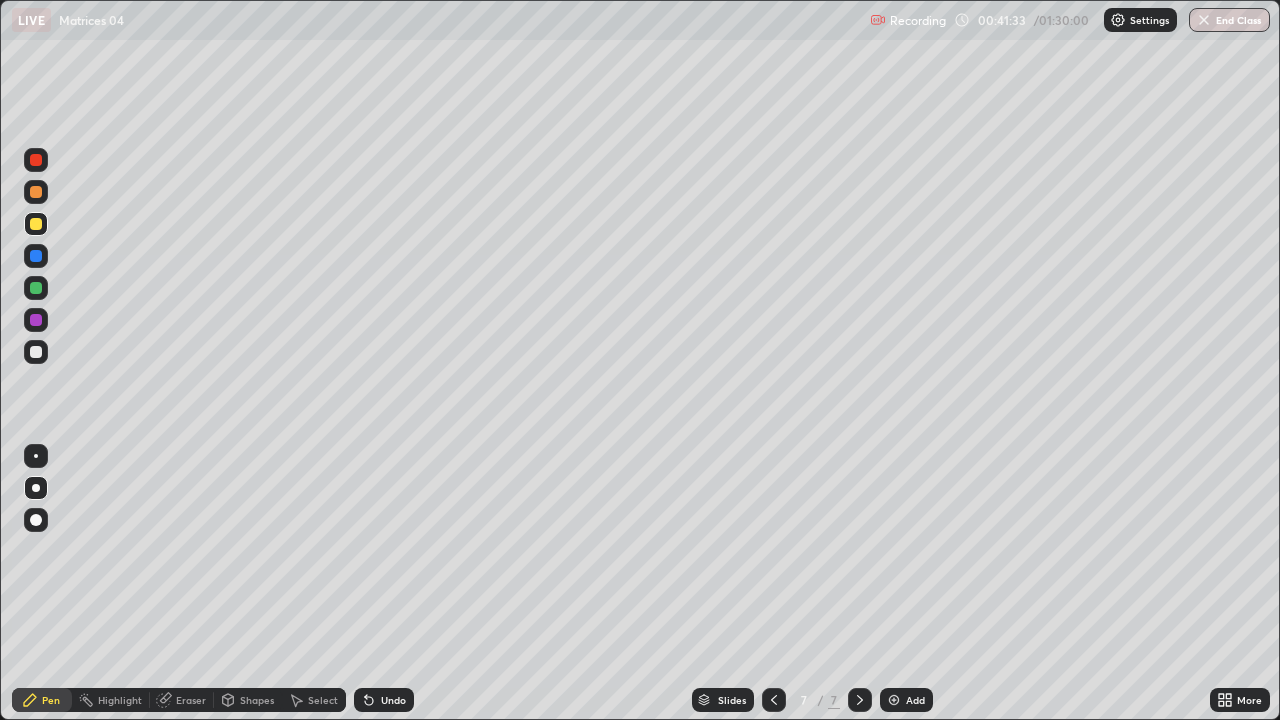 click 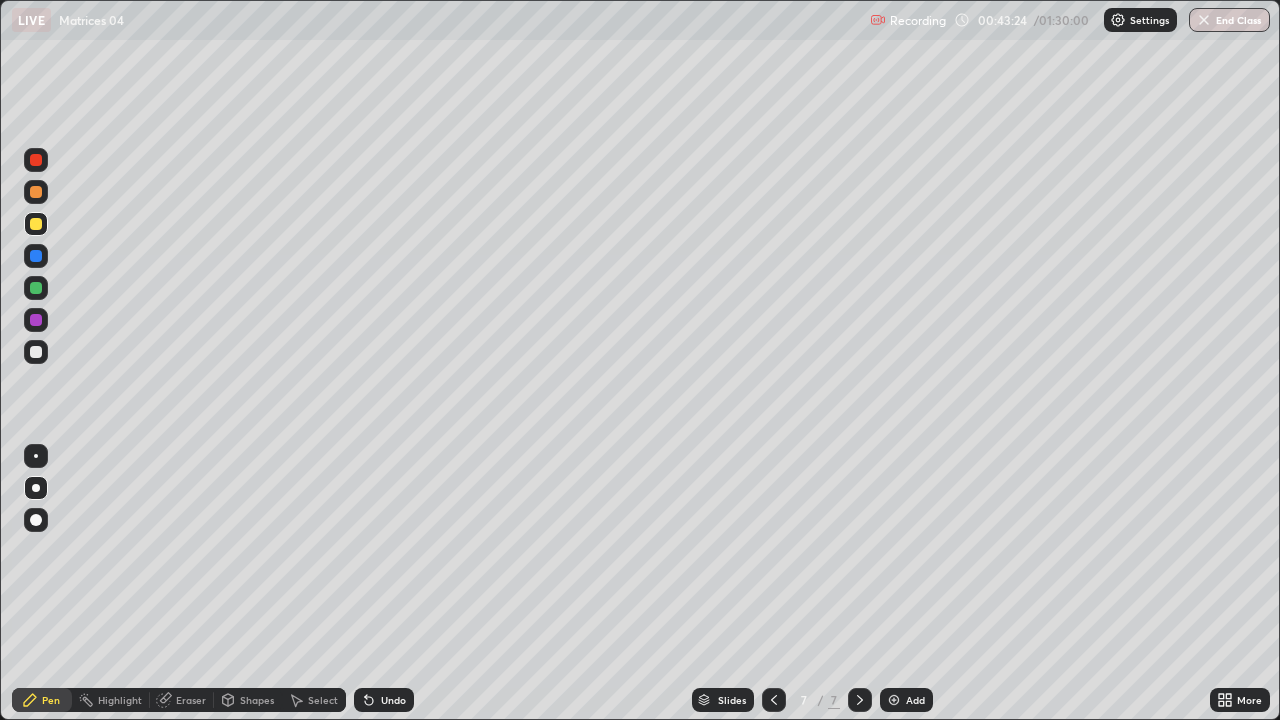 click at bounding box center (36, 352) 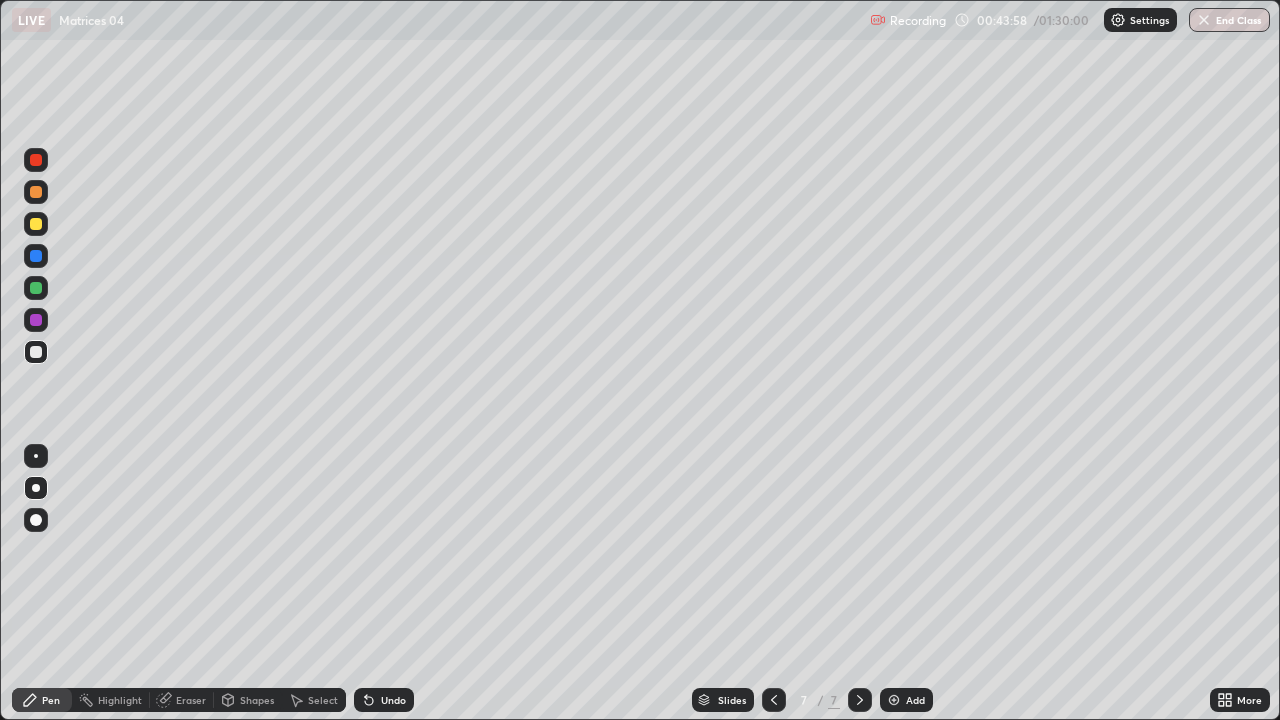 click 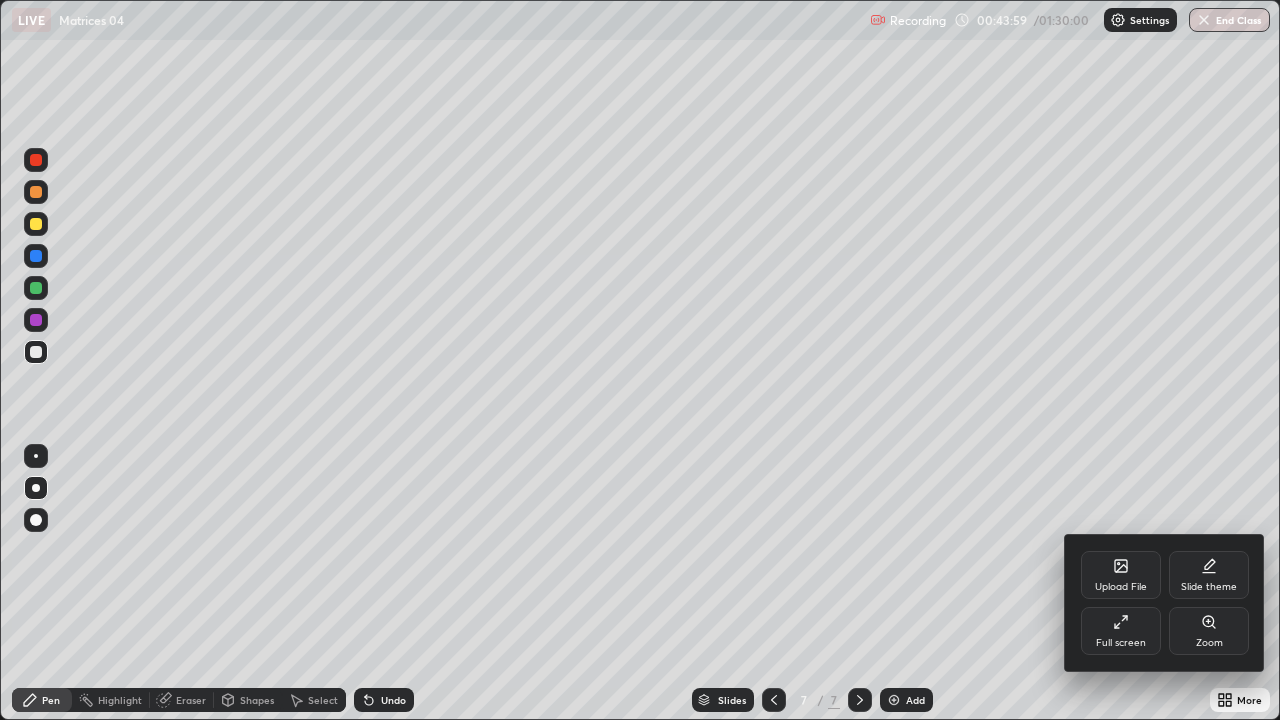 click 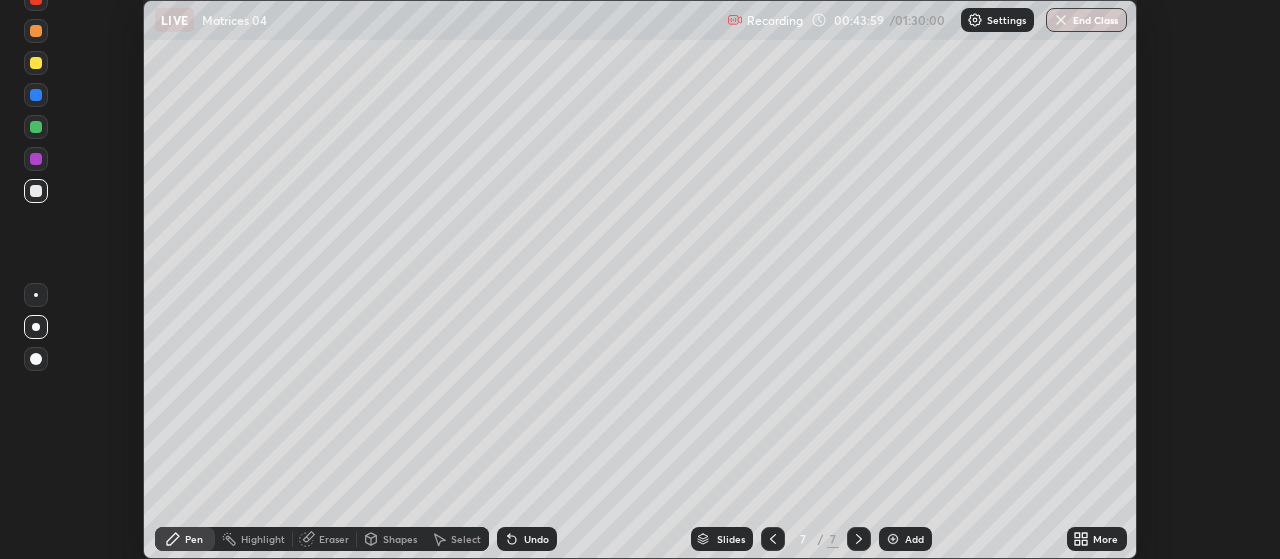 scroll, scrollTop: 559, scrollLeft: 1280, axis: both 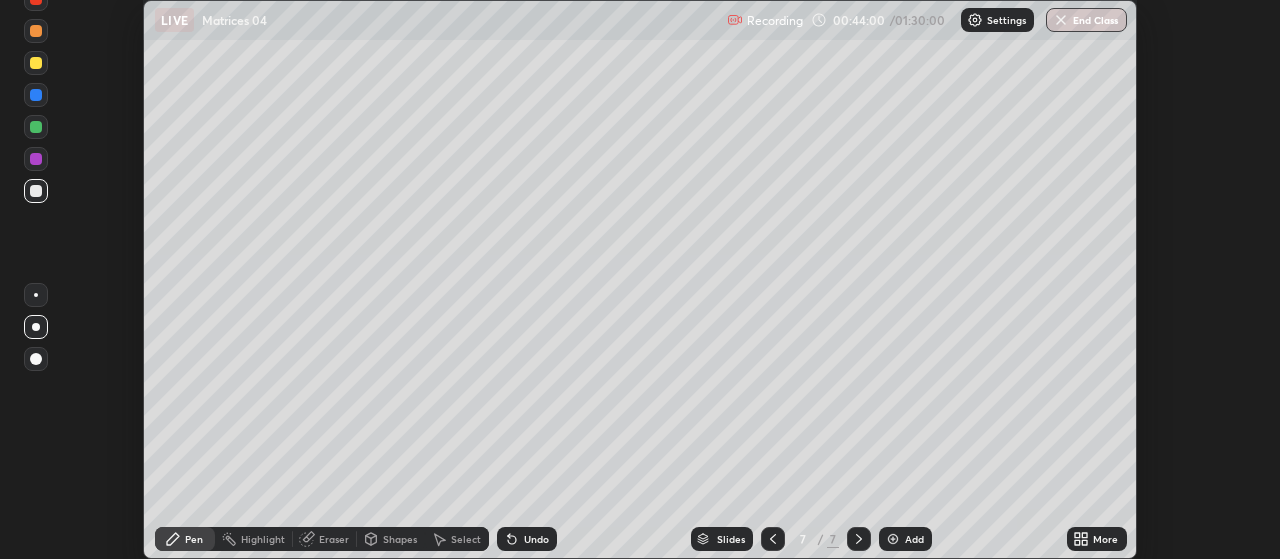 click 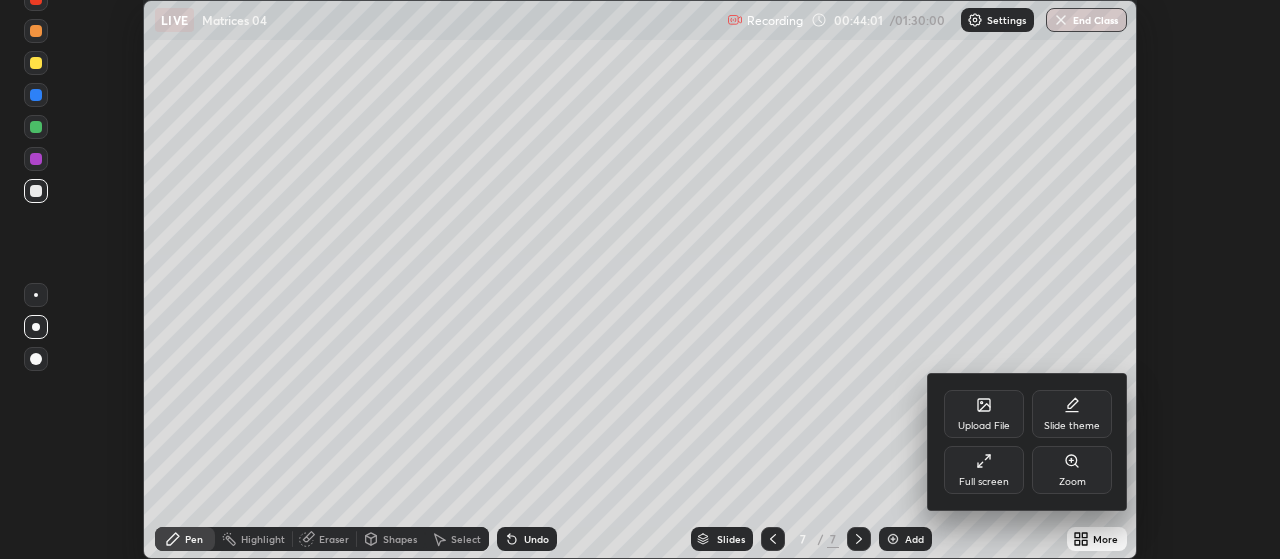 click 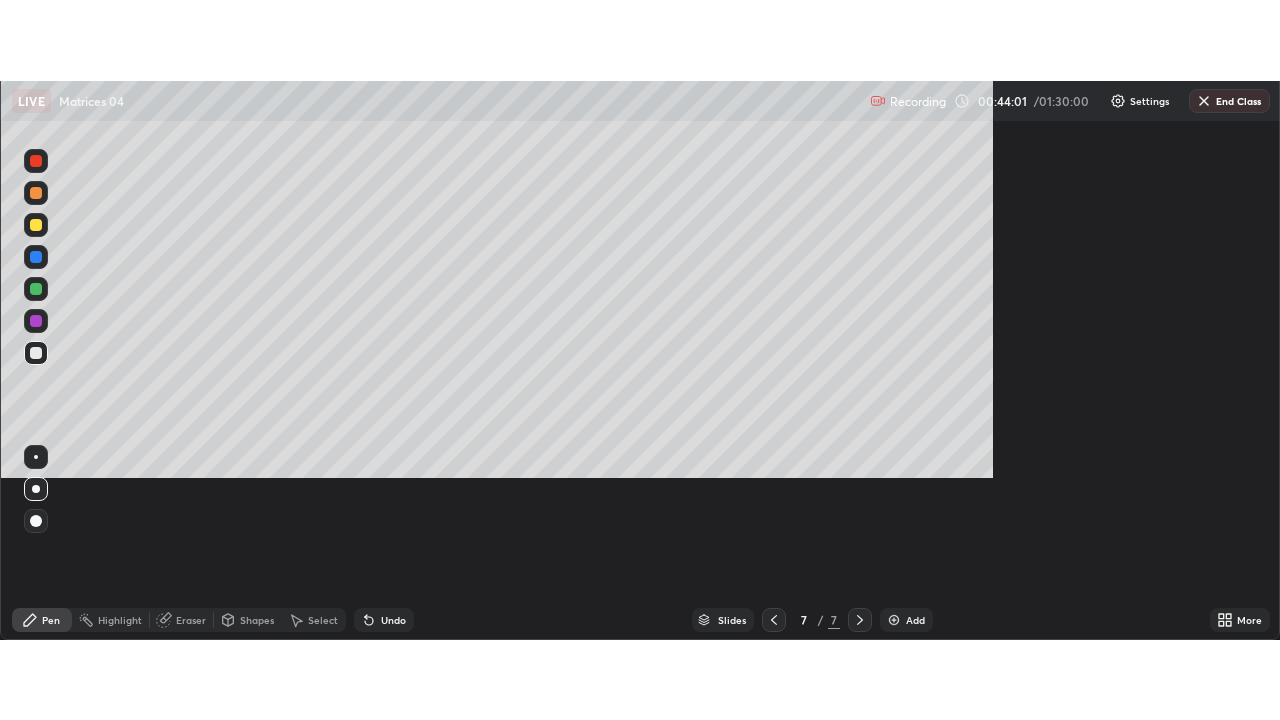 scroll, scrollTop: 99280, scrollLeft: 98720, axis: both 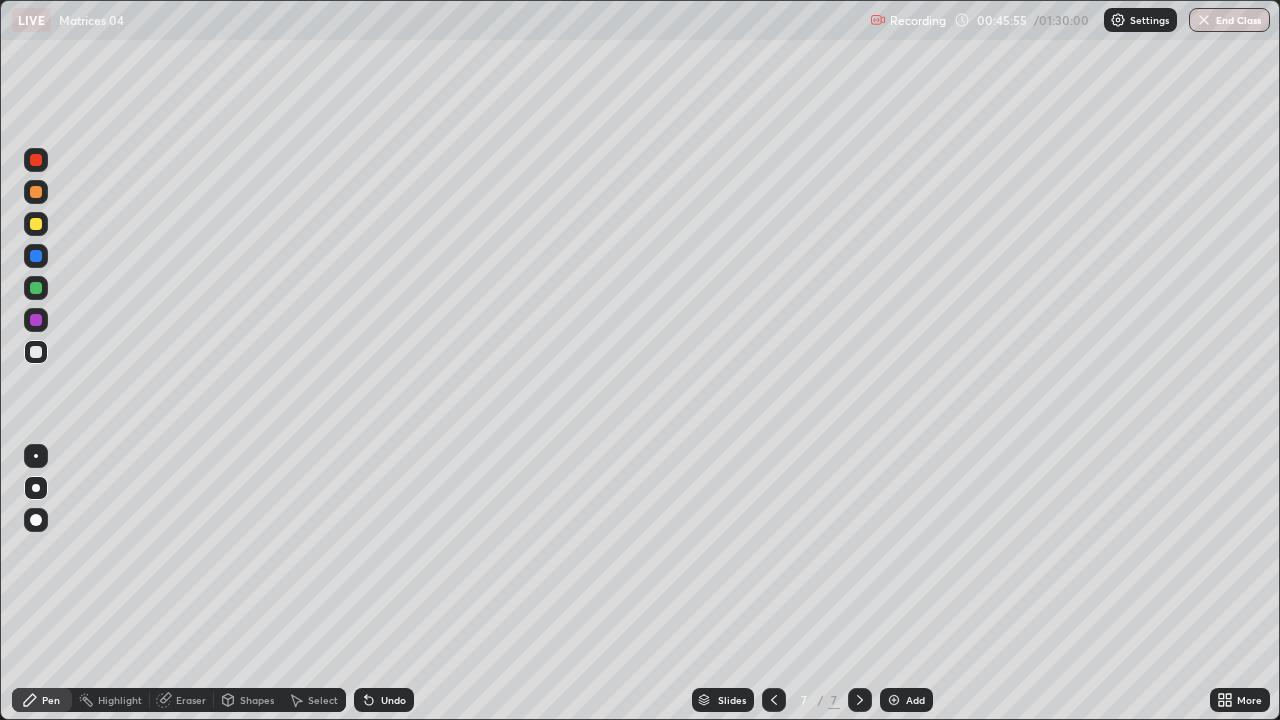 click at bounding box center (36, 224) 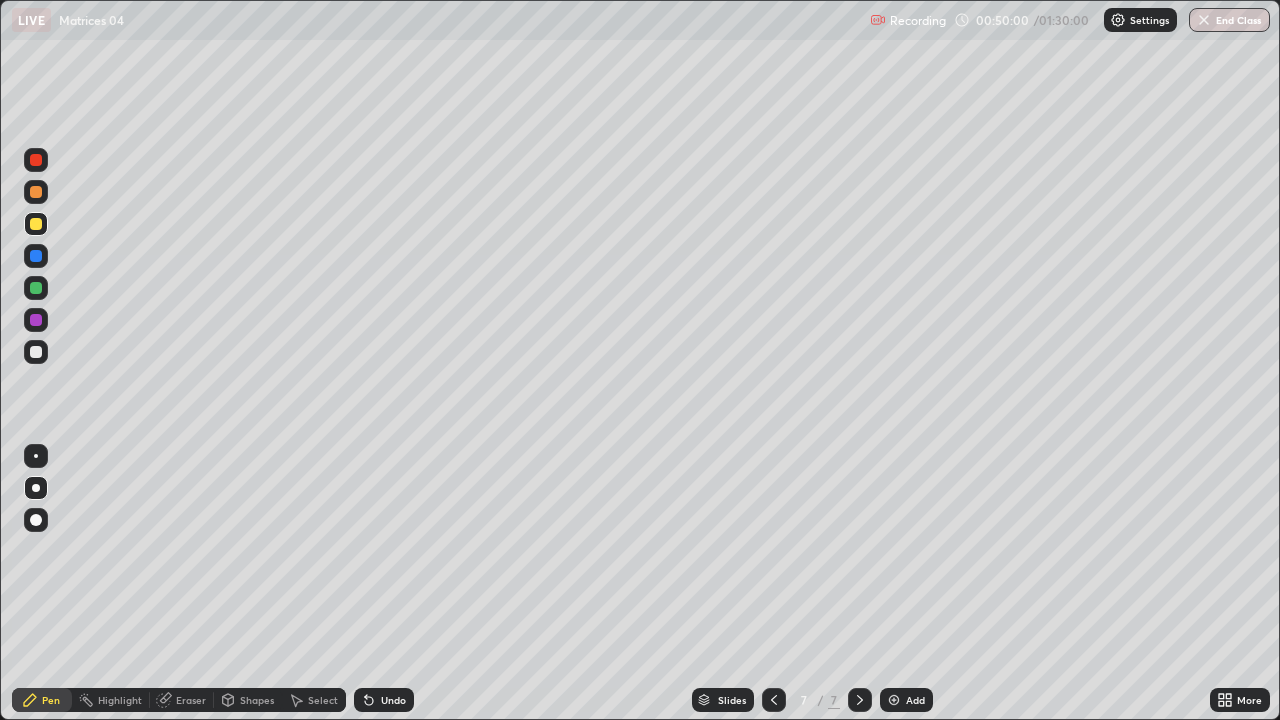 click on "Add" at bounding box center [906, 700] 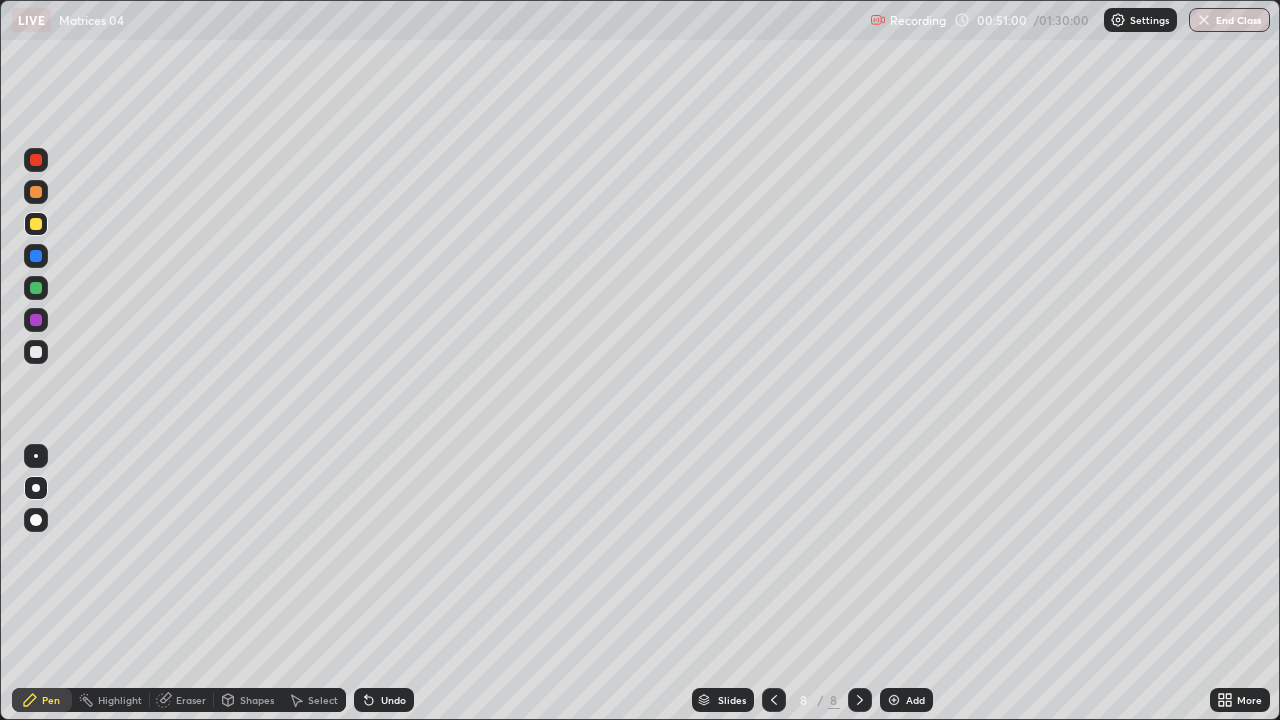 click 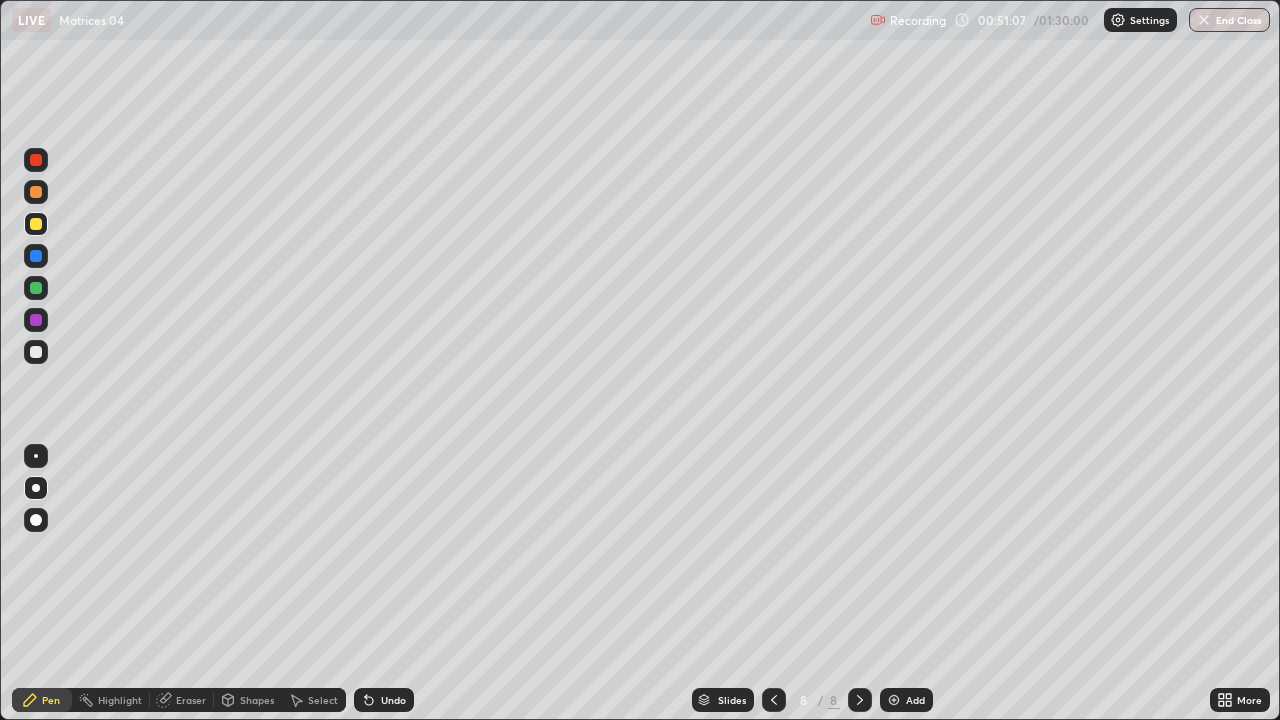 click 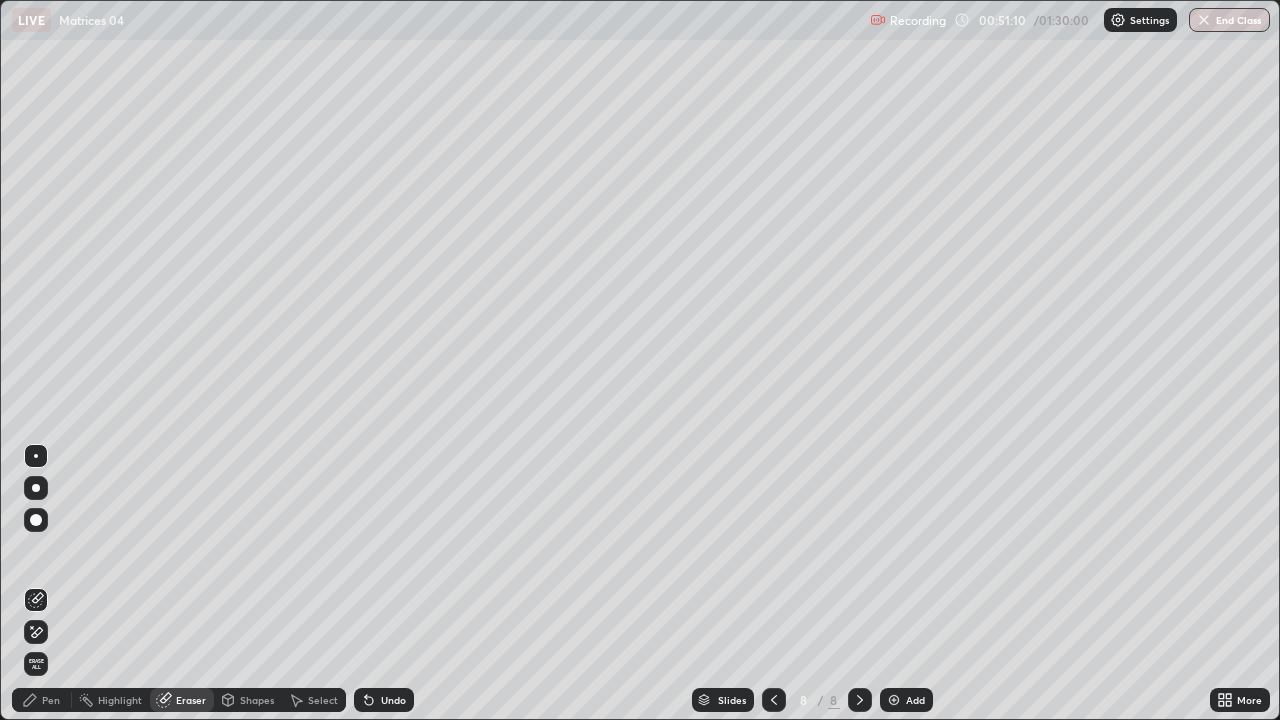 click on "Pen" at bounding box center (51, 700) 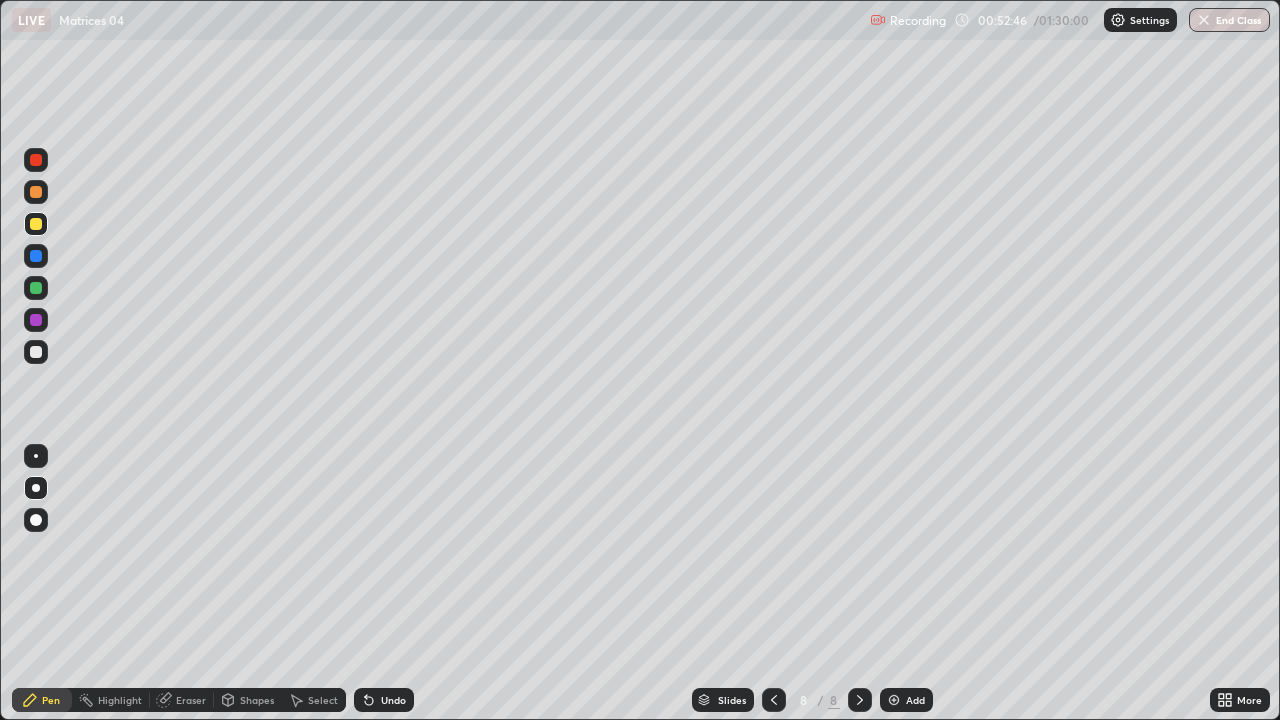 click at bounding box center (36, 352) 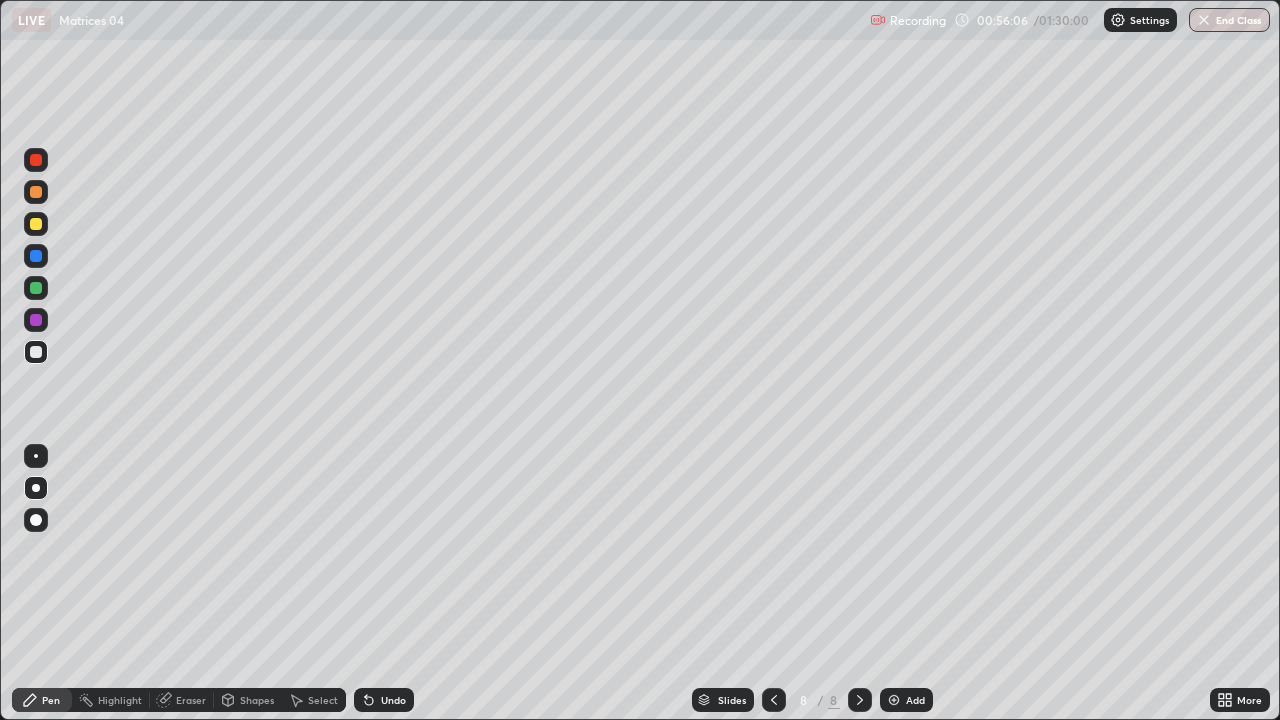 click at bounding box center (36, 224) 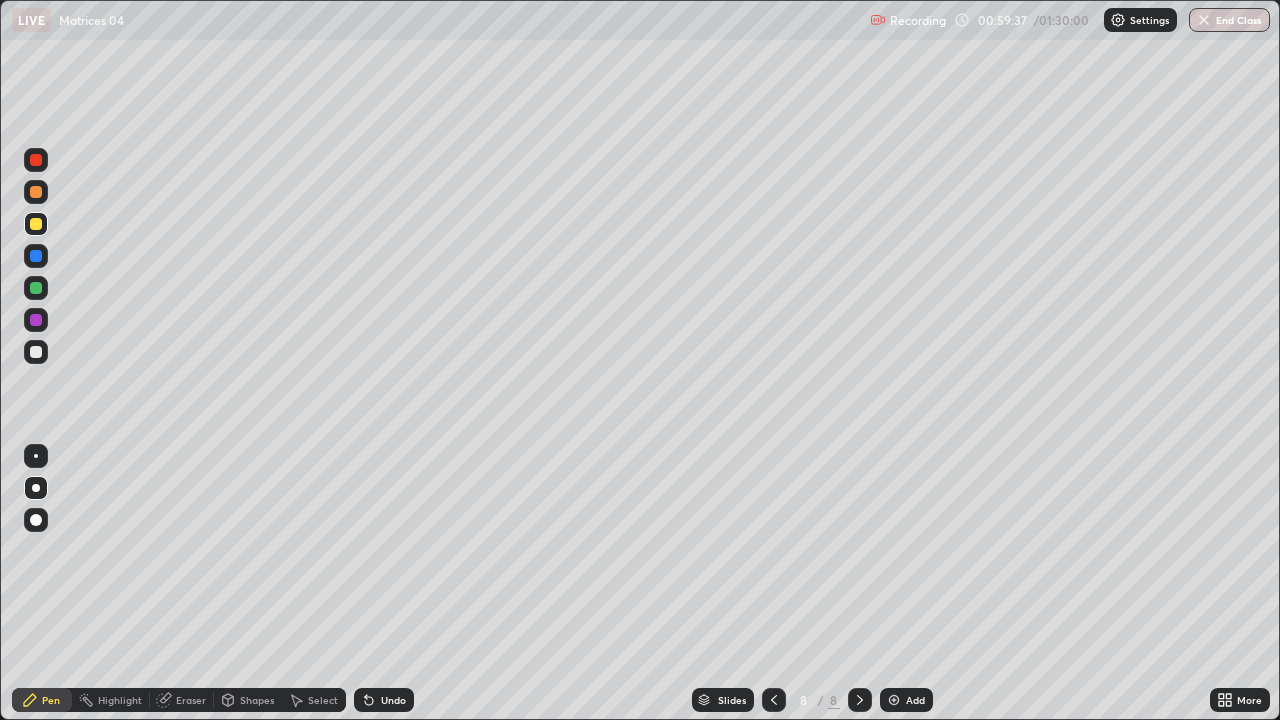 click at bounding box center [36, 352] 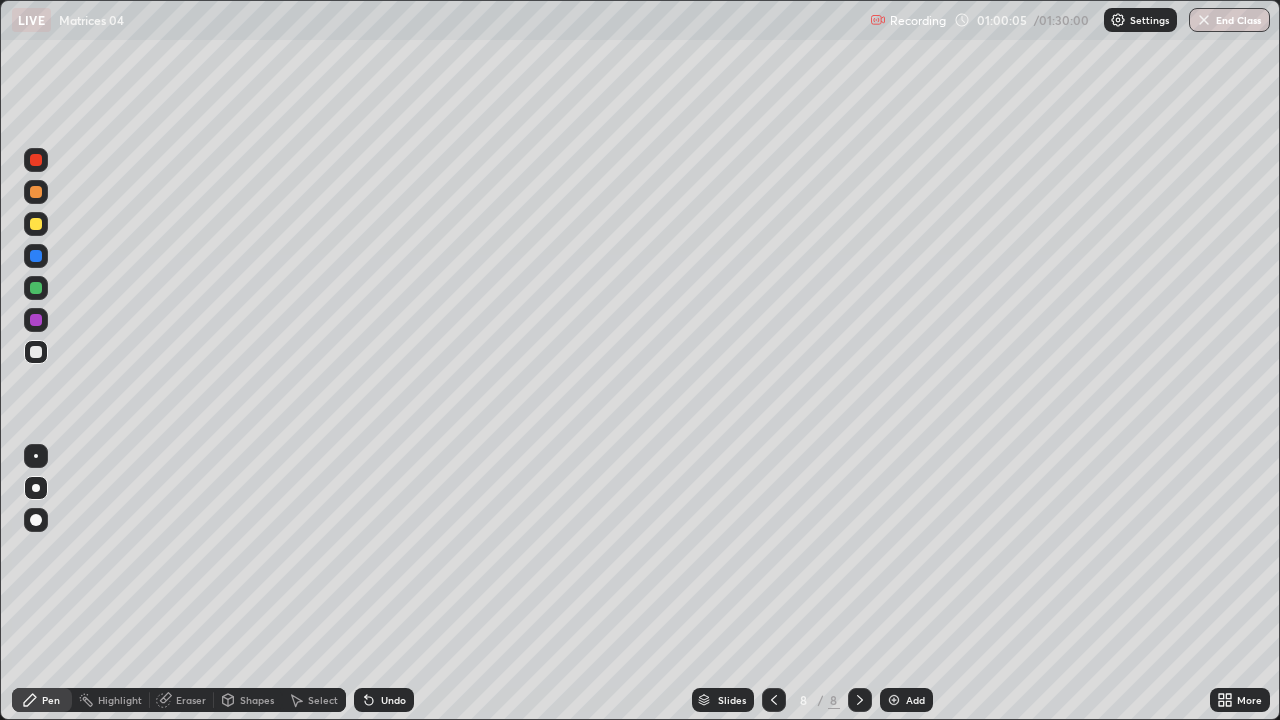 click on "Eraser" at bounding box center (191, 700) 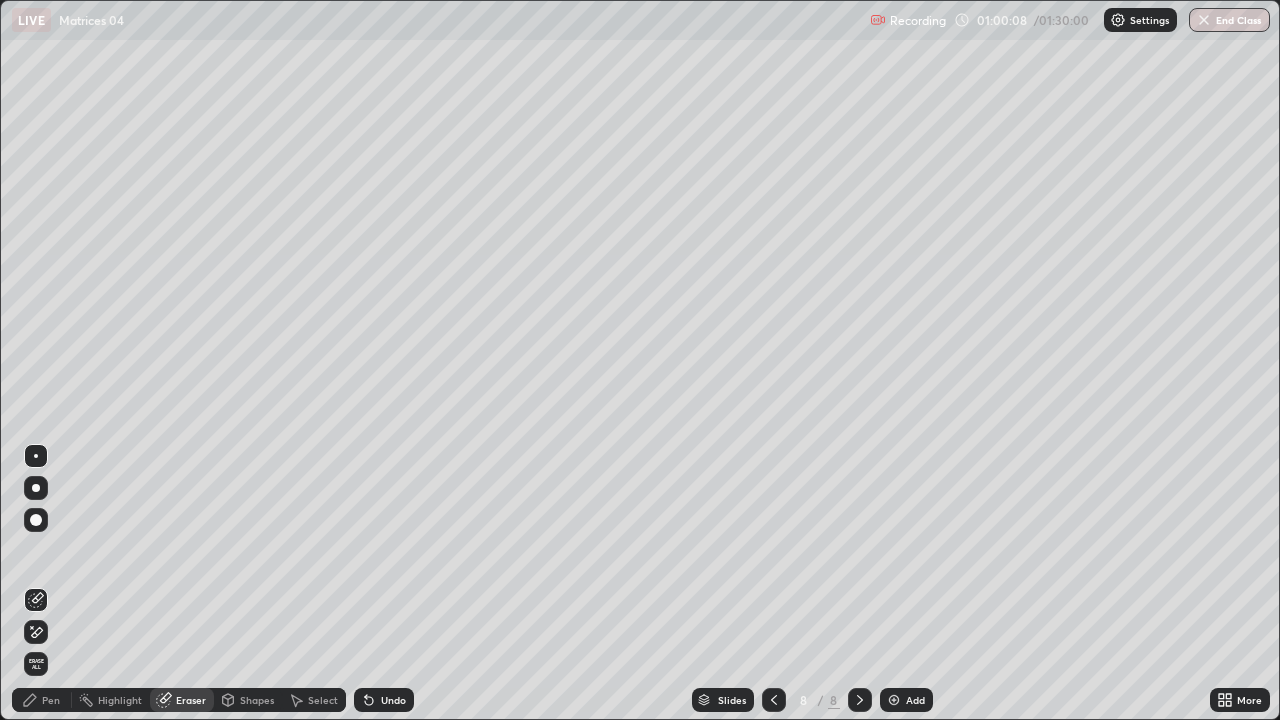 click on "Pen" at bounding box center (51, 700) 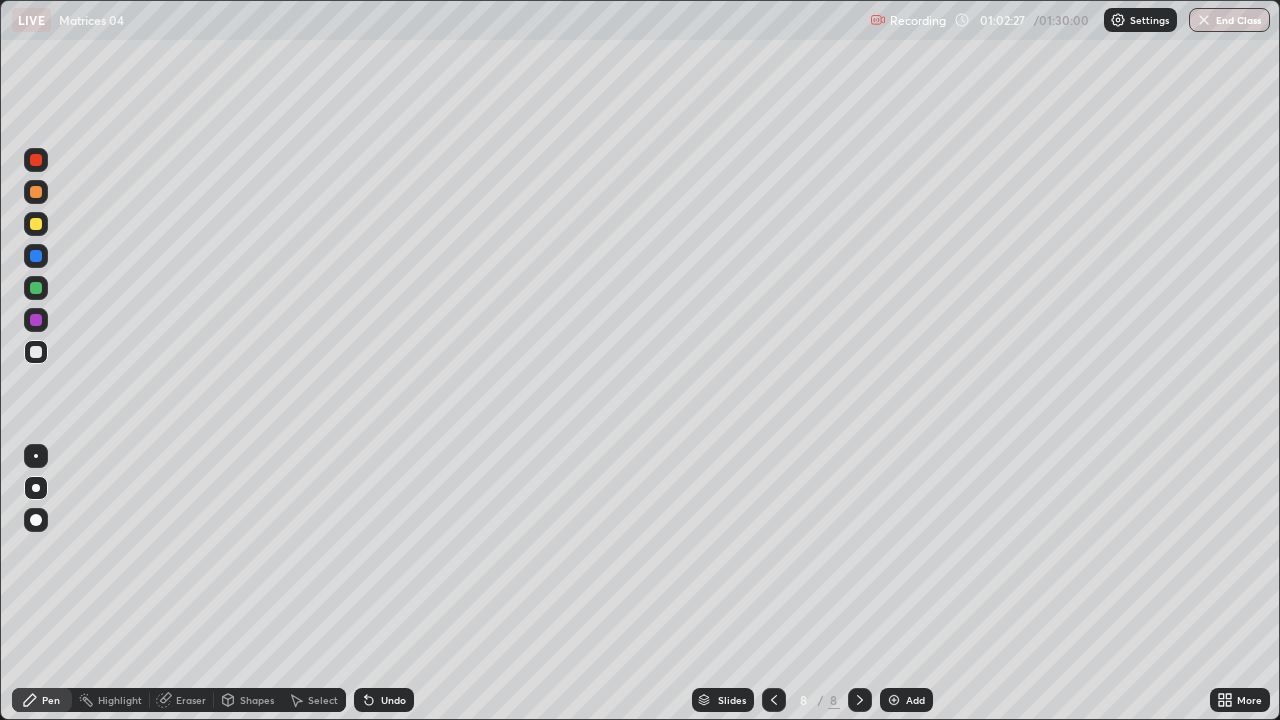 click on "Add" at bounding box center [915, 700] 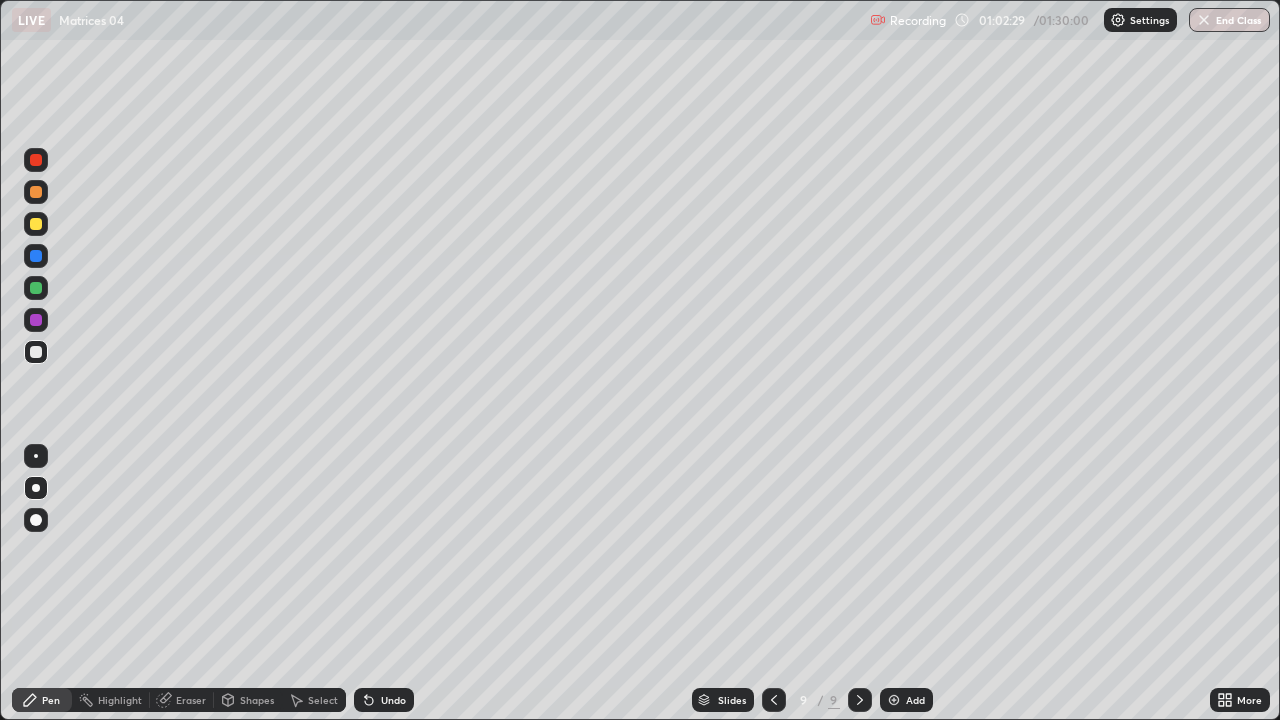 click at bounding box center (36, 224) 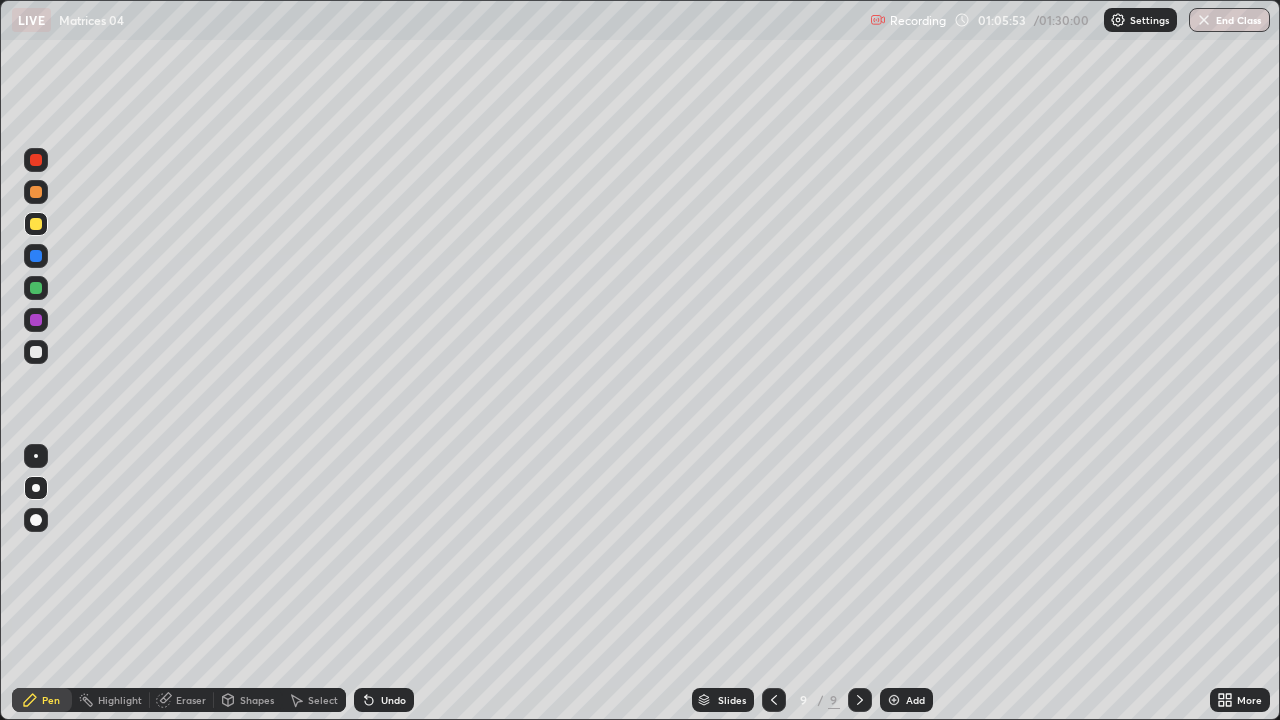 click at bounding box center (36, 352) 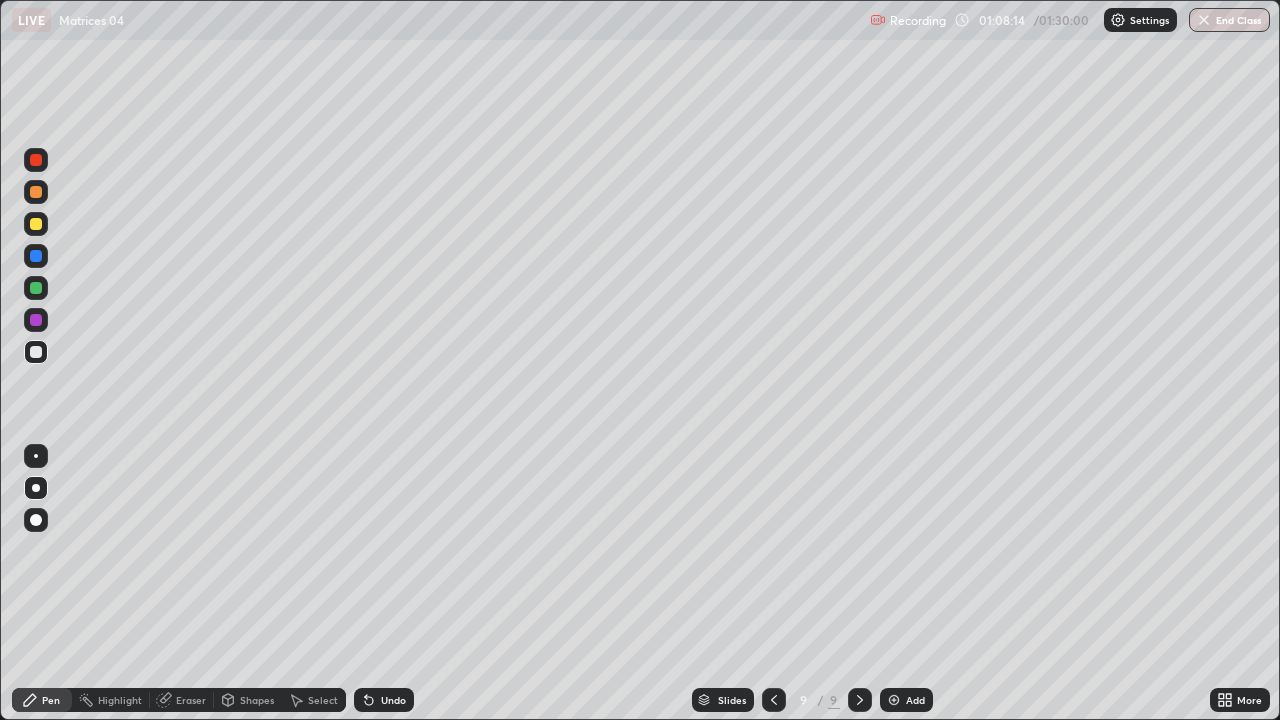 click at bounding box center (36, 224) 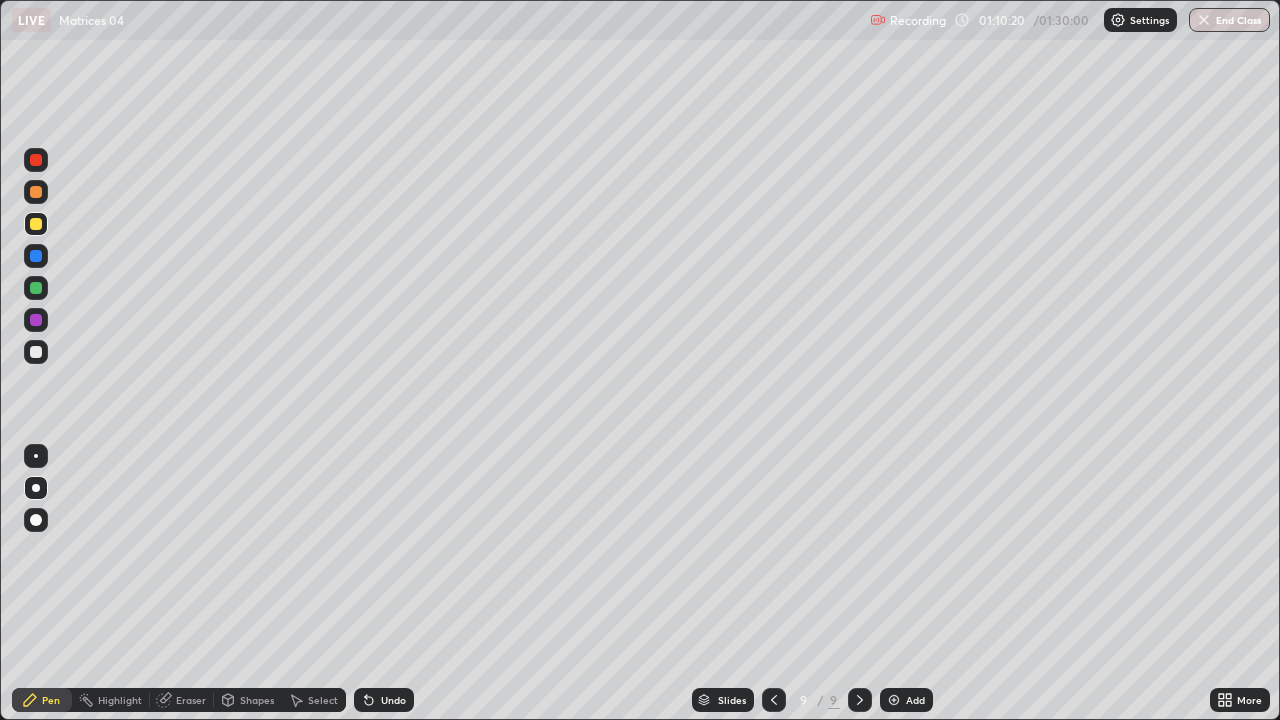 click at bounding box center (36, 288) 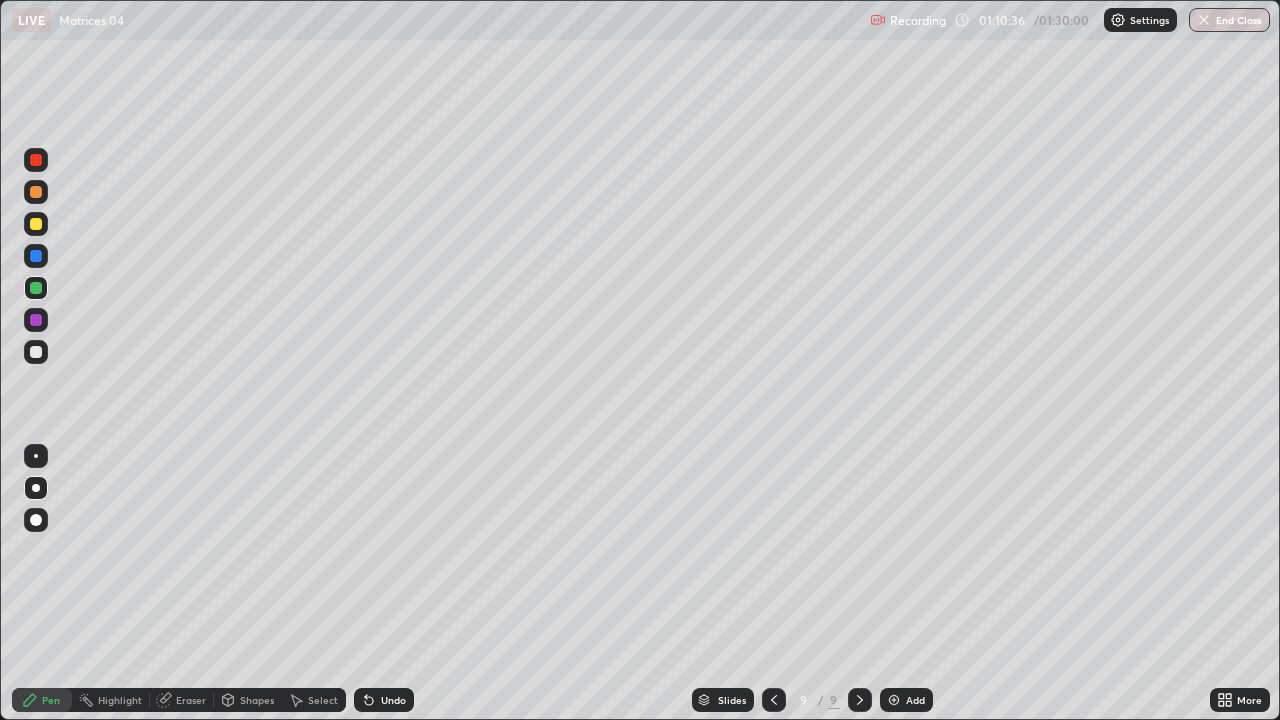 click at bounding box center [36, 352] 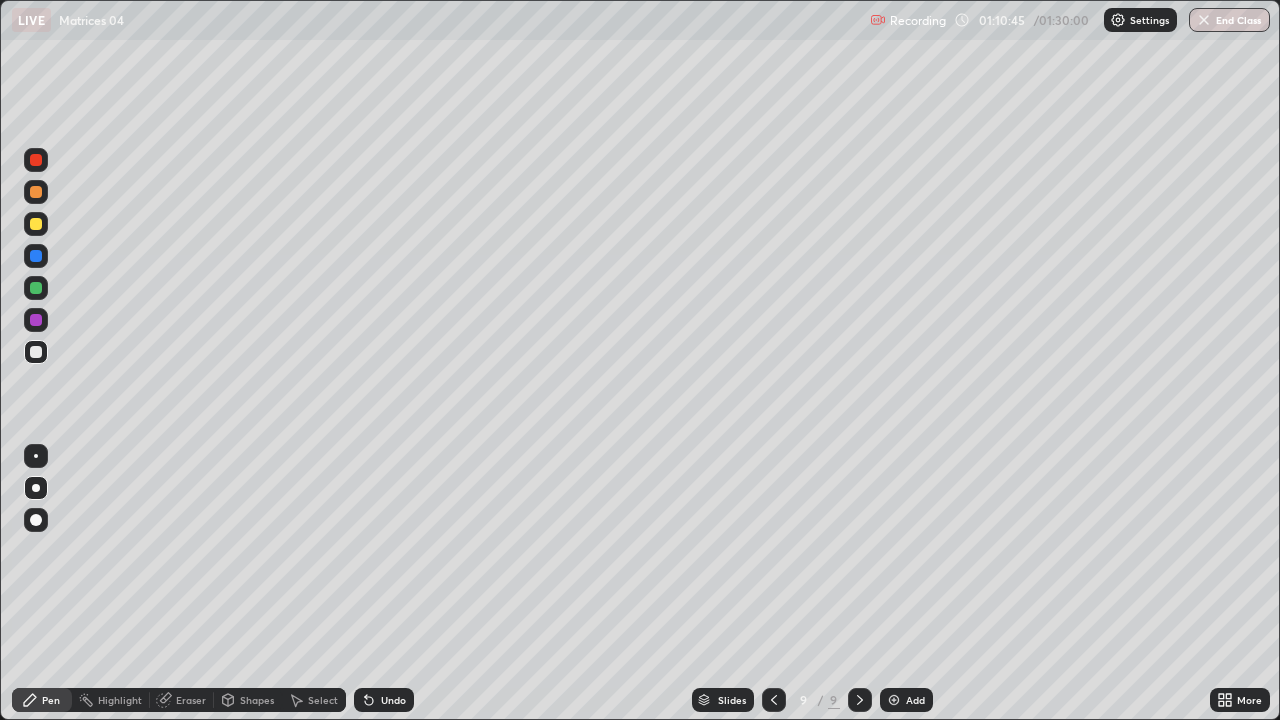 click at bounding box center (36, 224) 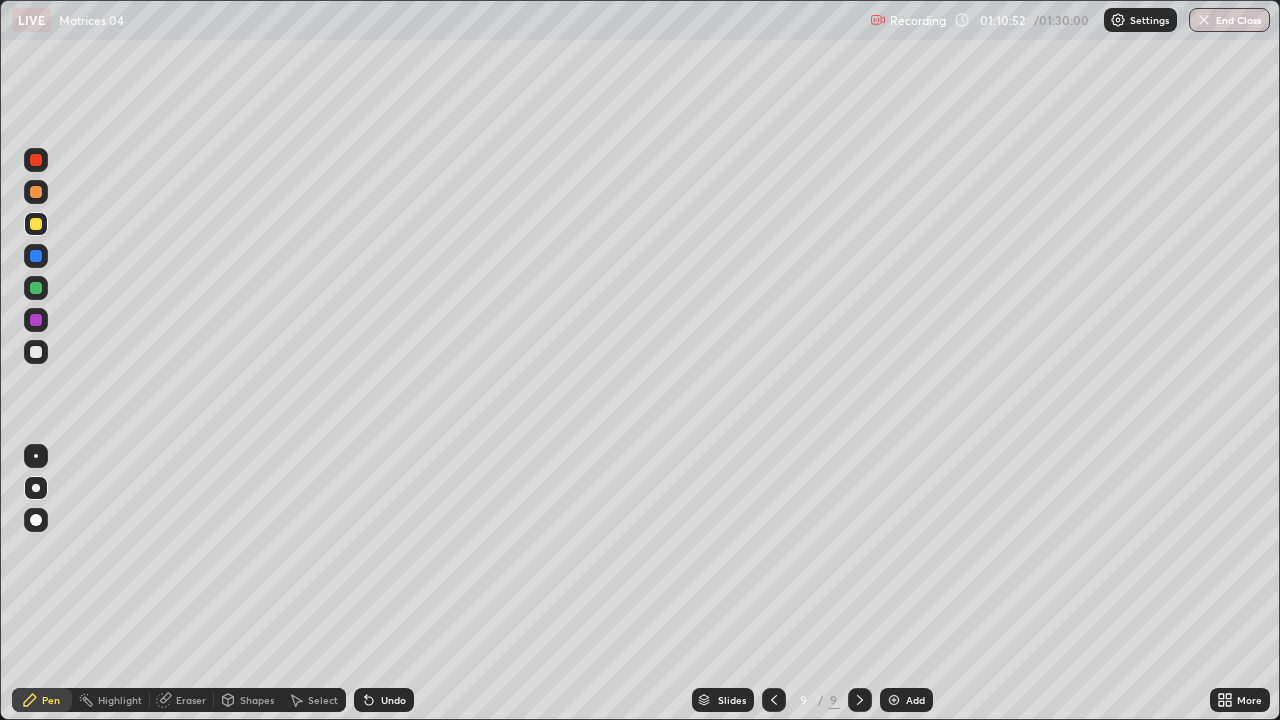 click at bounding box center (36, 256) 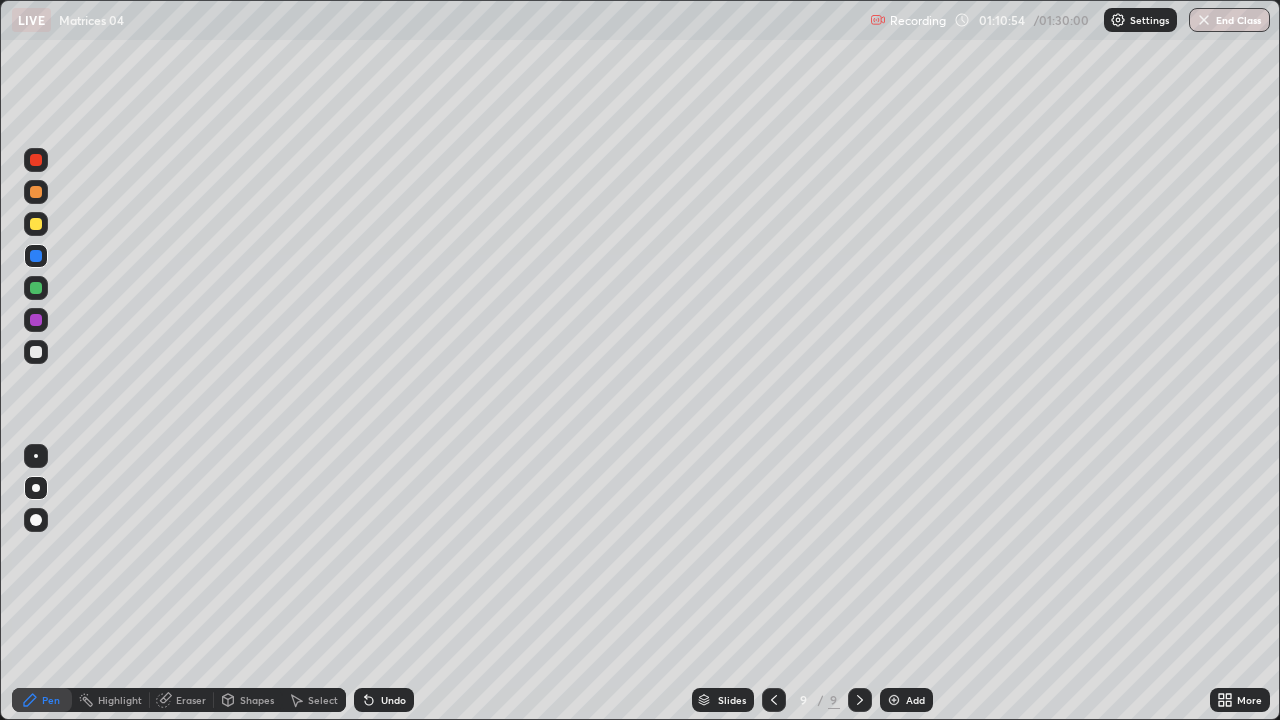 click at bounding box center (36, 192) 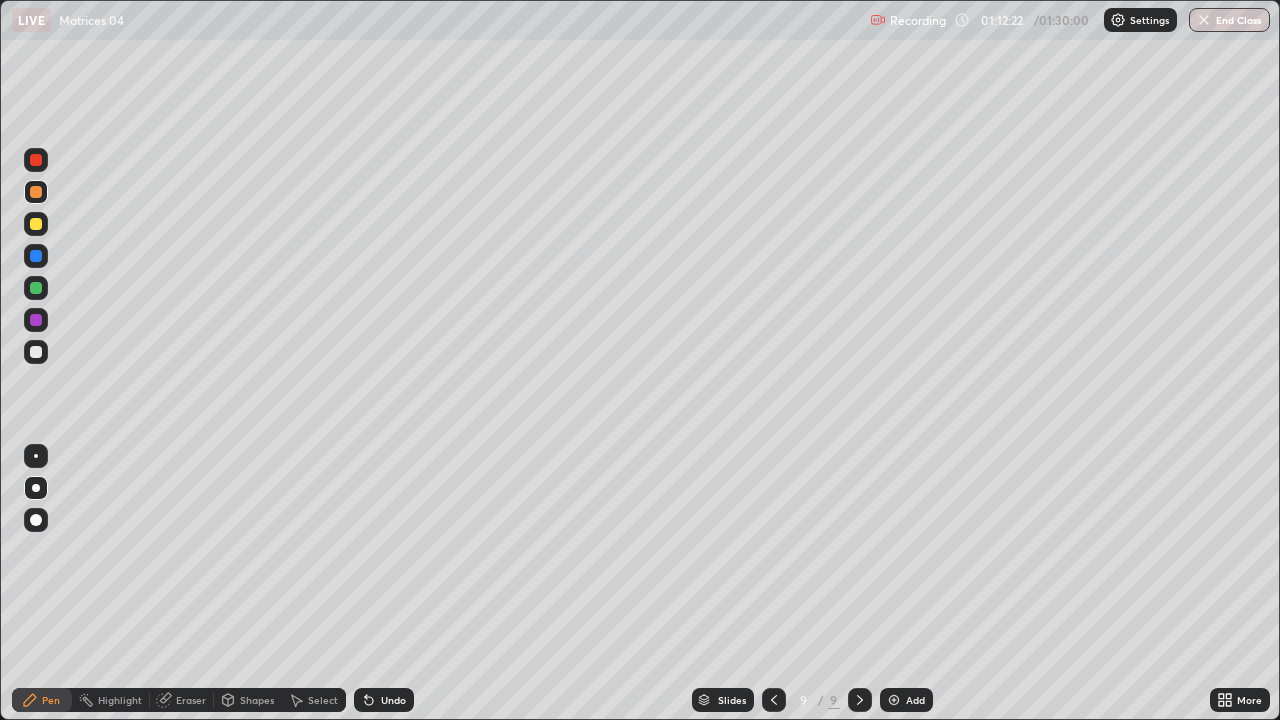 click on "Undo" at bounding box center (384, 700) 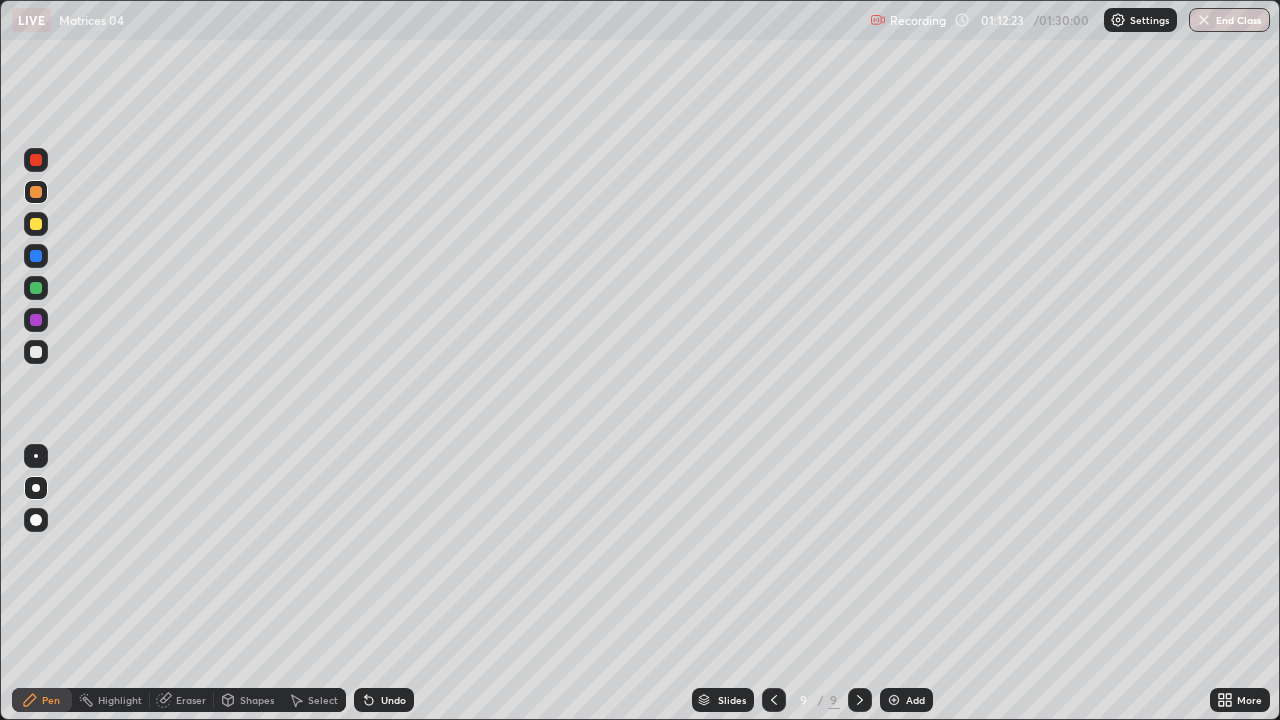 click on "Undo" at bounding box center [384, 700] 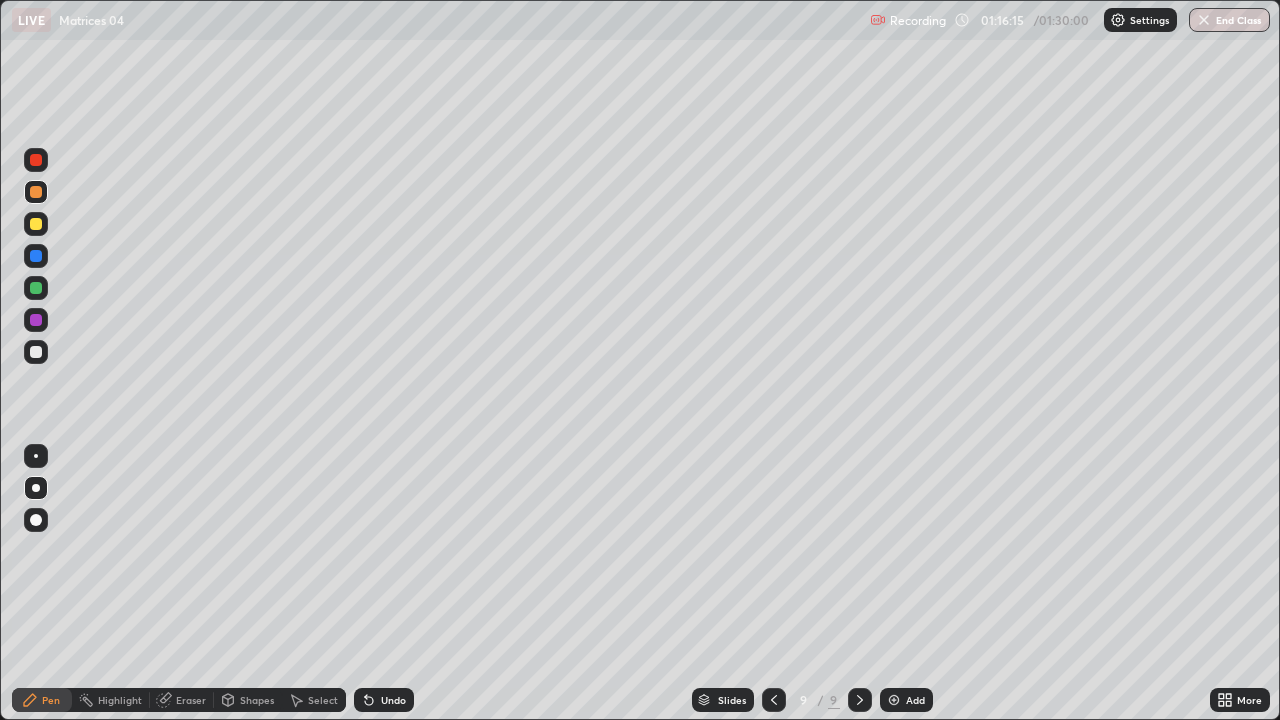 click on "Add" at bounding box center (915, 700) 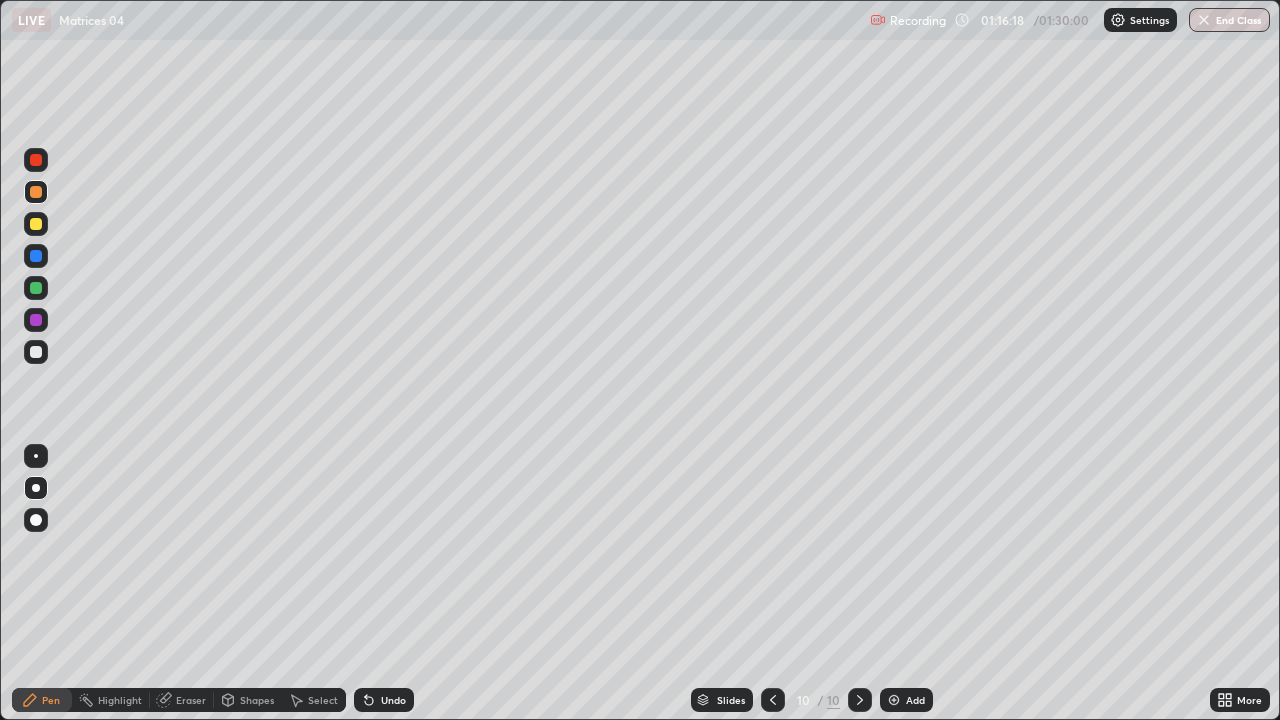 click at bounding box center [36, 352] 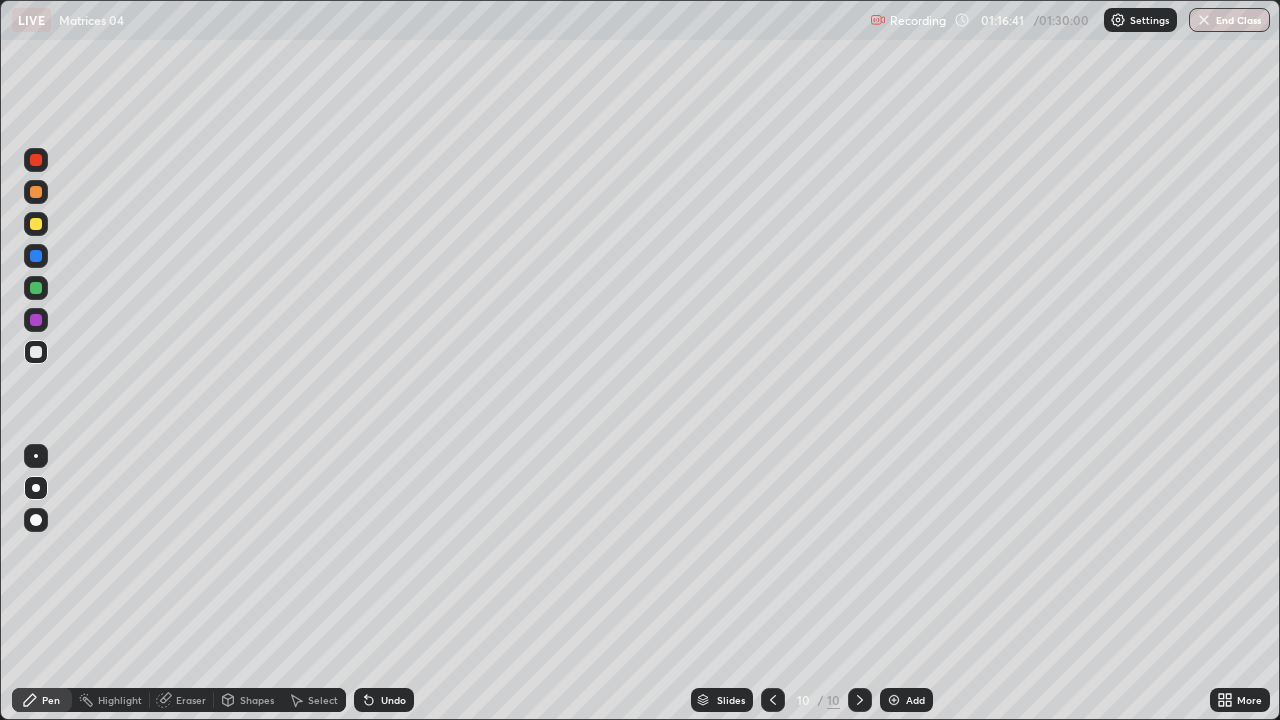 click on "Highlight" at bounding box center (111, 700) 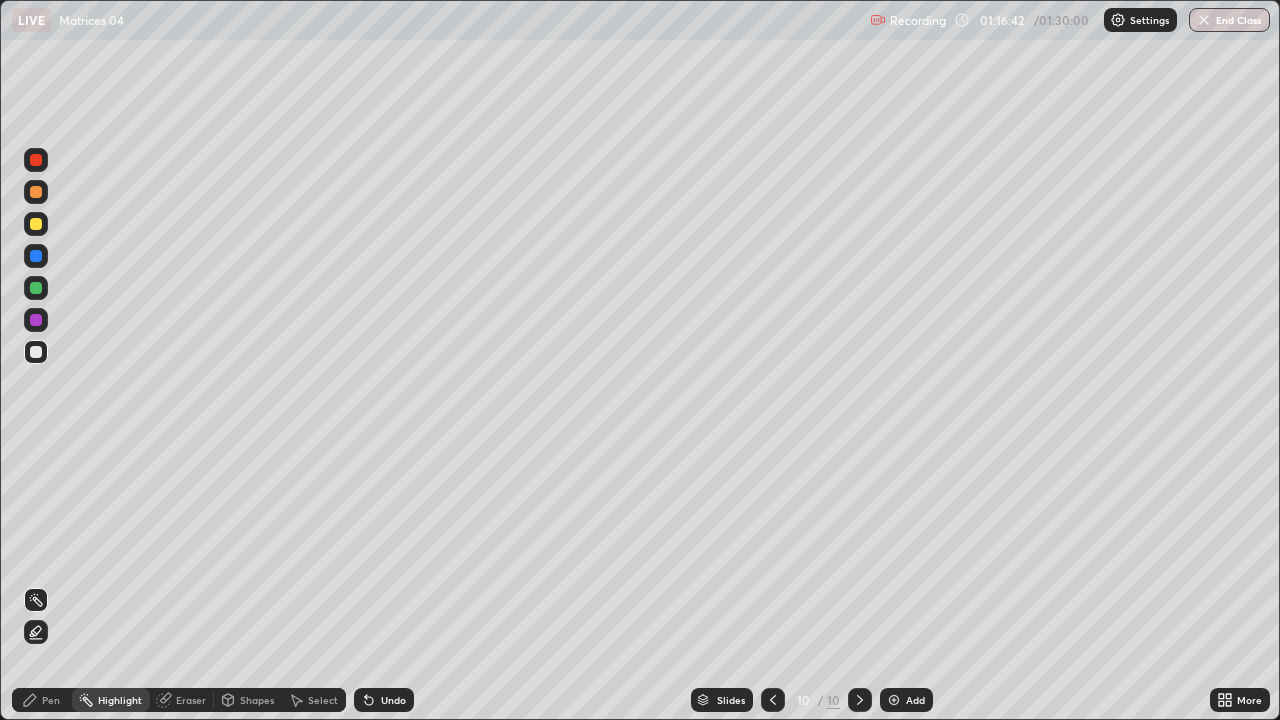 click on "Eraser" at bounding box center [191, 700] 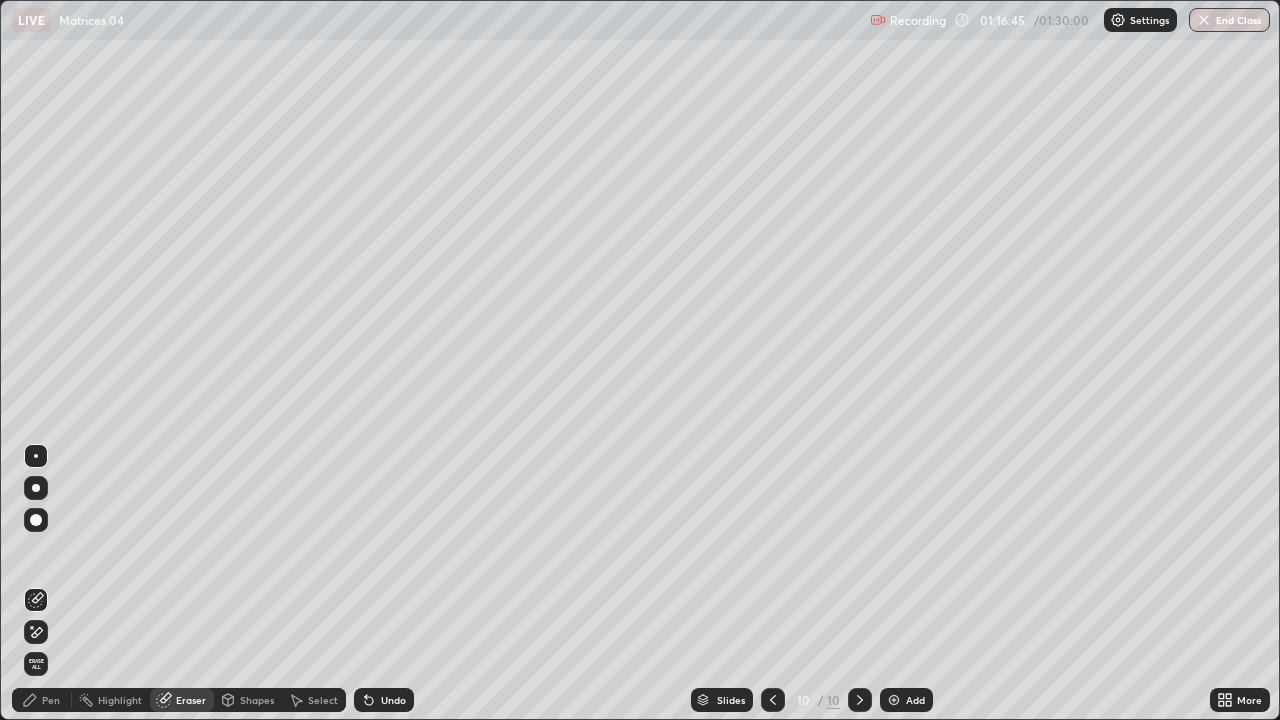 click on "Pen" at bounding box center [51, 700] 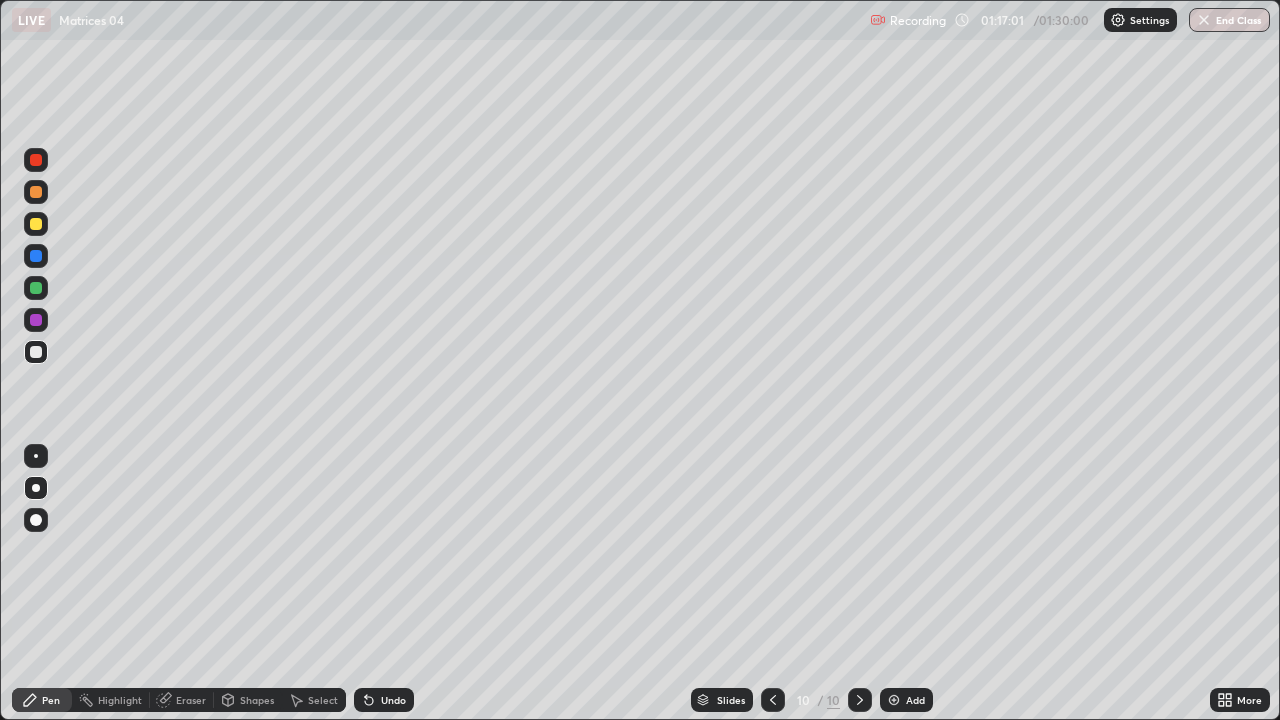 click on "Eraser" at bounding box center (191, 700) 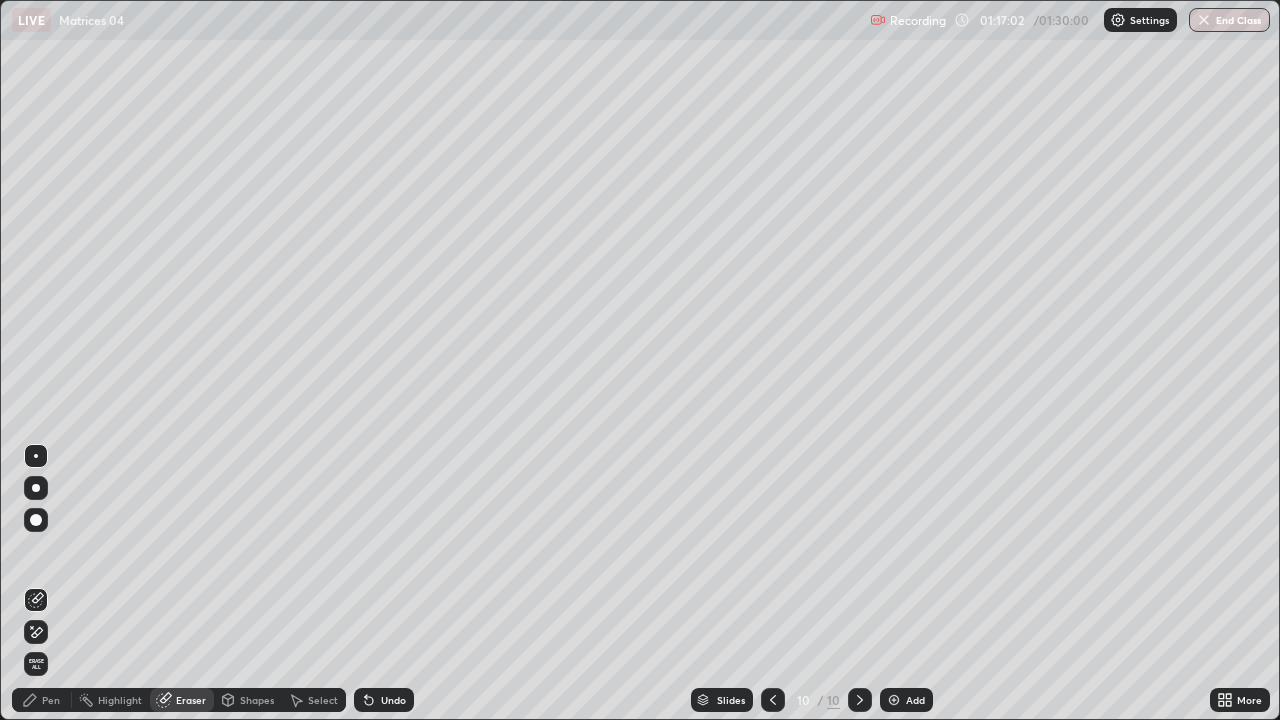 click on "Pen" at bounding box center (51, 700) 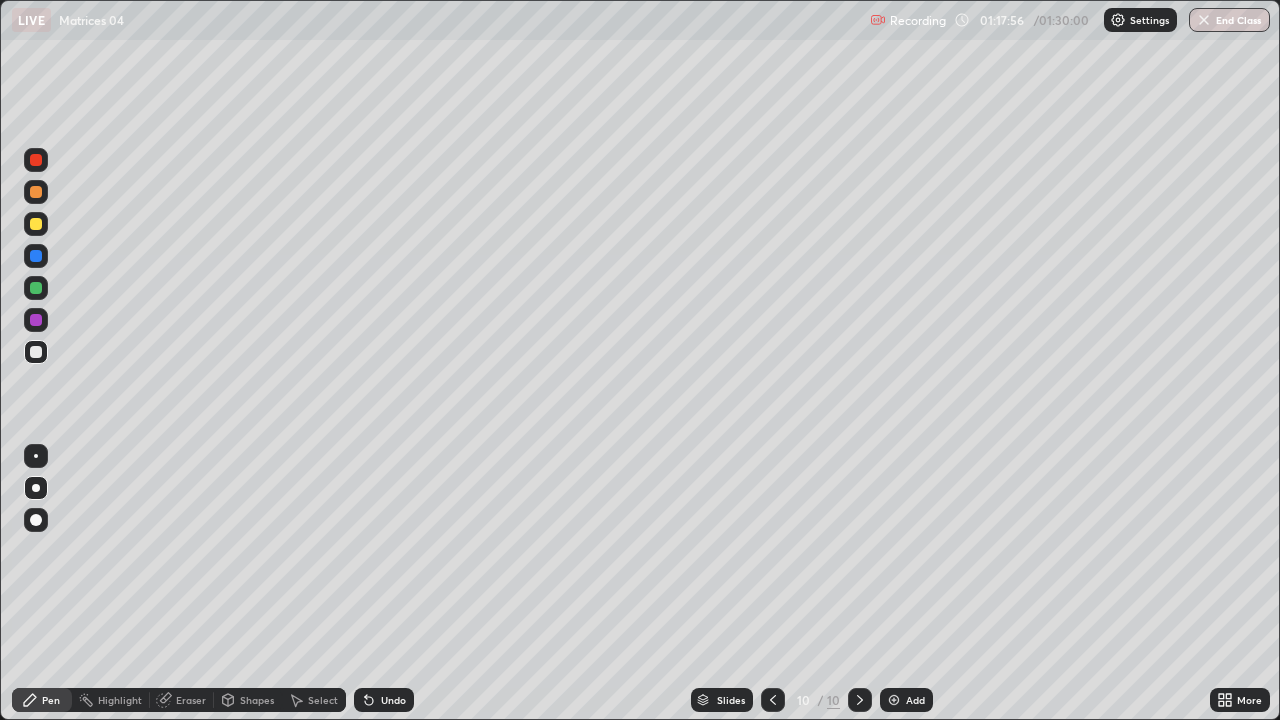 click on "Eraser" at bounding box center (182, 700) 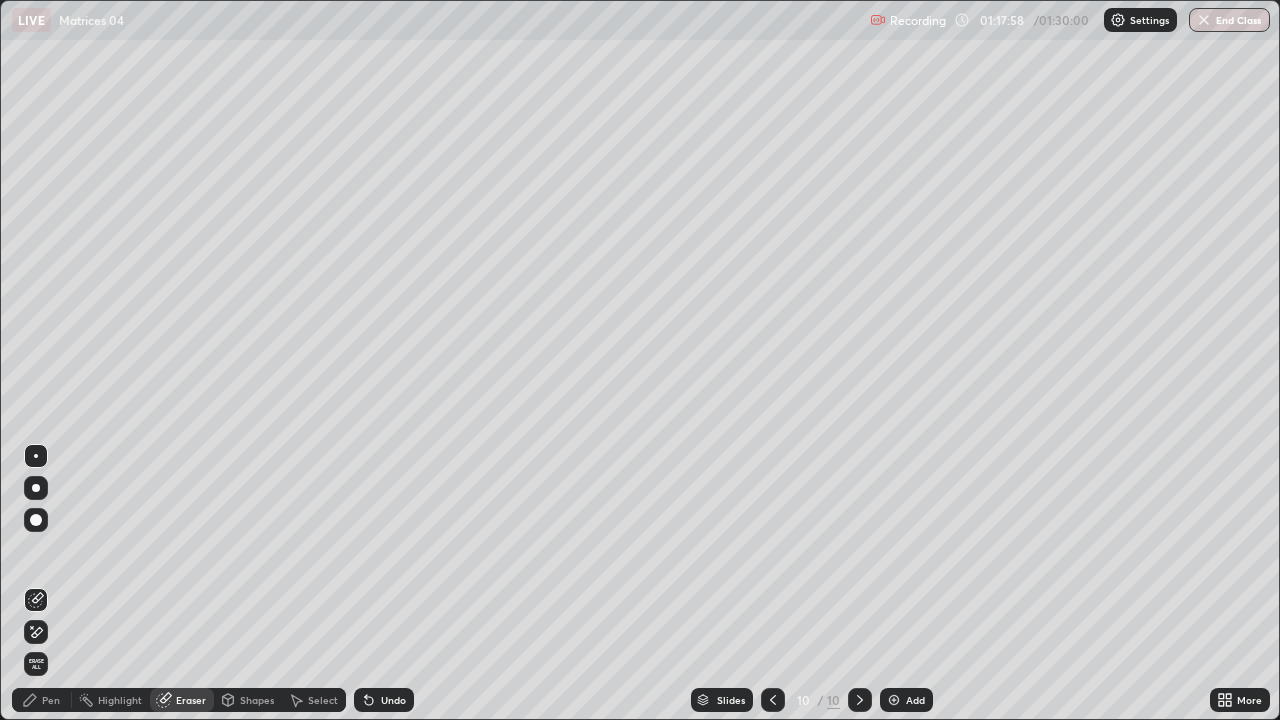 click on "Pen" at bounding box center [51, 700] 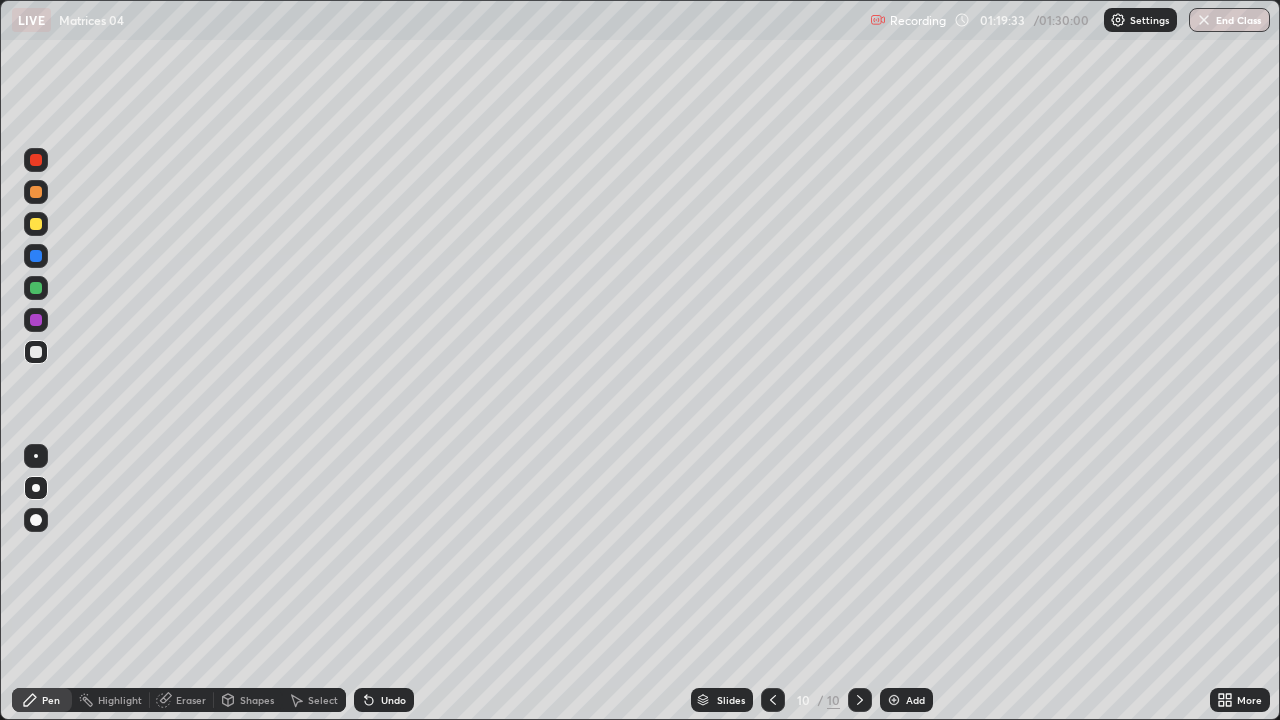 click 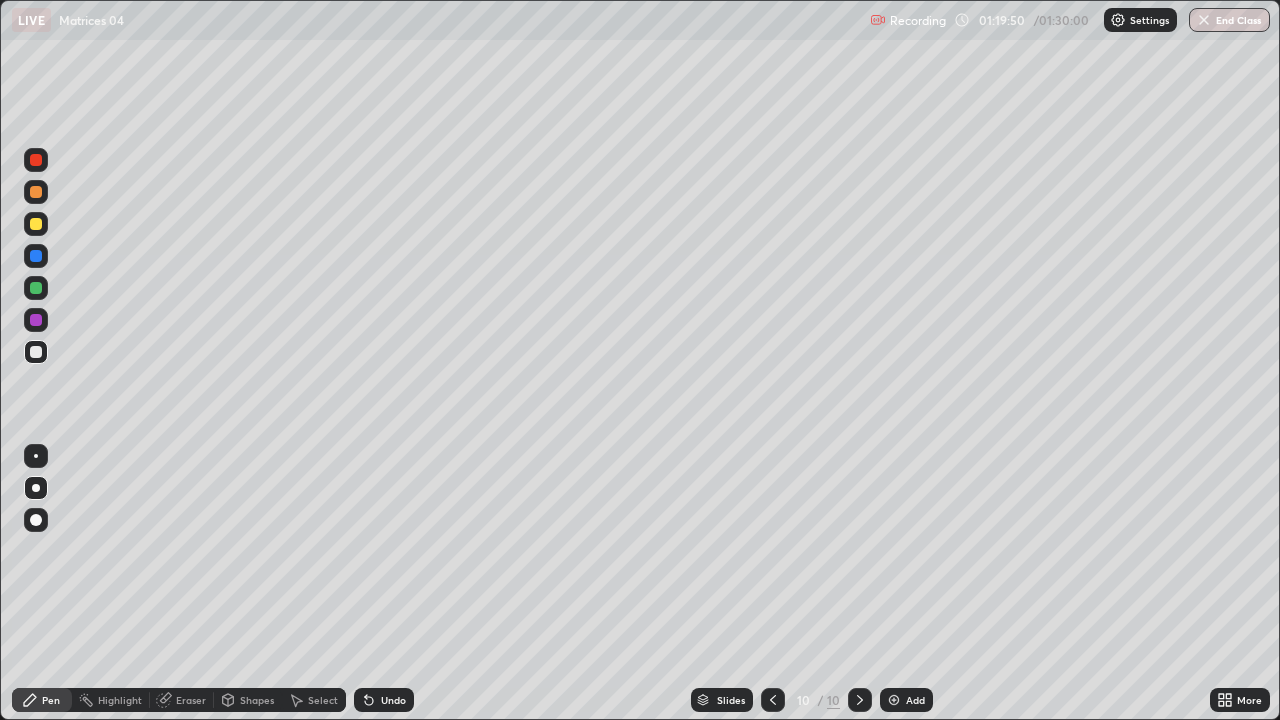 click on "Undo" at bounding box center (393, 700) 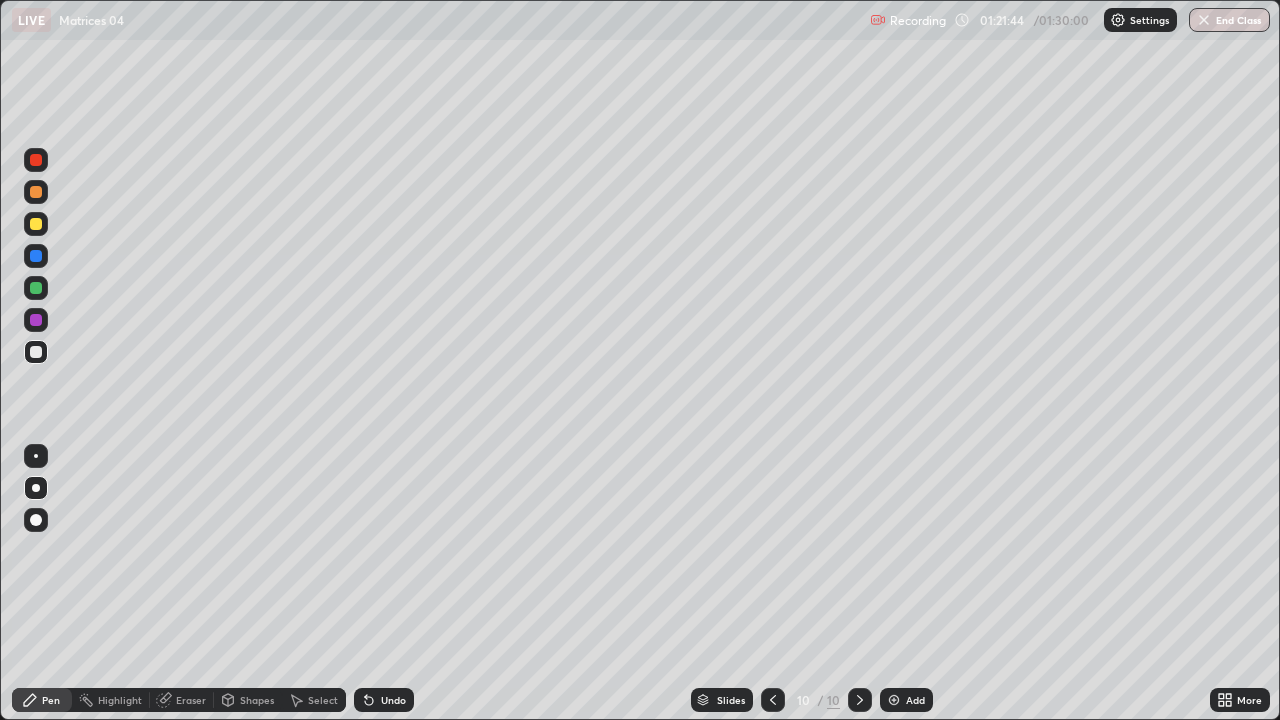 click 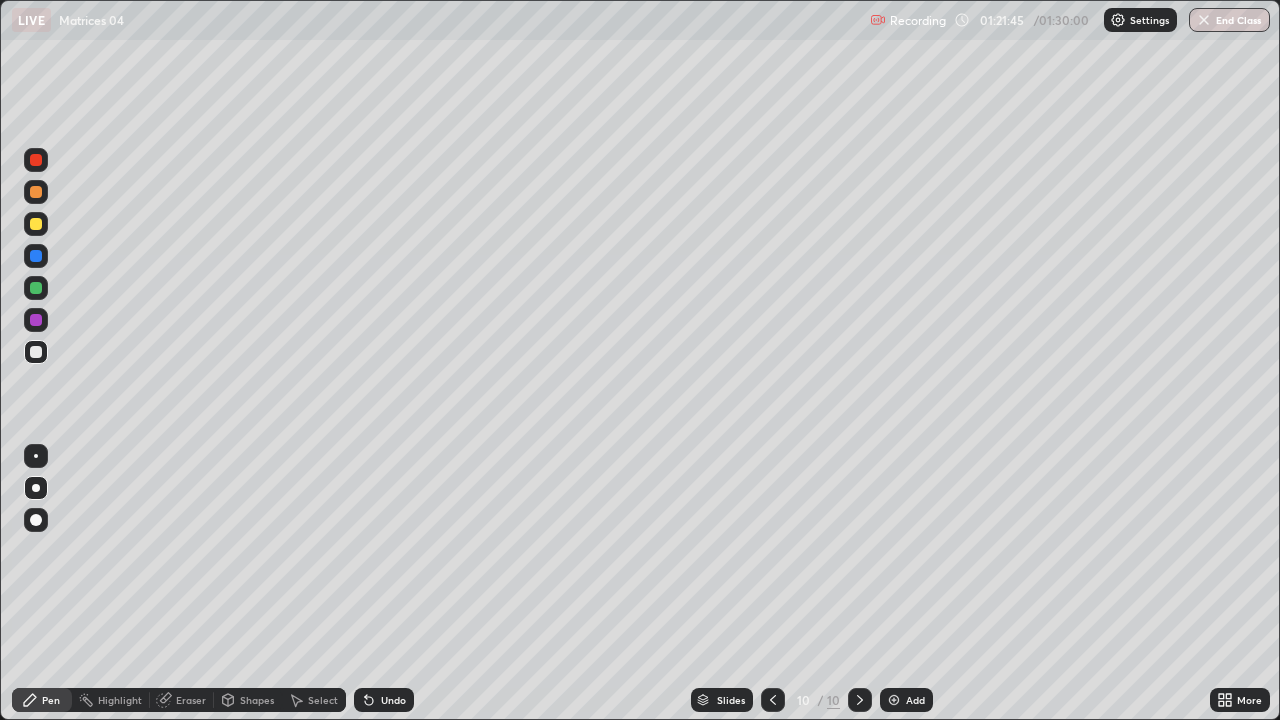click on "Undo" at bounding box center [393, 700] 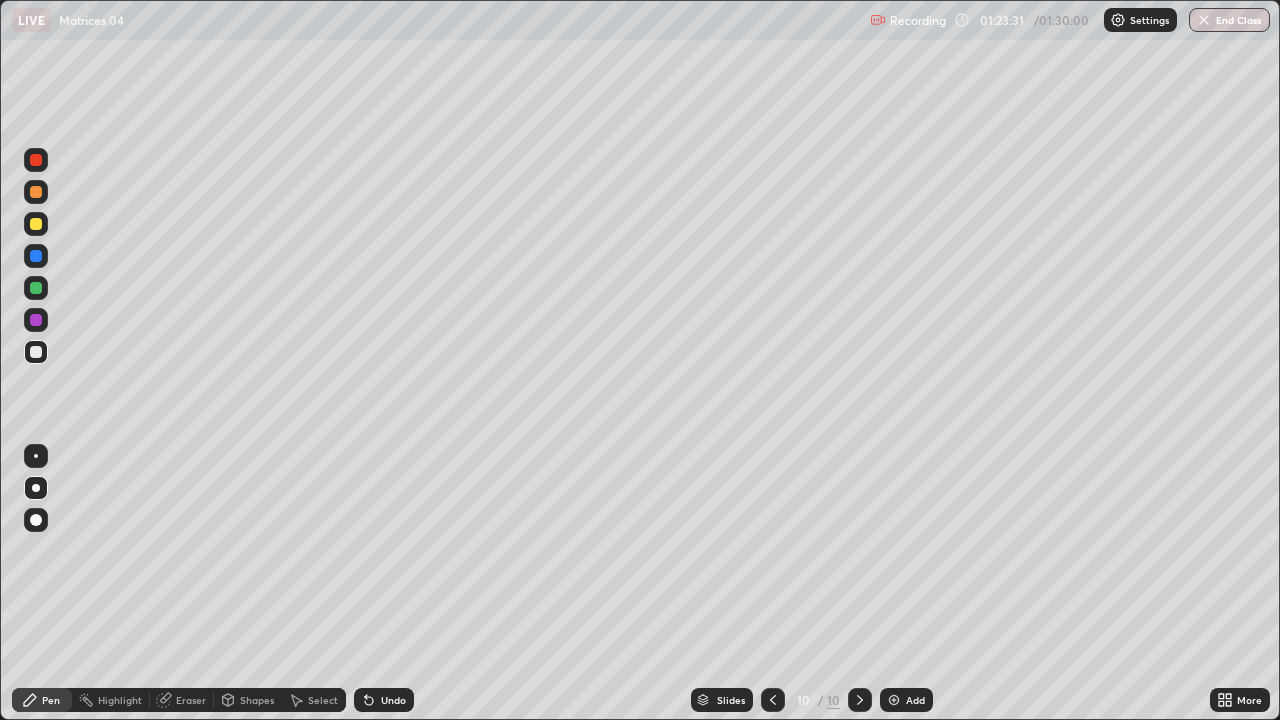click on "Select" at bounding box center [323, 700] 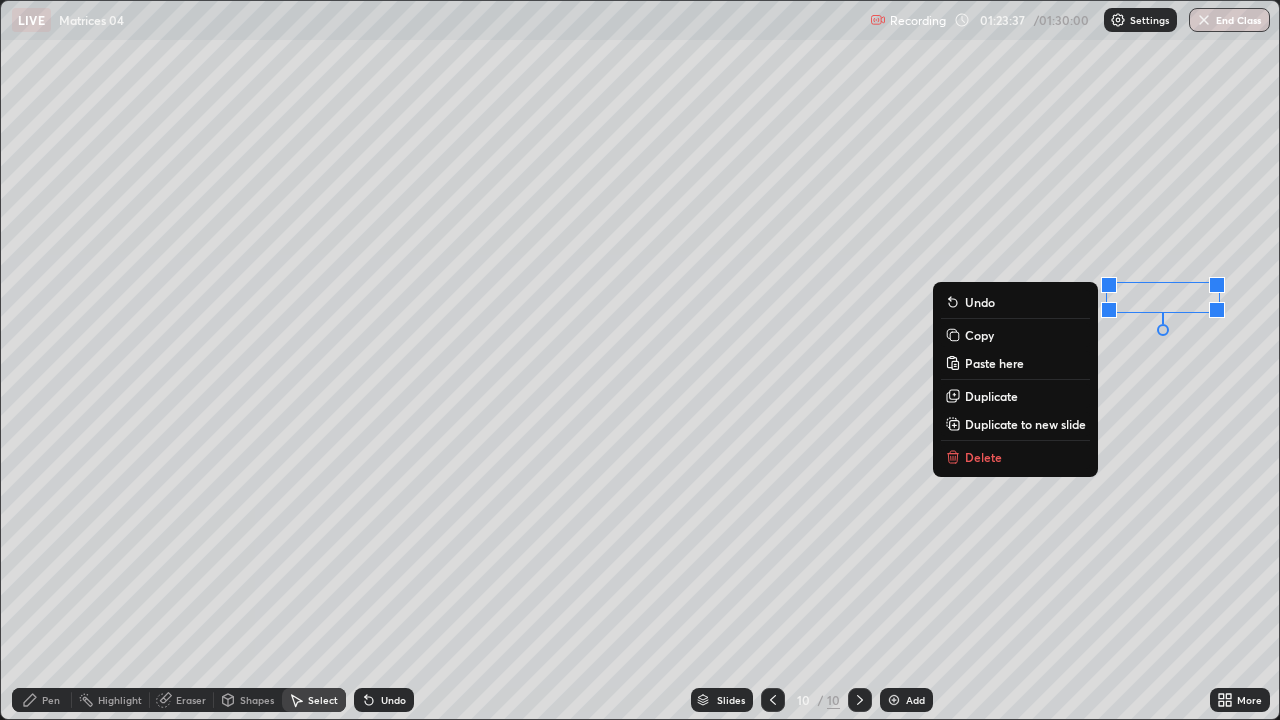 click on "0 ° Undo Copy Paste here Duplicate Duplicate to new slide Delete" at bounding box center (640, 360) 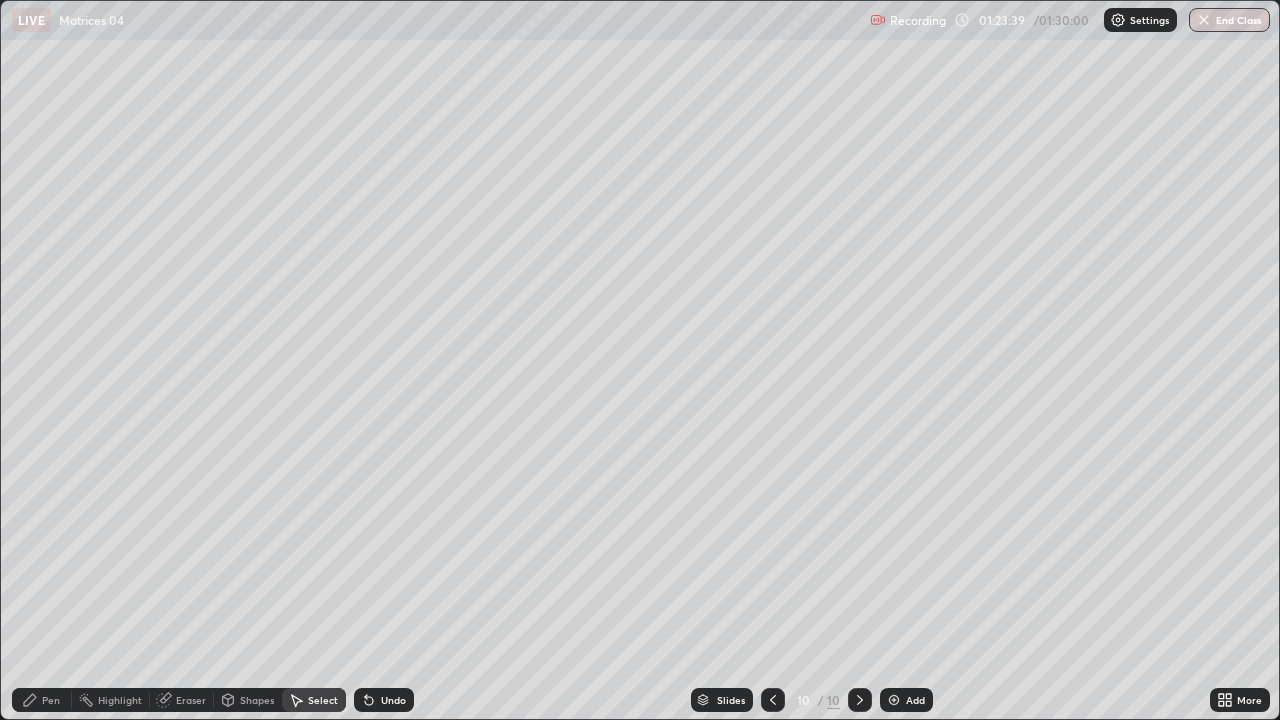 click on "Pen" at bounding box center (51, 700) 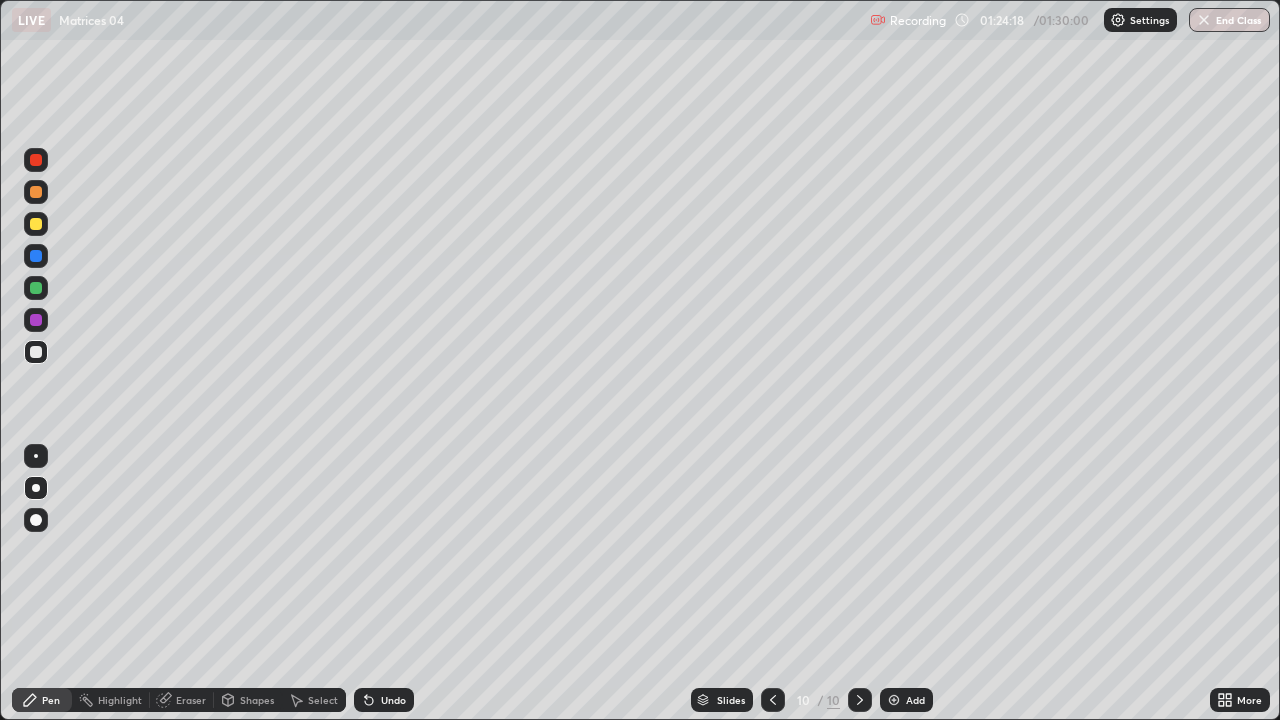 click on "Undo" at bounding box center (384, 700) 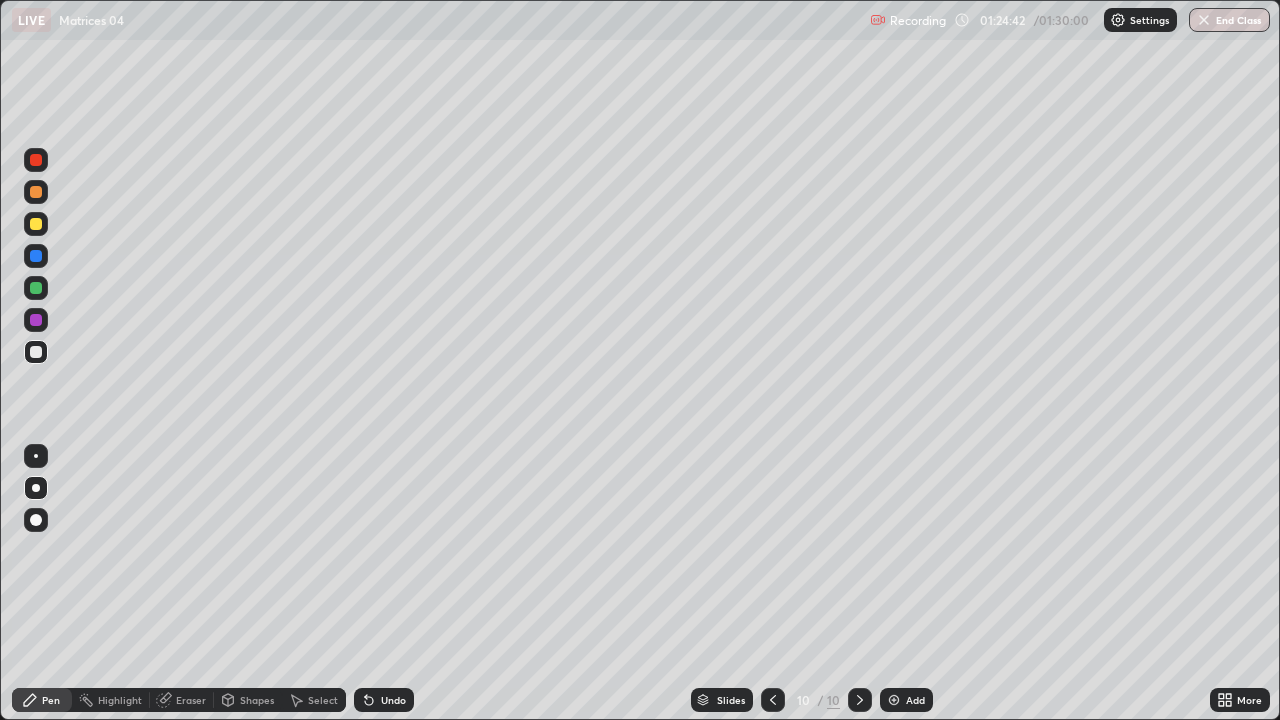 click on "Undo" at bounding box center [384, 700] 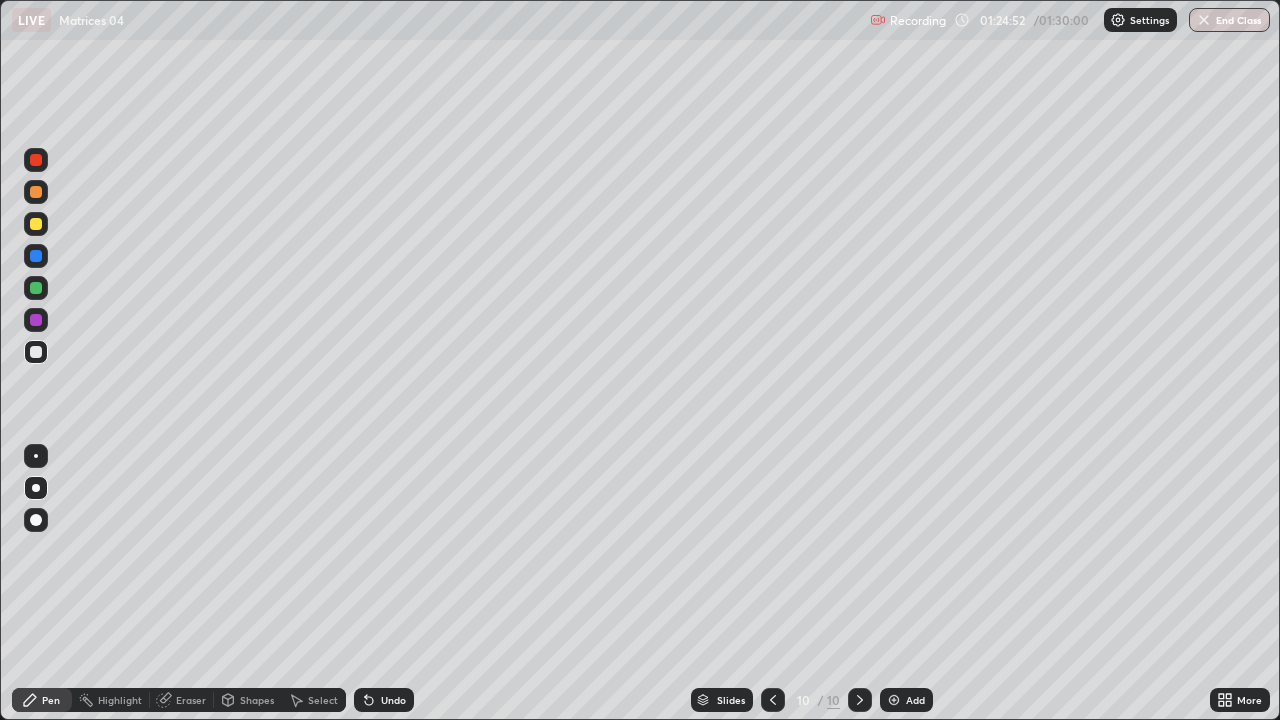 click 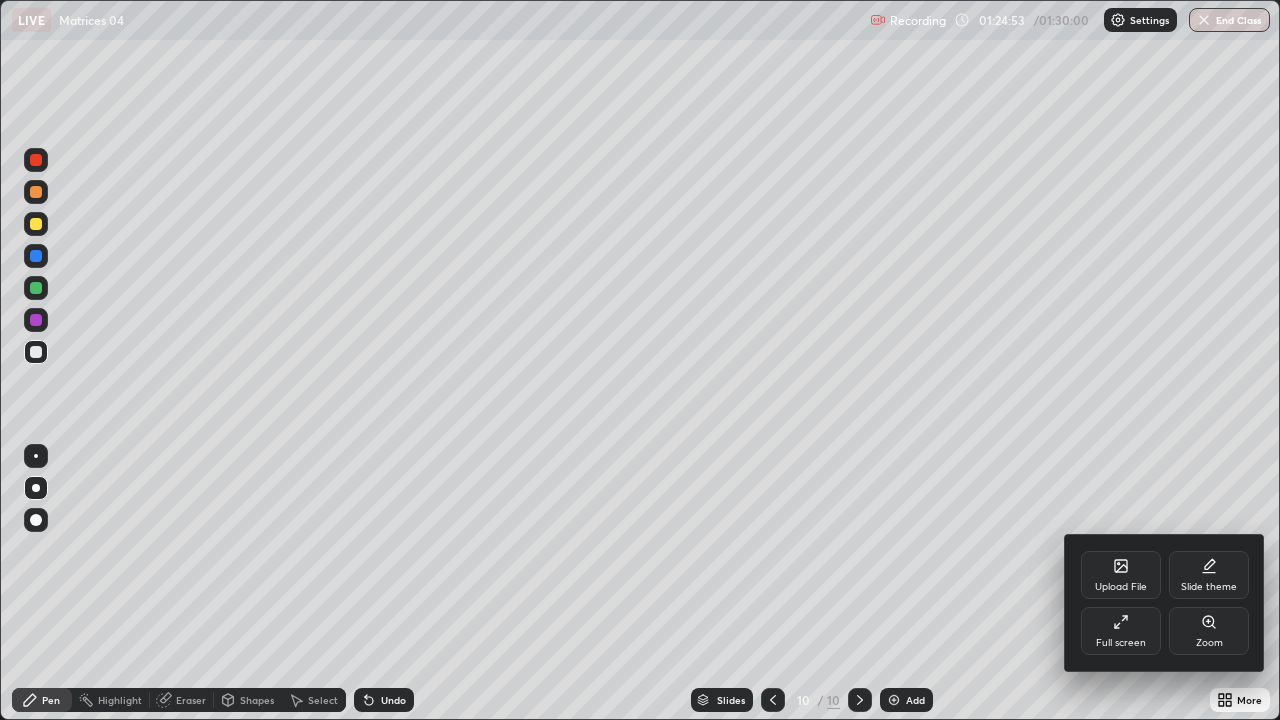 click on "Full screen" at bounding box center (1121, 631) 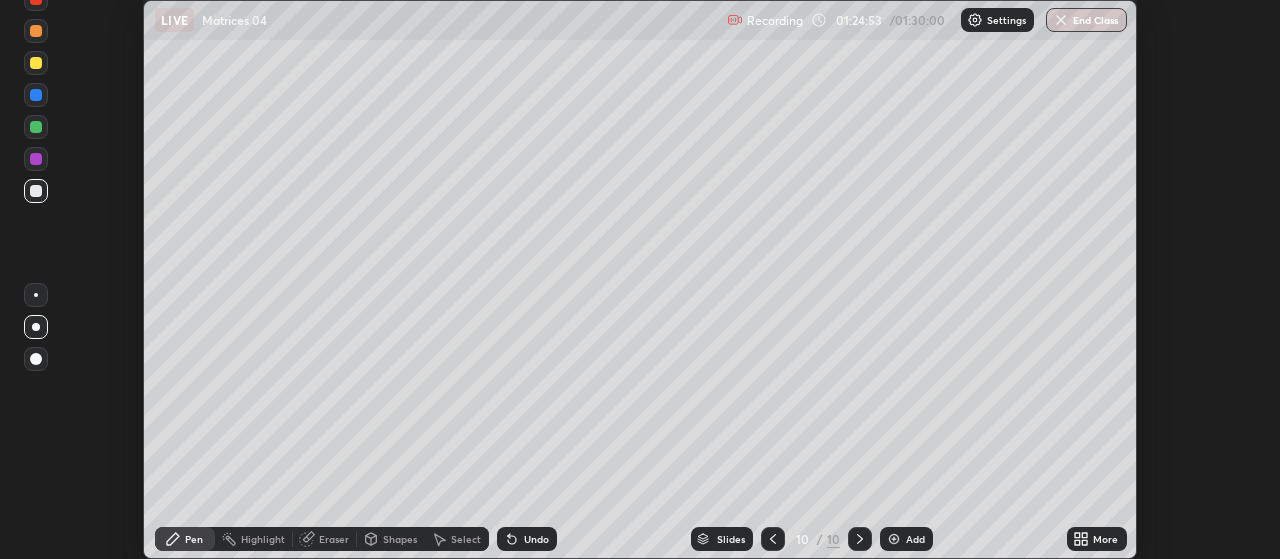 scroll, scrollTop: 559, scrollLeft: 1280, axis: both 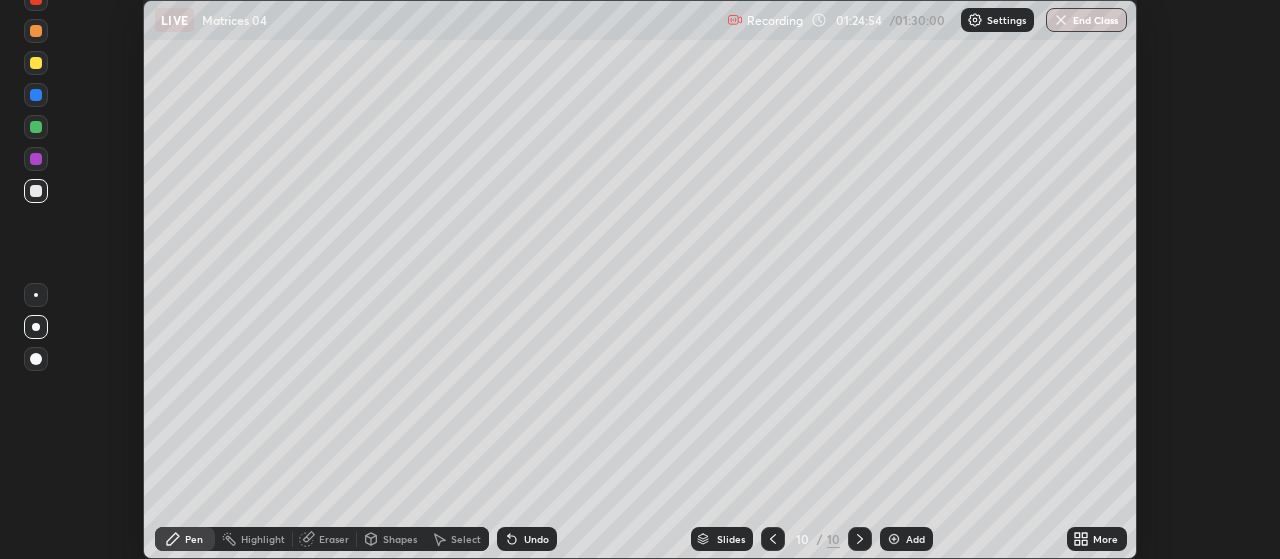 click 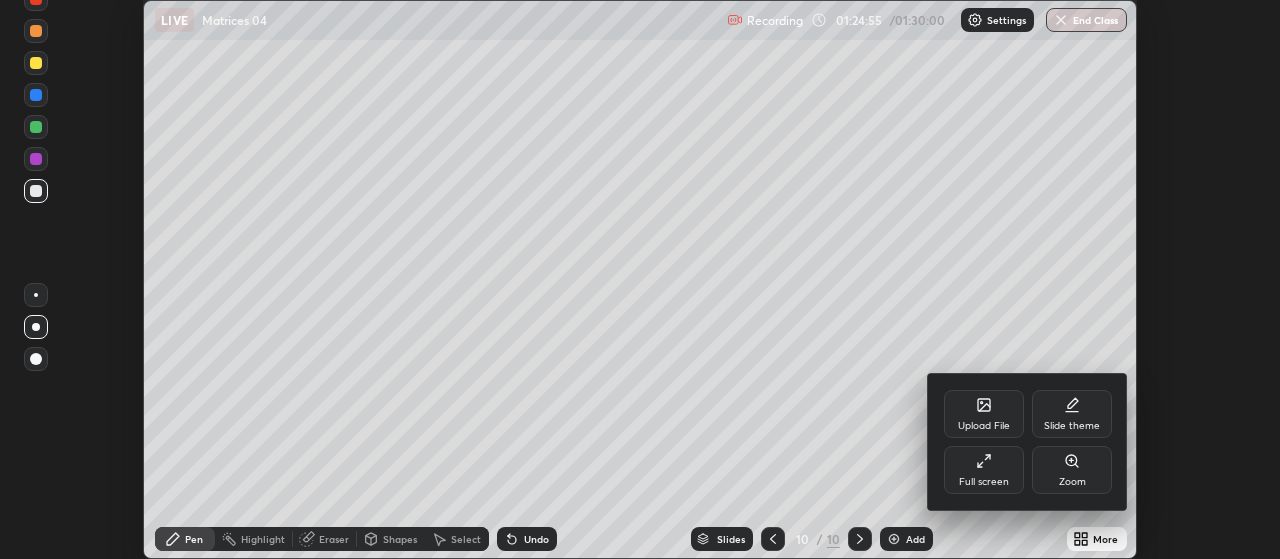 click on "Full screen" at bounding box center [984, 482] 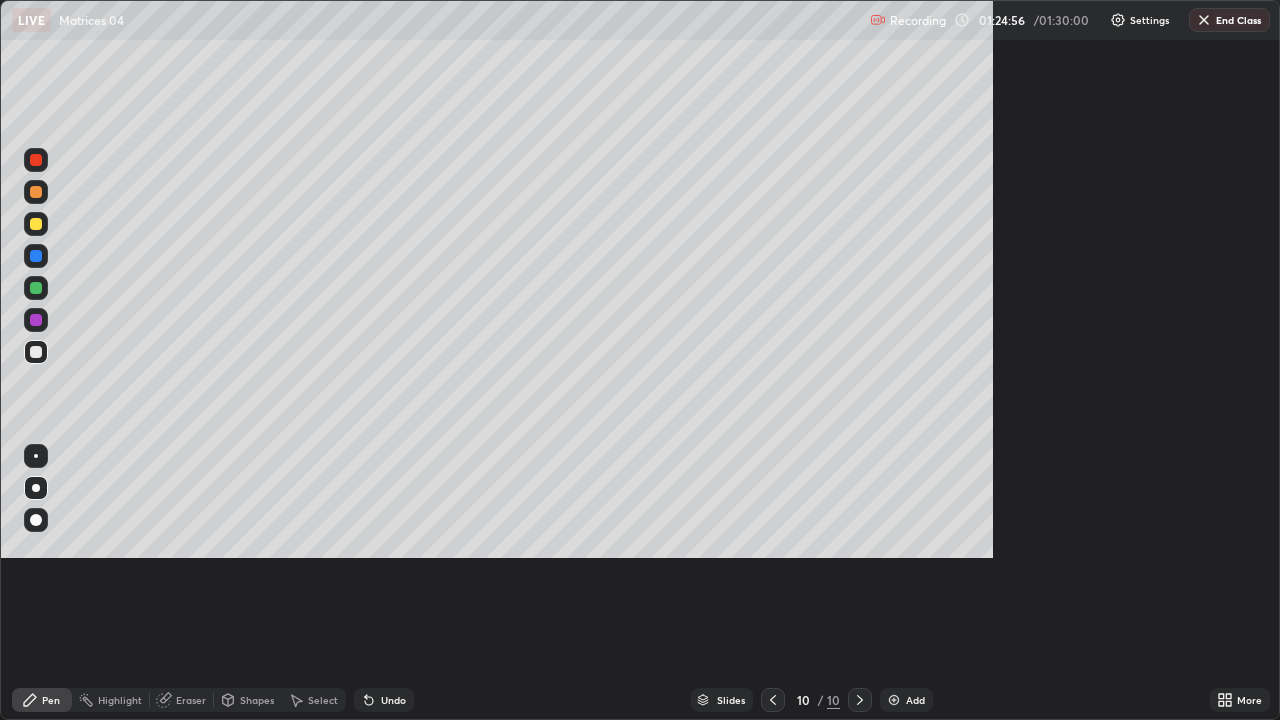 scroll, scrollTop: 99280, scrollLeft: 98720, axis: both 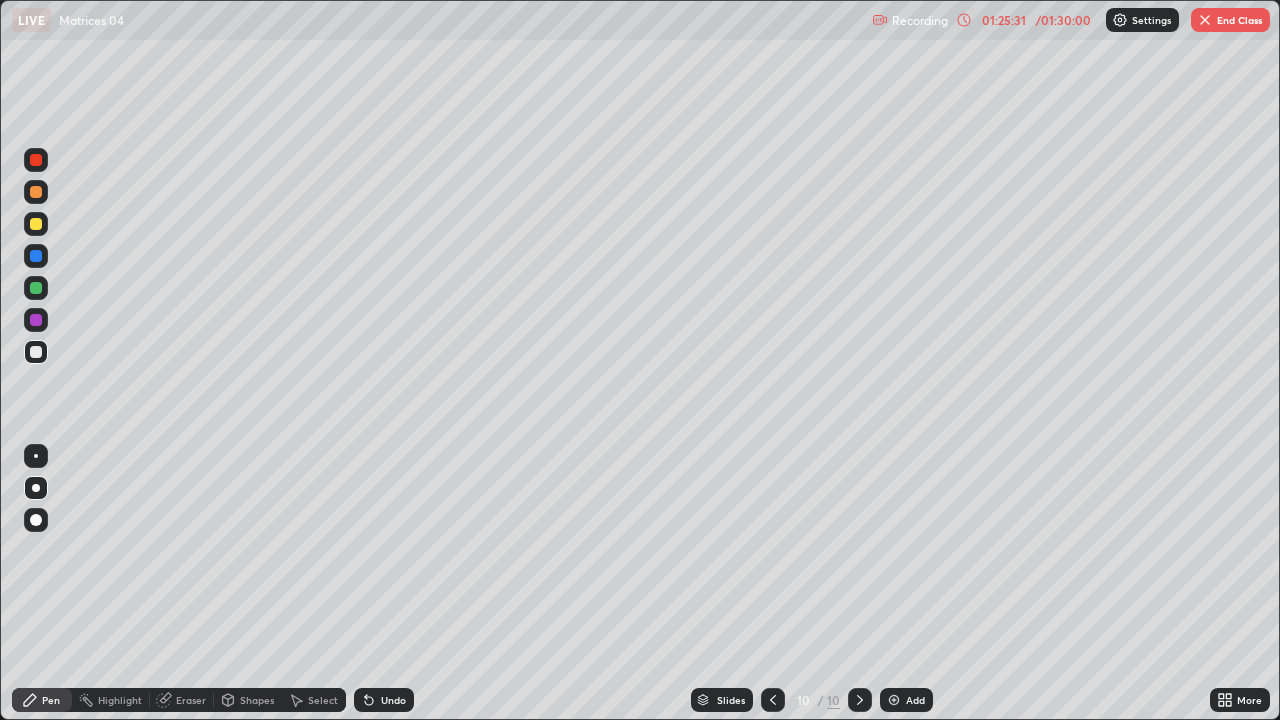 click on "Select" at bounding box center [323, 700] 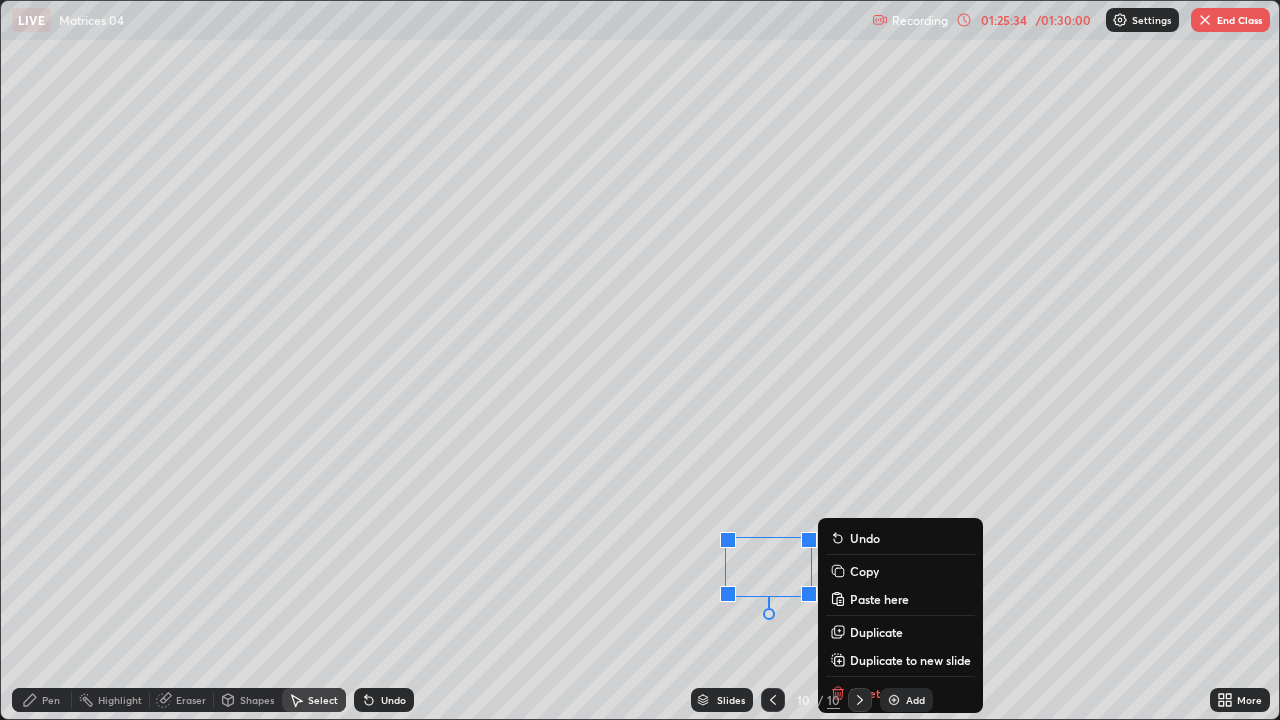 click on "0 ° Undo Copy Paste here Duplicate Duplicate to new slide Delete" at bounding box center [640, 360] 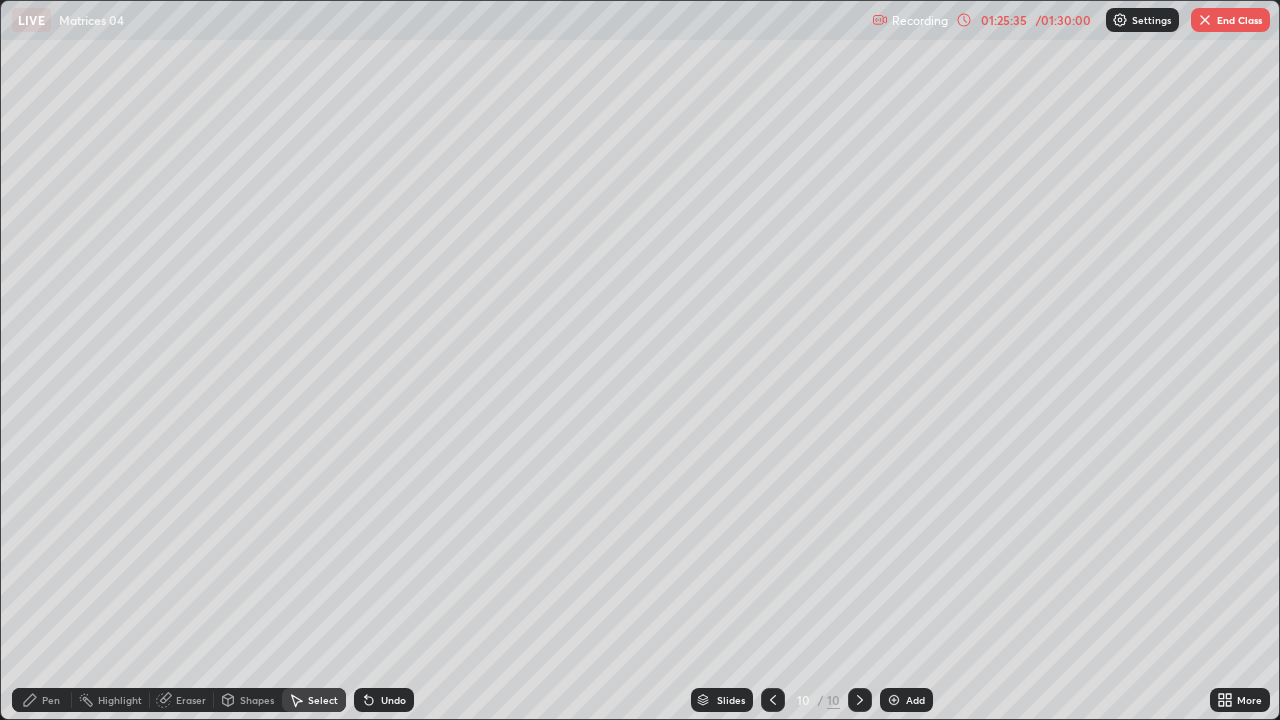click on "Pen" at bounding box center [51, 700] 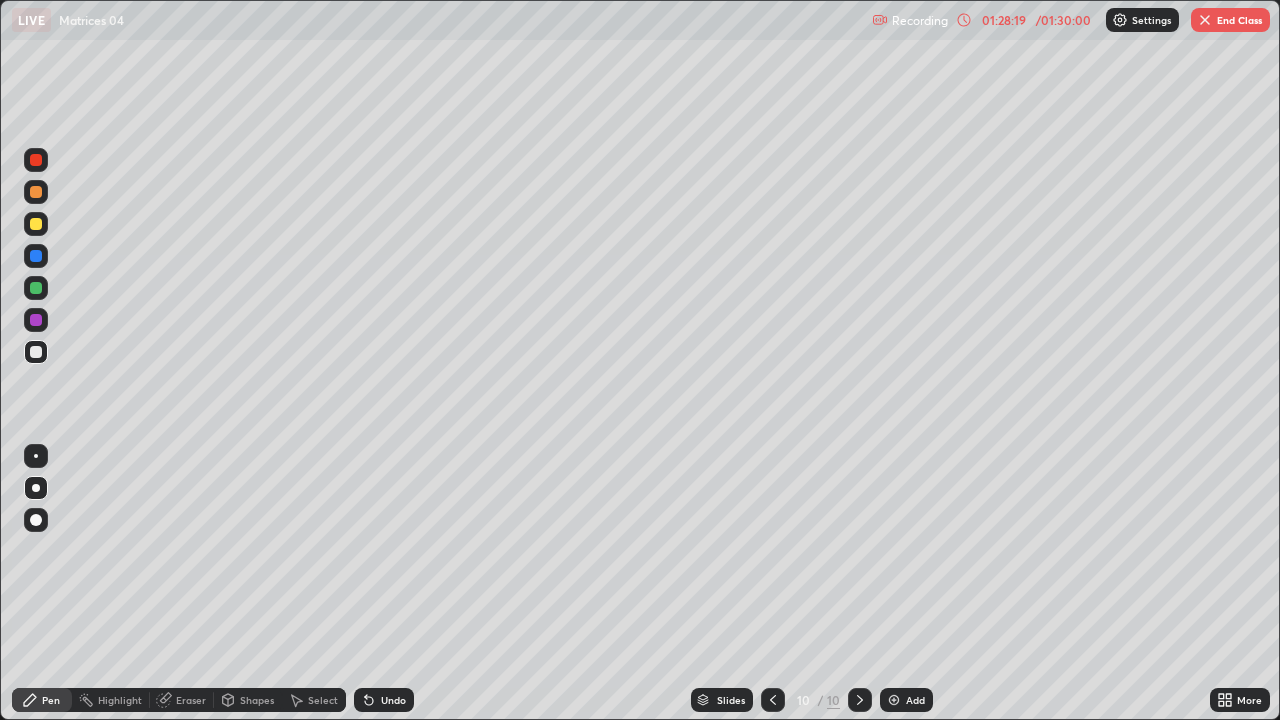 click 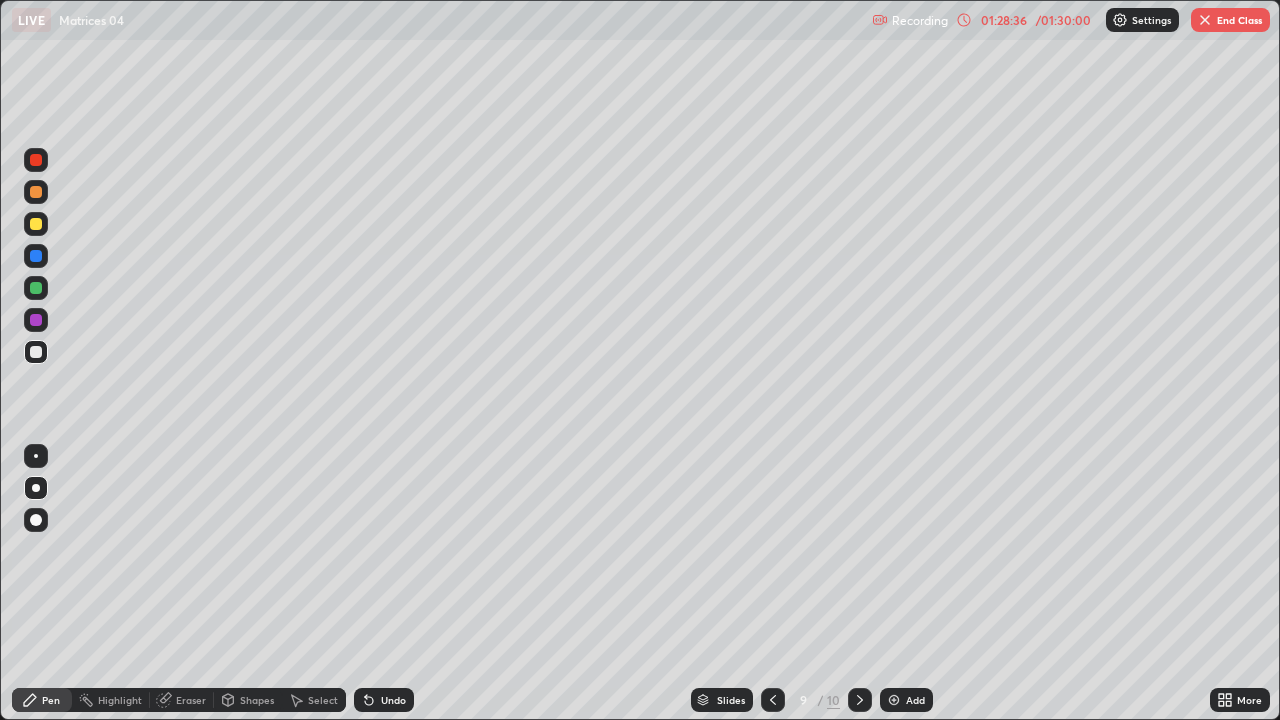 click 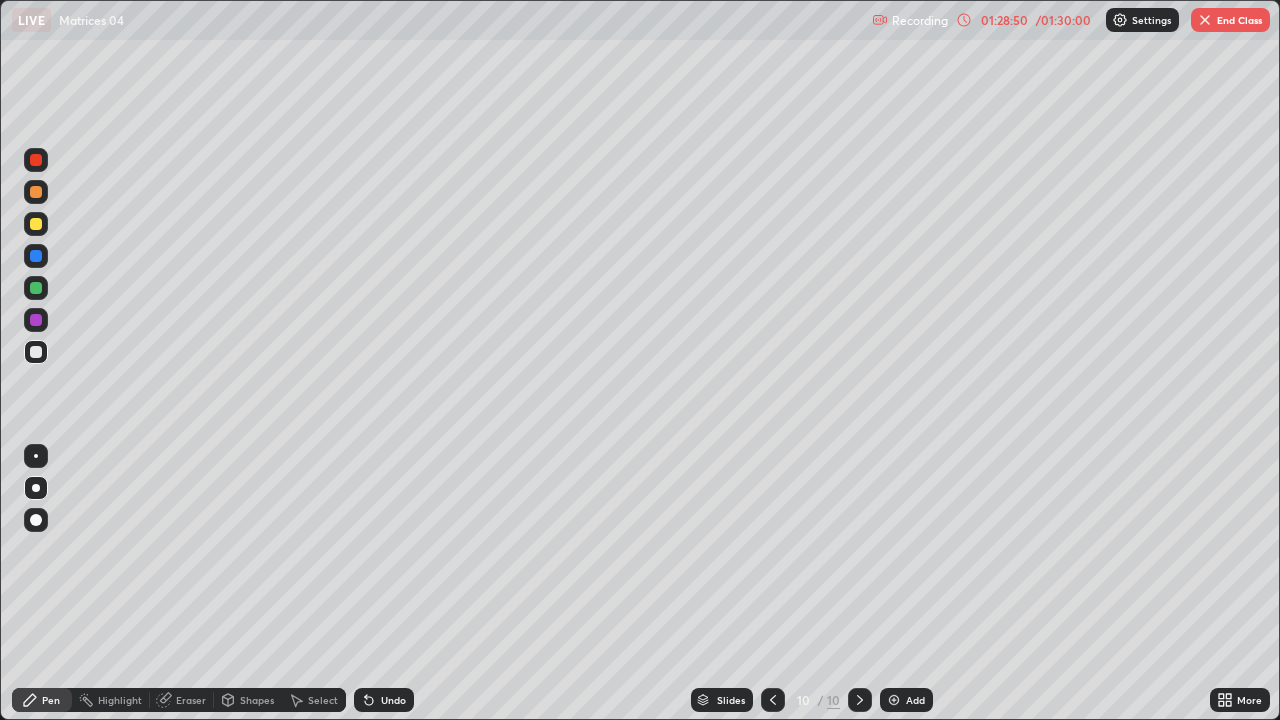 click 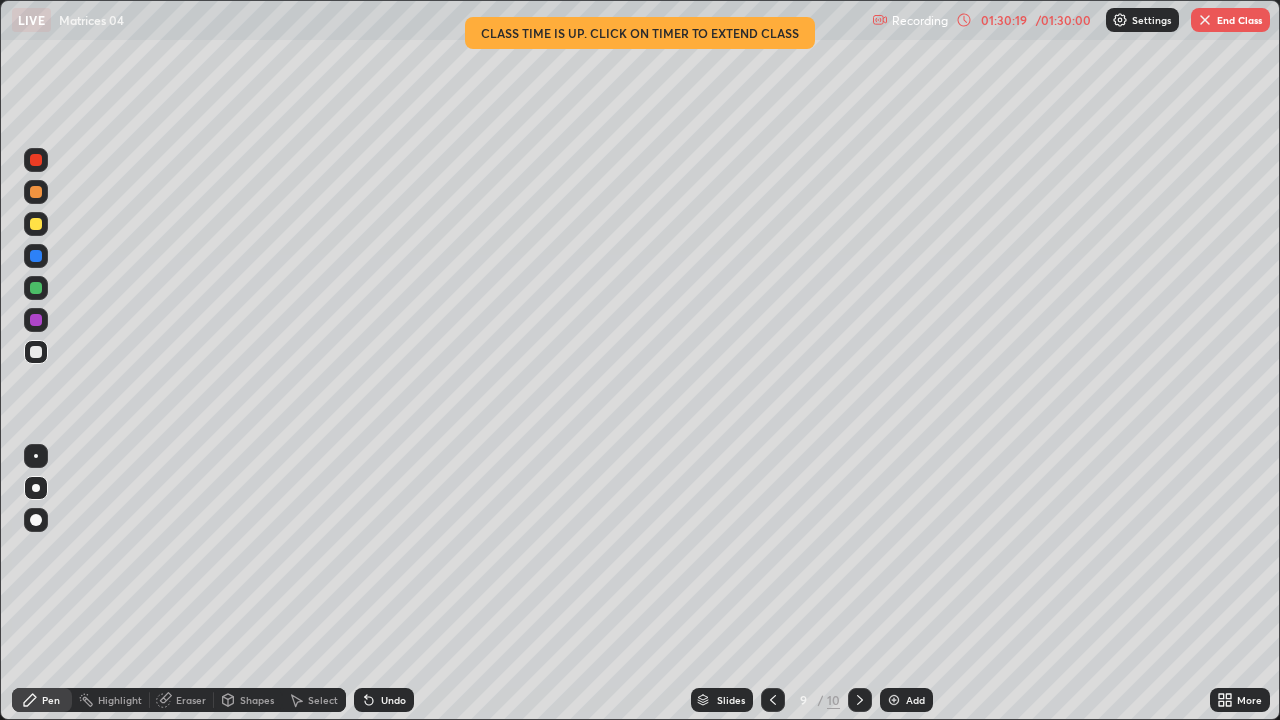 click 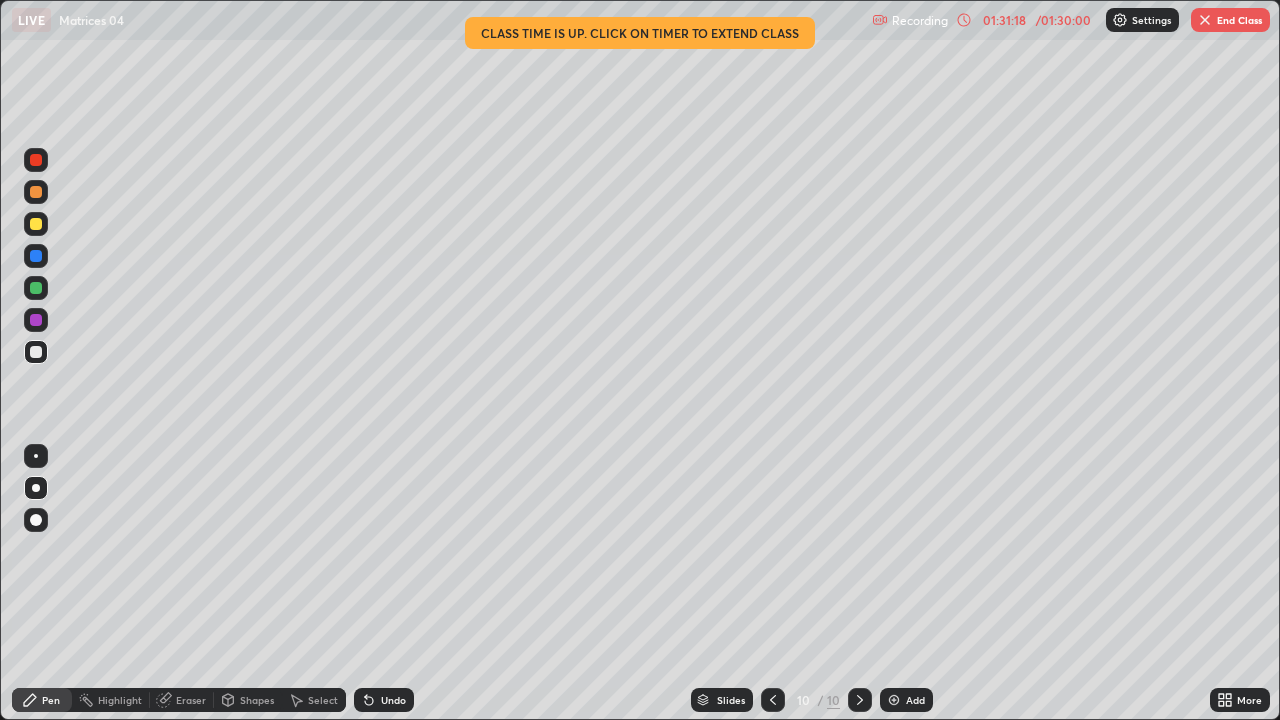 click on "End Class" at bounding box center [1230, 20] 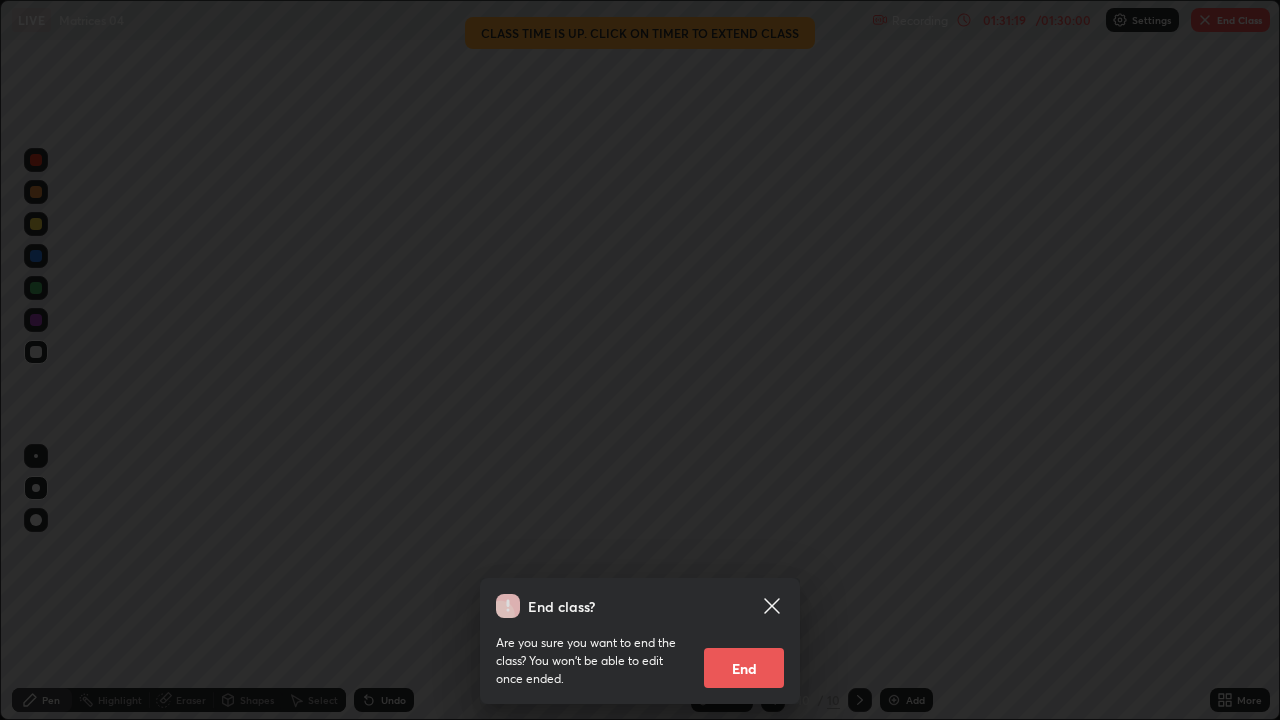 click on "End" at bounding box center [744, 668] 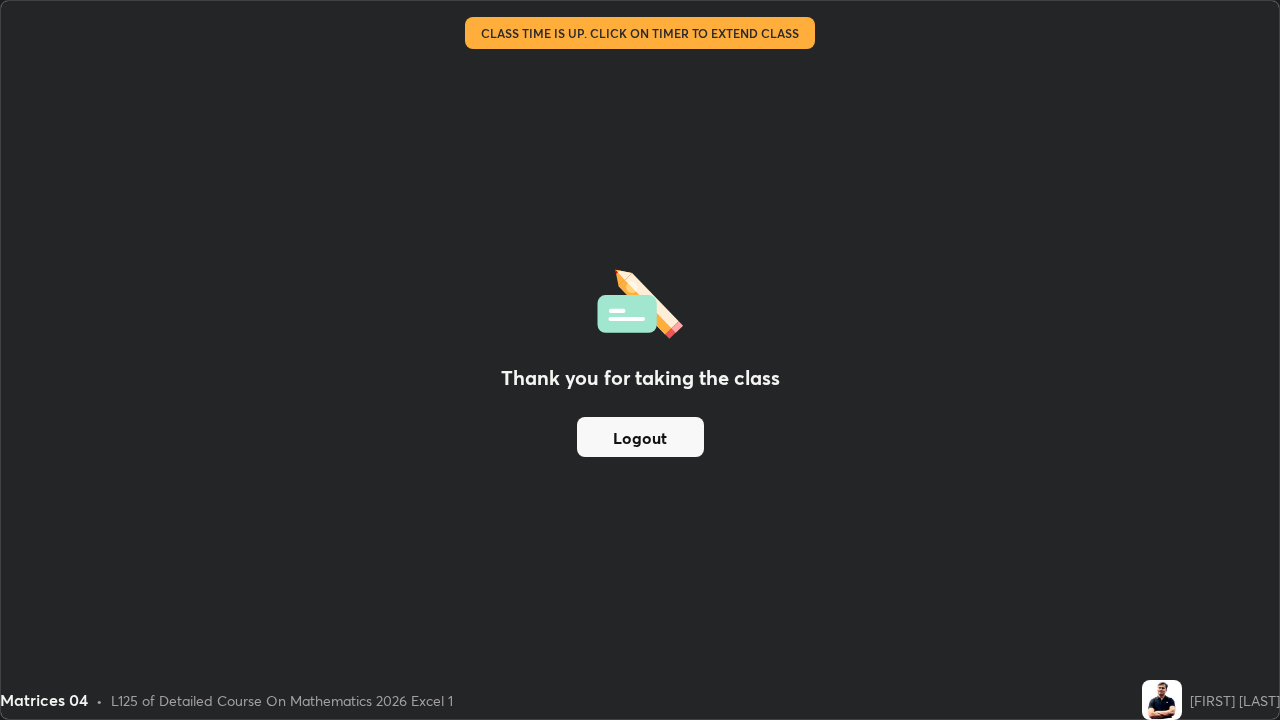 click on "Logout" at bounding box center (640, 437) 